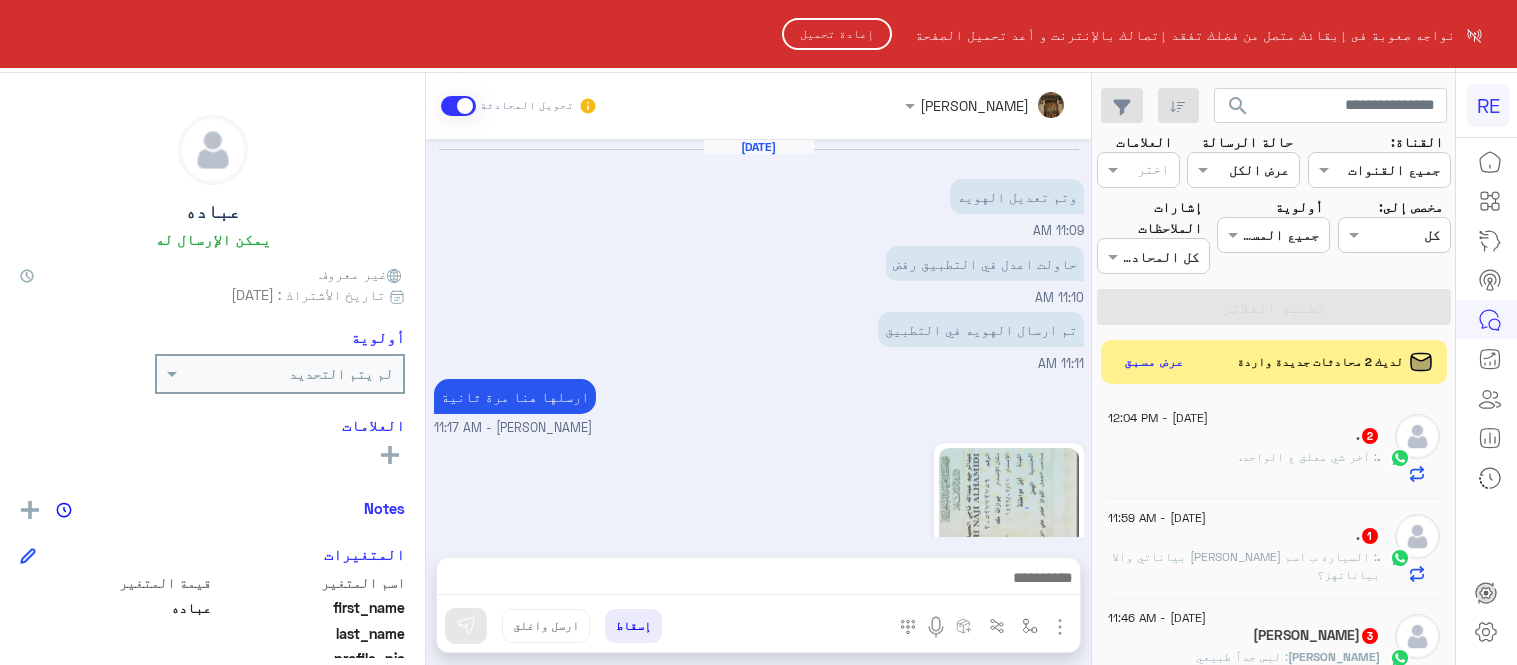 scroll, scrollTop: 0, scrollLeft: 0, axis: both 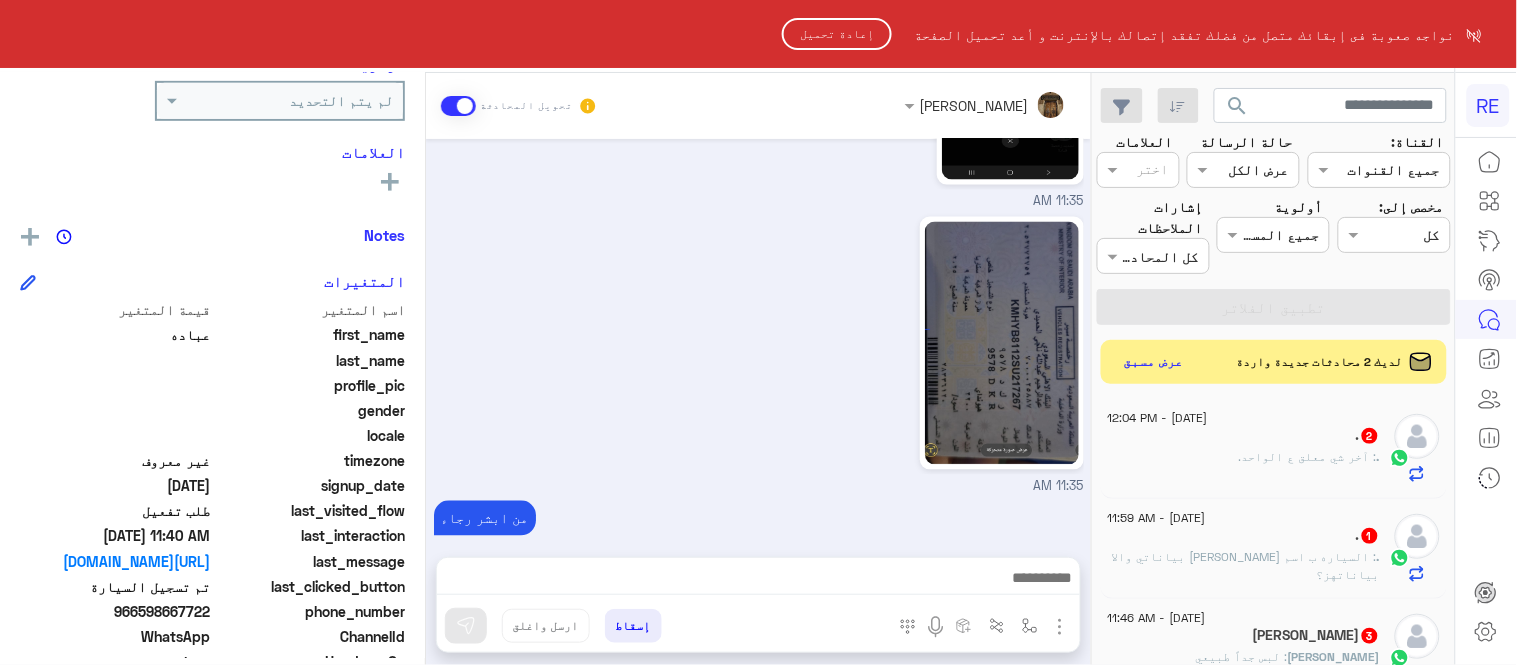 click on "إعادة تحميل" 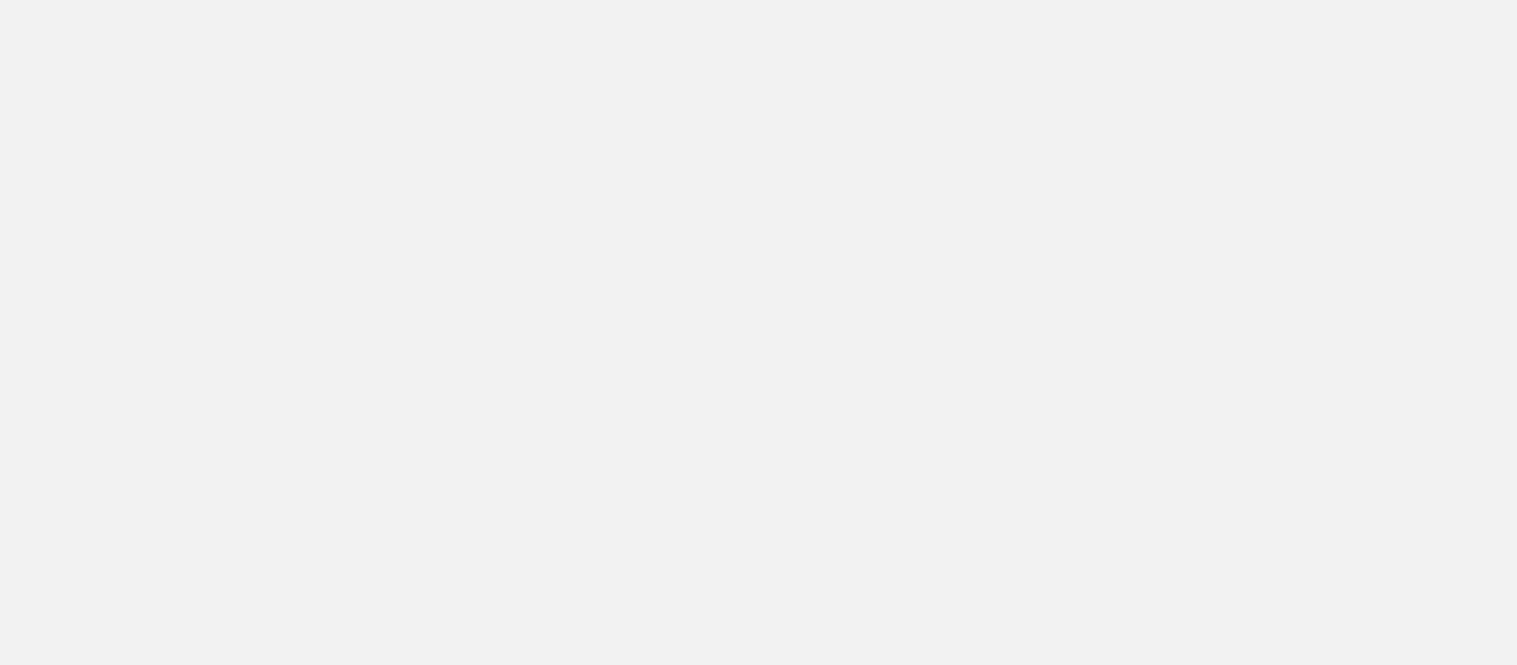scroll, scrollTop: 0, scrollLeft: 0, axis: both 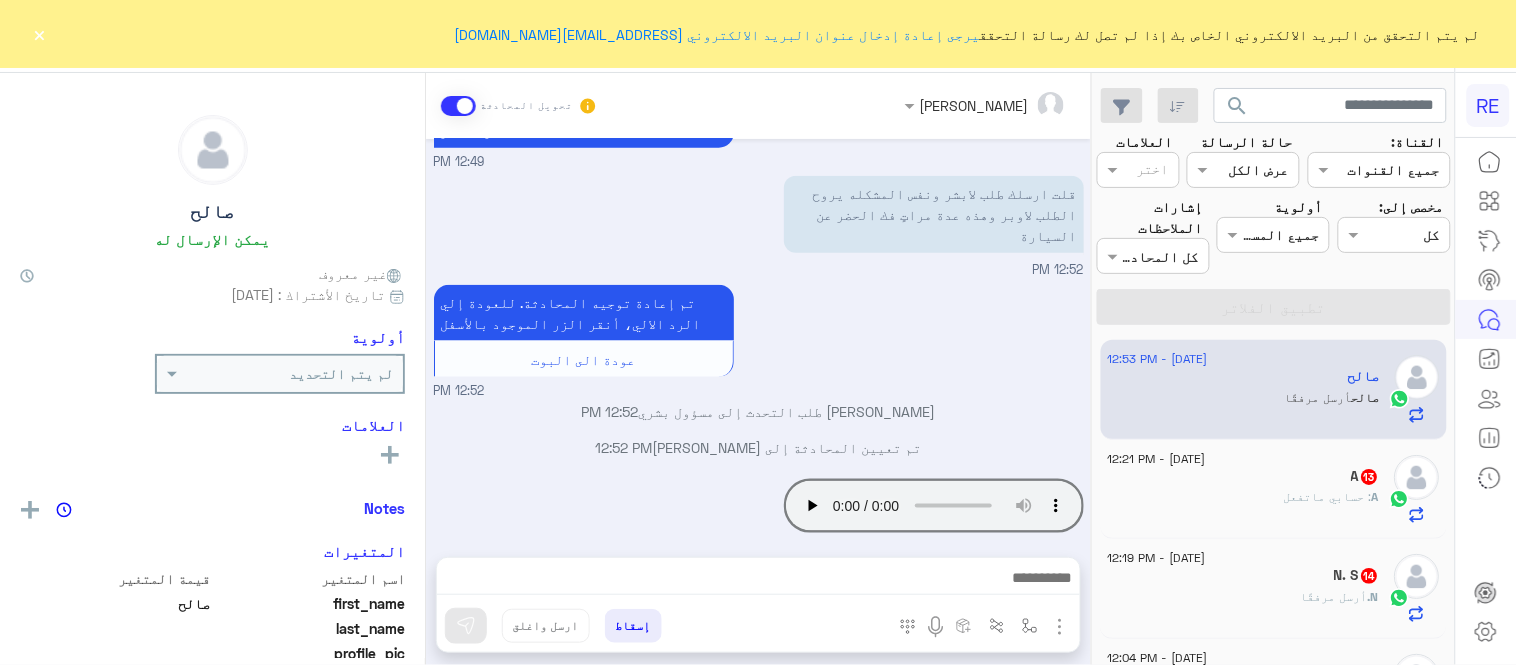 click on "×" 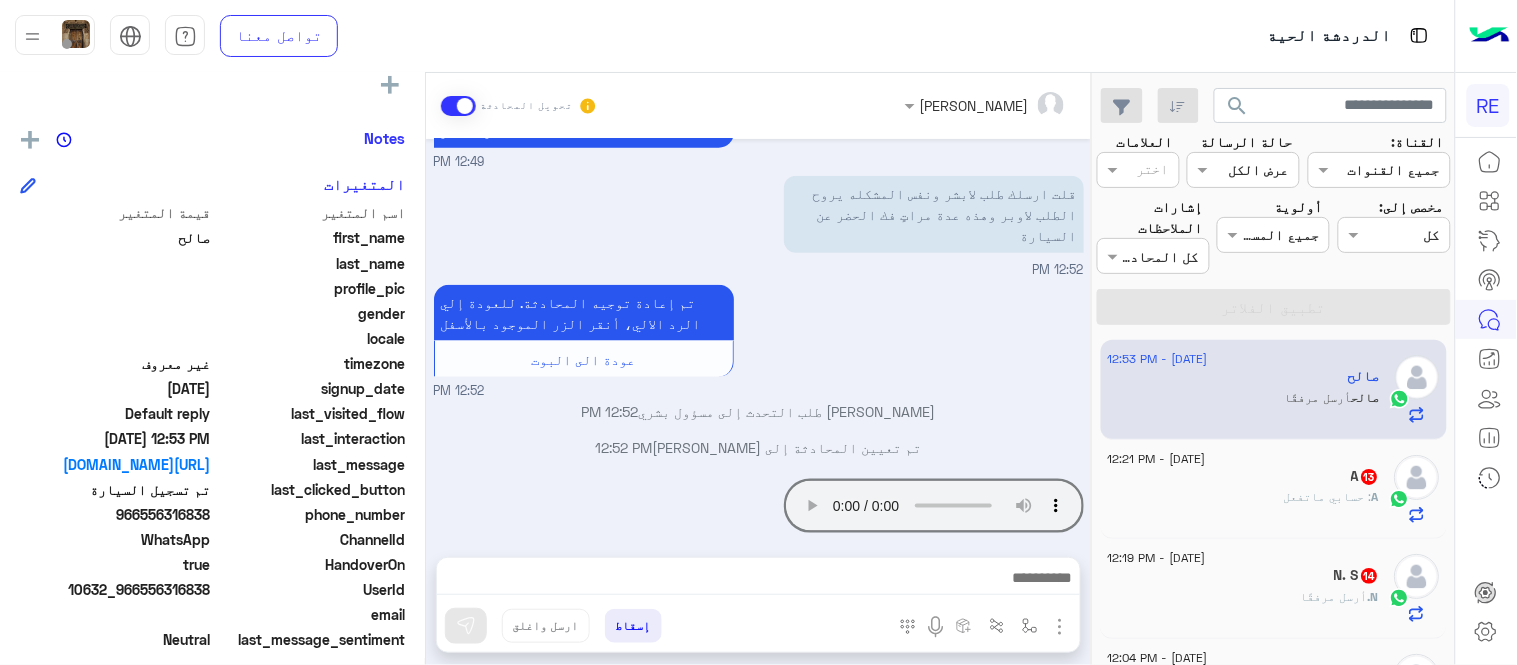 scroll, scrollTop: 410, scrollLeft: 0, axis: vertical 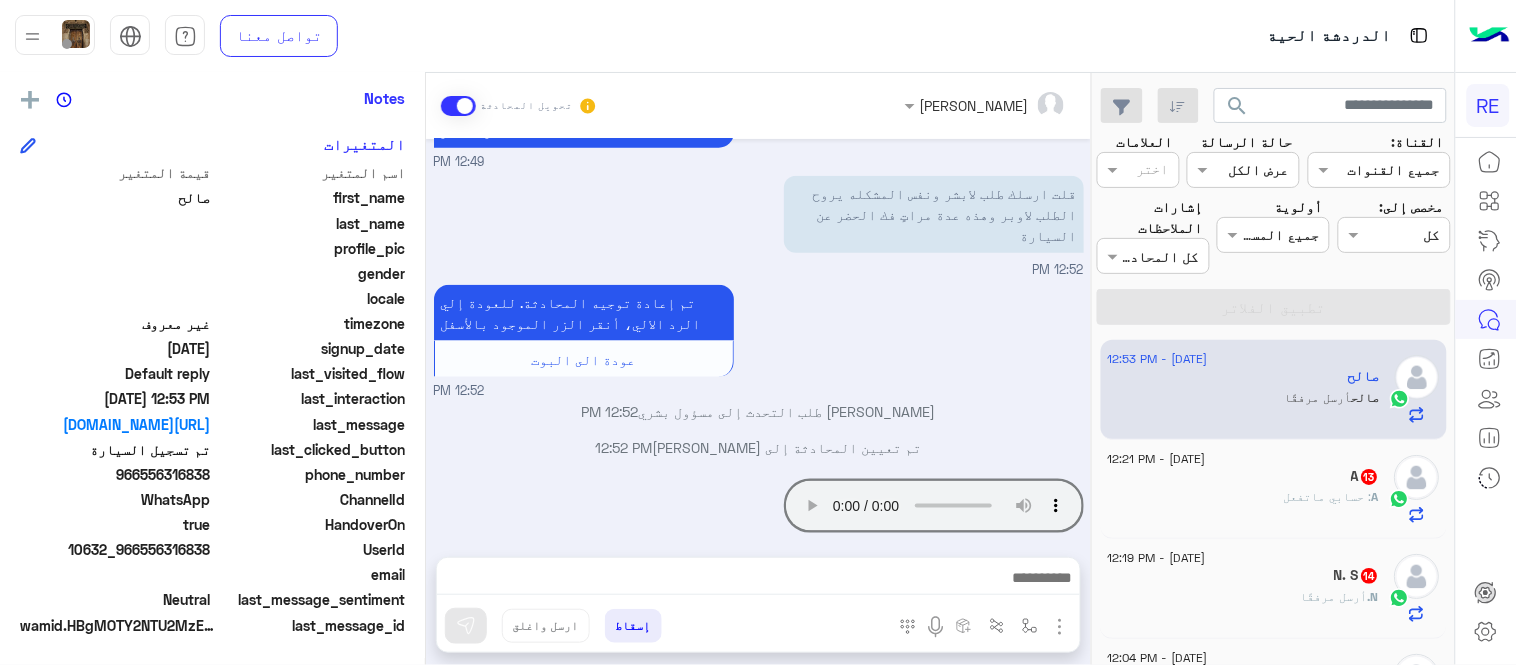 drag, startPoint x: 140, startPoint y: 471, endPoint x: 213, endPoint y: 480, distance: 73.552704 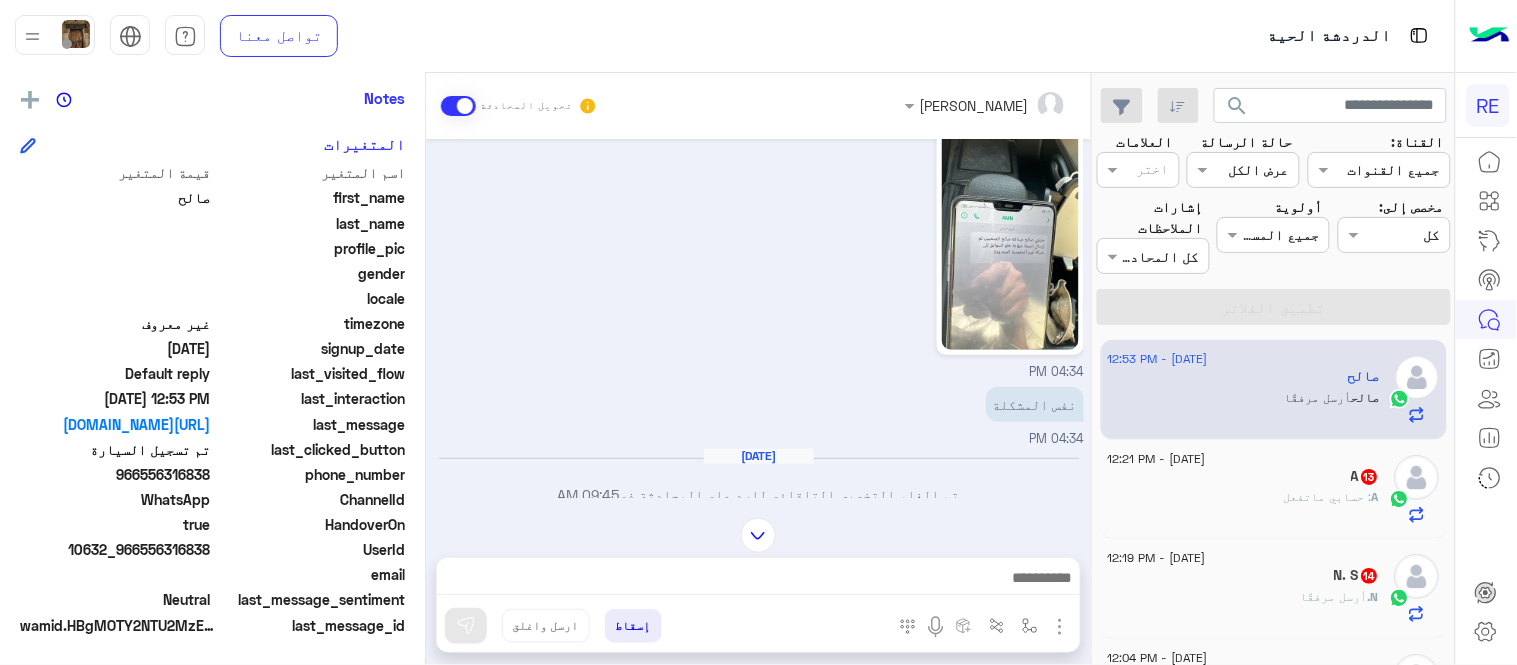 scroll, scrollTop: 48, scrollLeft: 0, axis: vertical 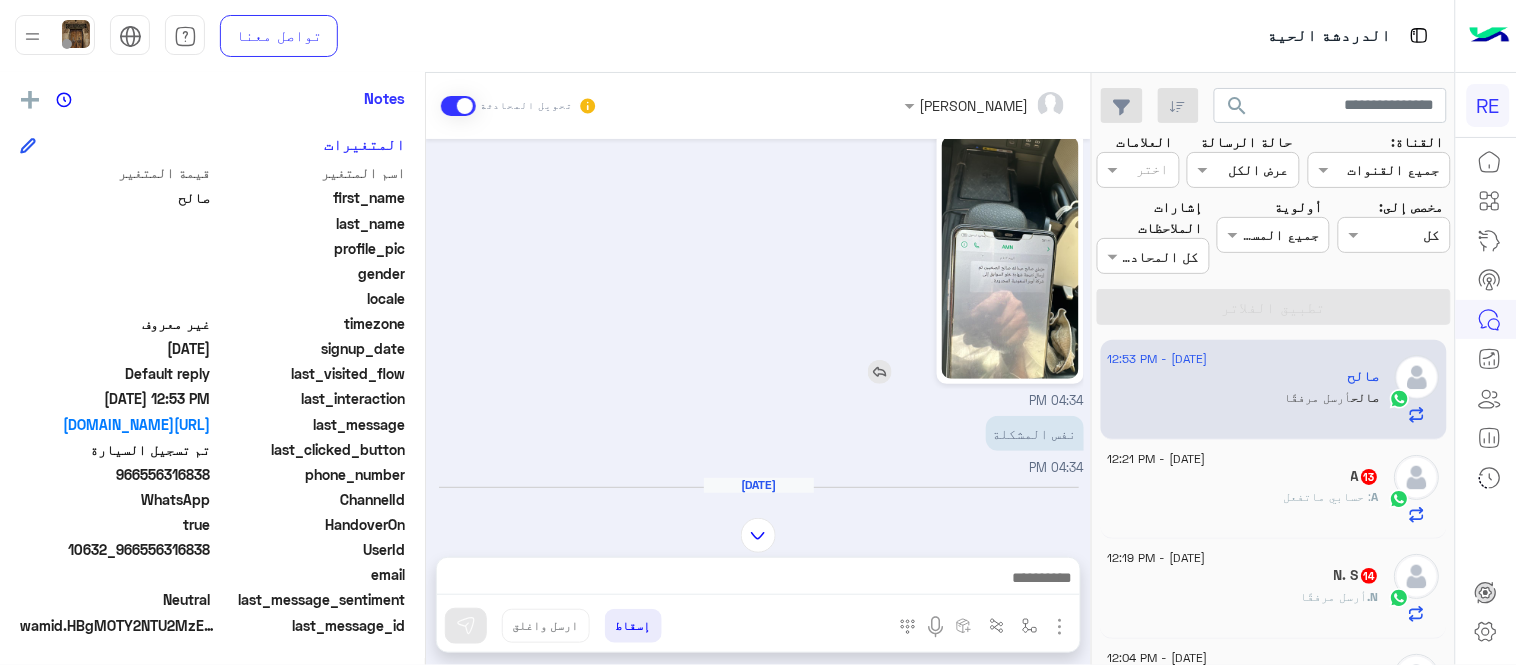 click 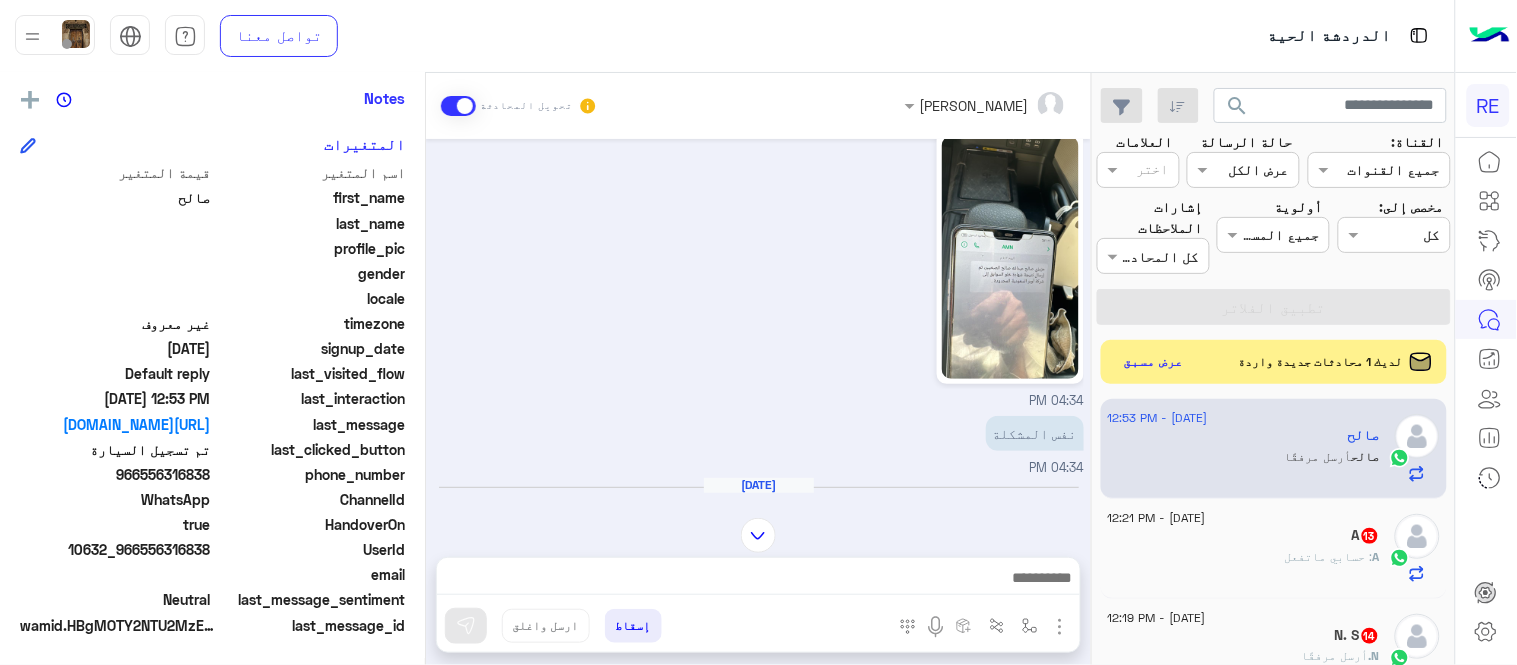 scroll, scrollTop: 0, scrollLeft: 0, axis: both 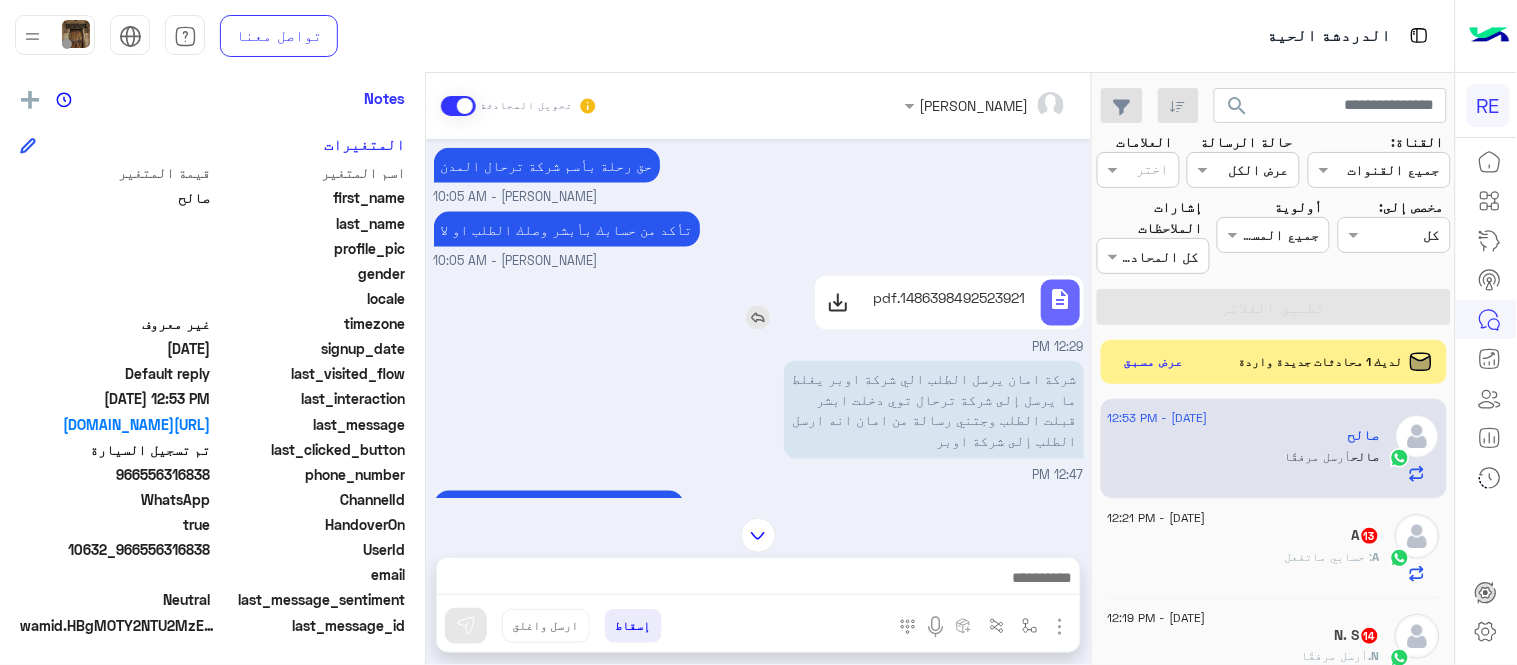 click on "1486398492523921.pdf" 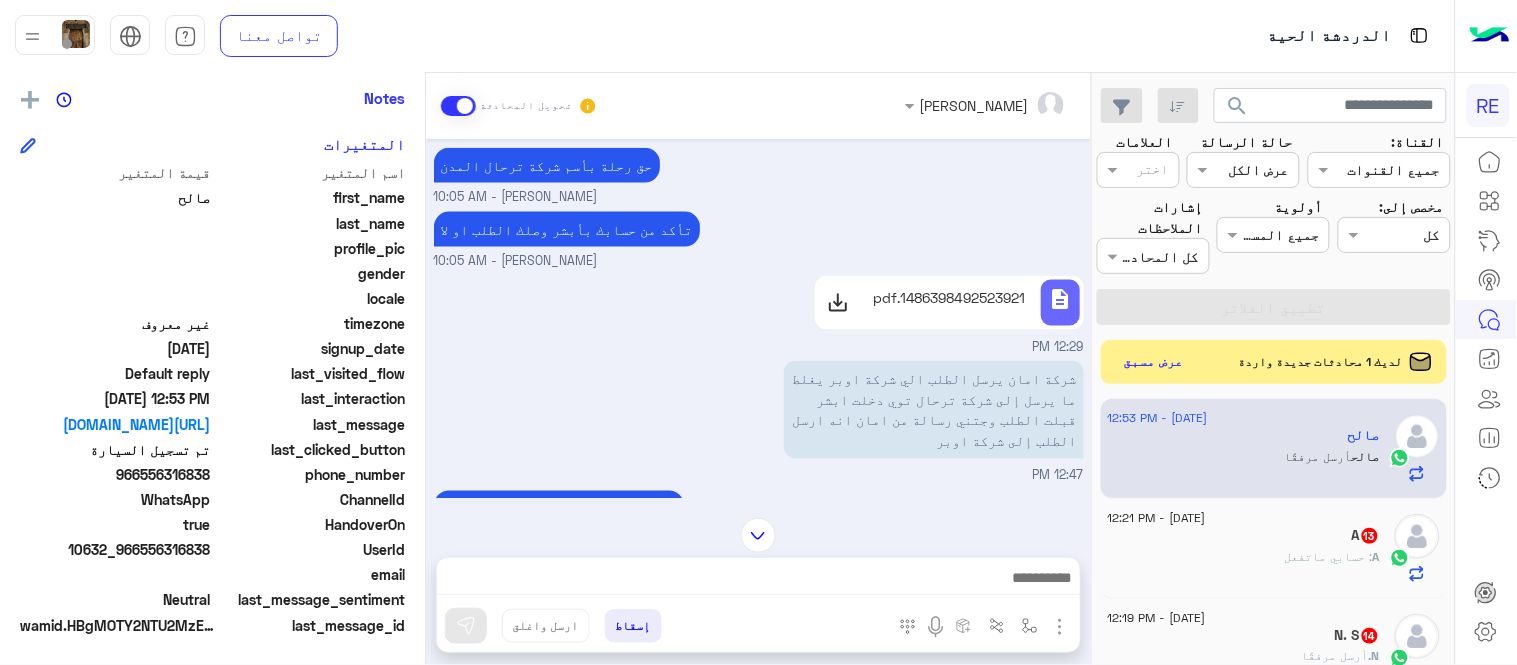 click at bounding box center (758, 535) 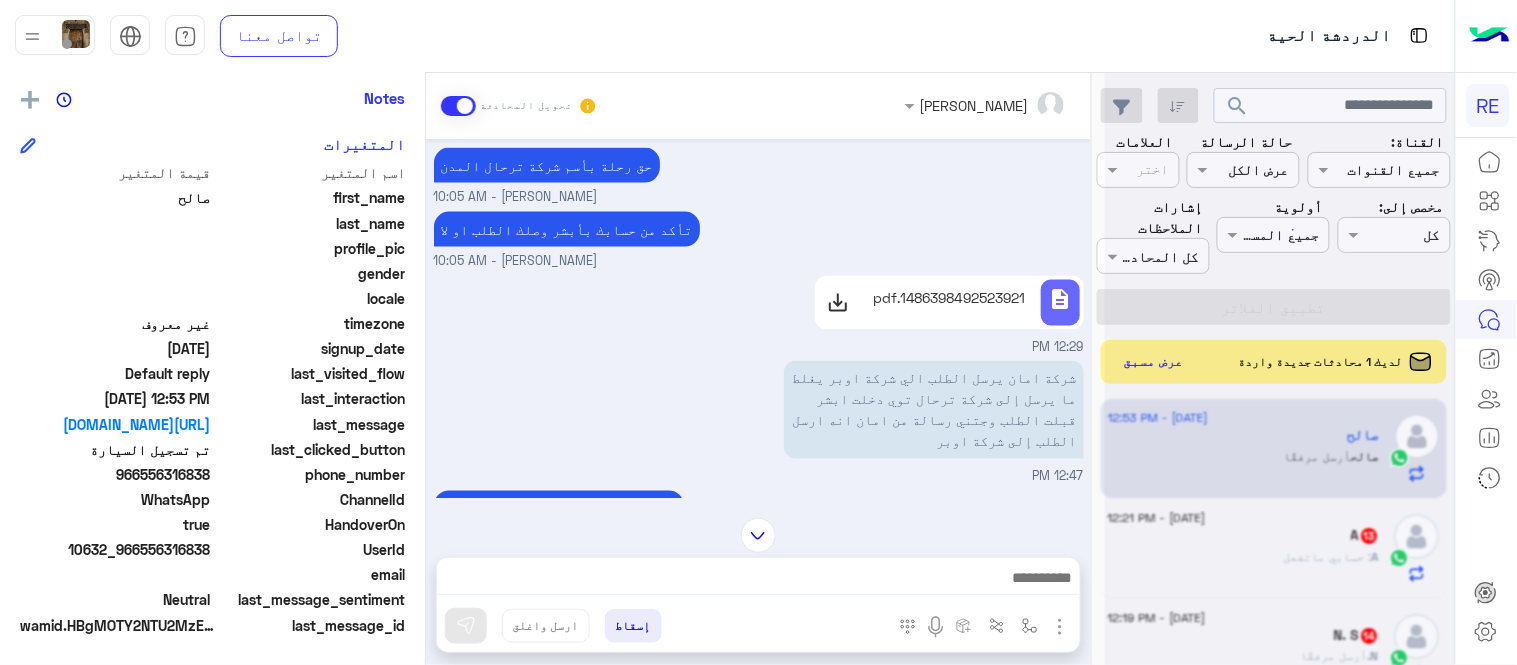scroll, scrollTop: 1717, scrollLeft: 0, axis: vertical 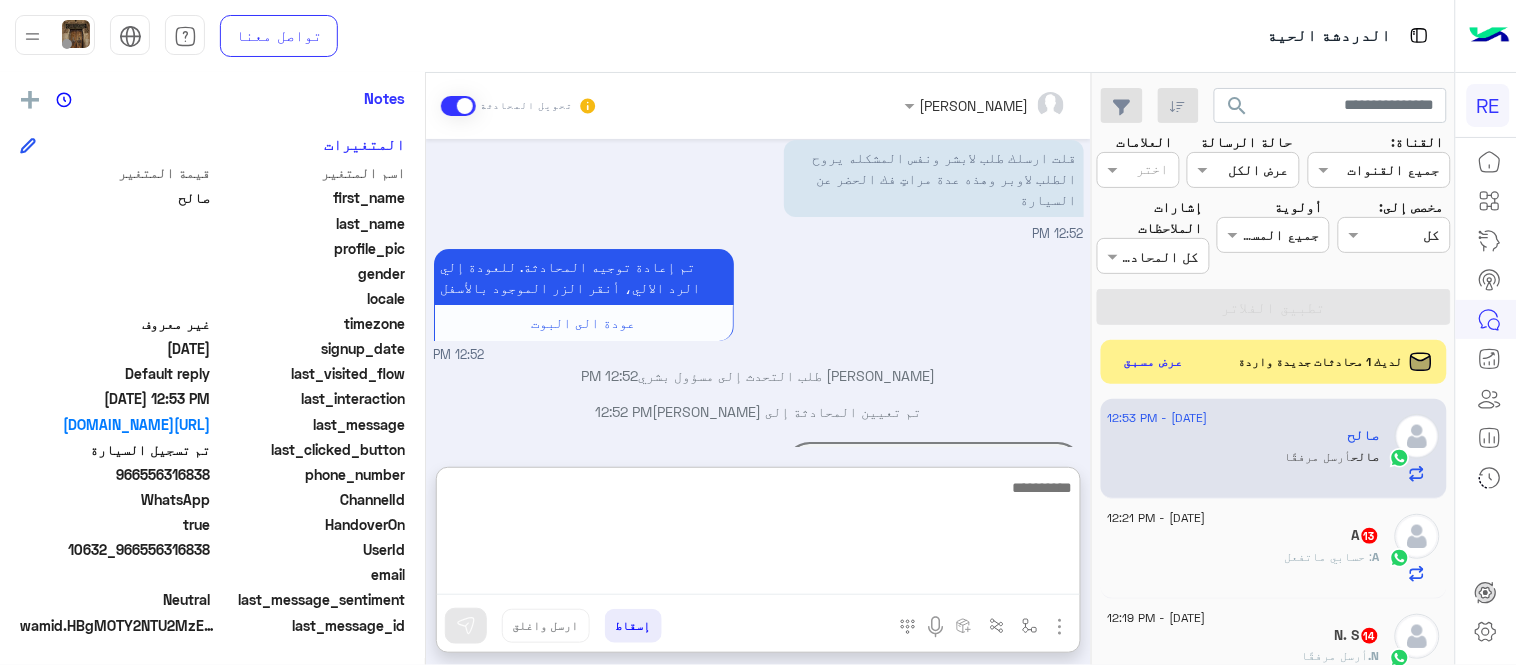 click at bounding box center (758, 535) 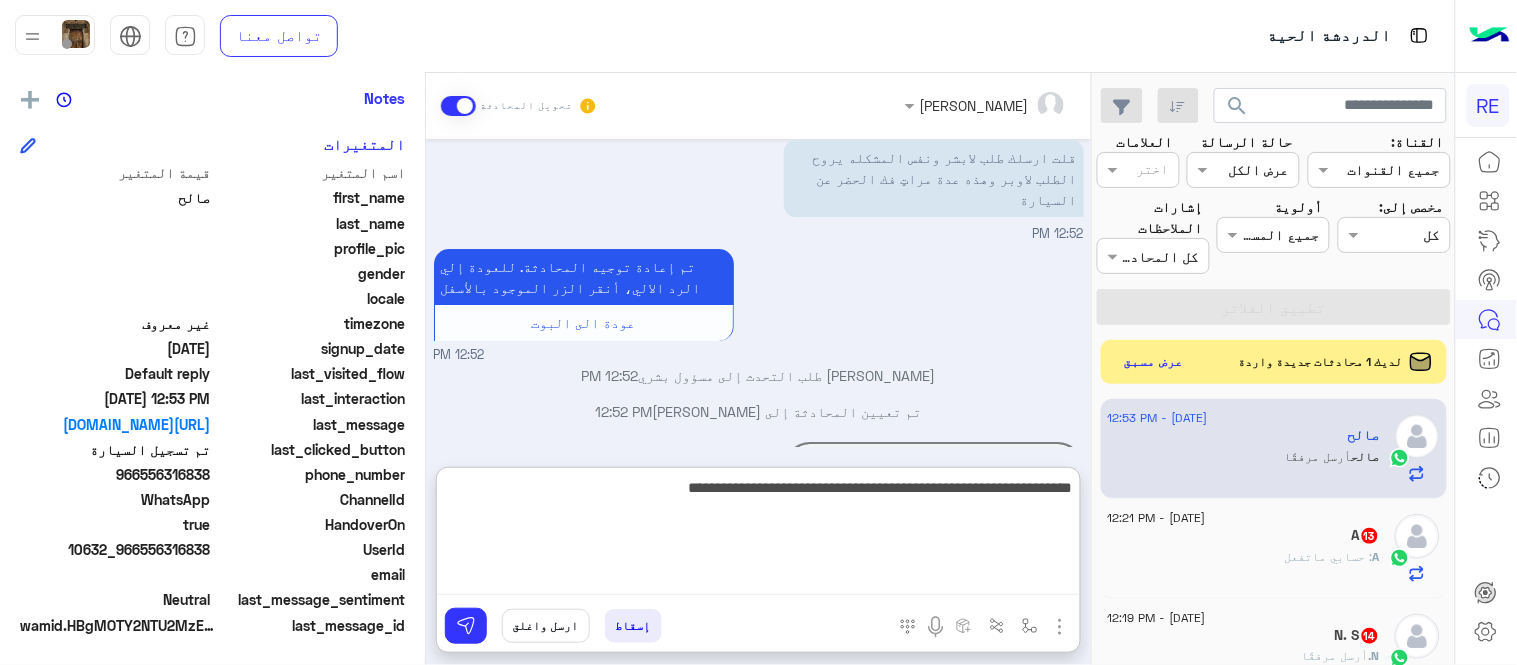type on "**********" 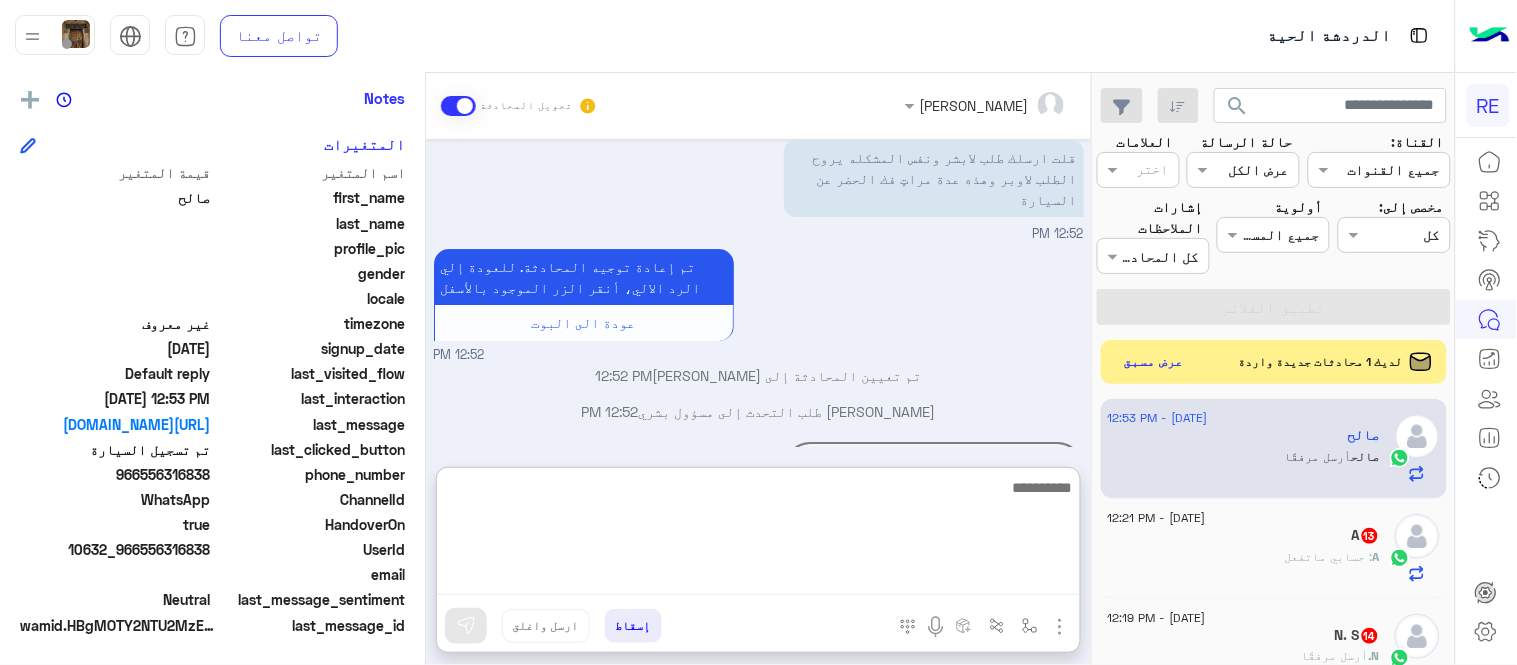 scroll, scrollTop: 1893, scrollLeft: 0, axis: vertical 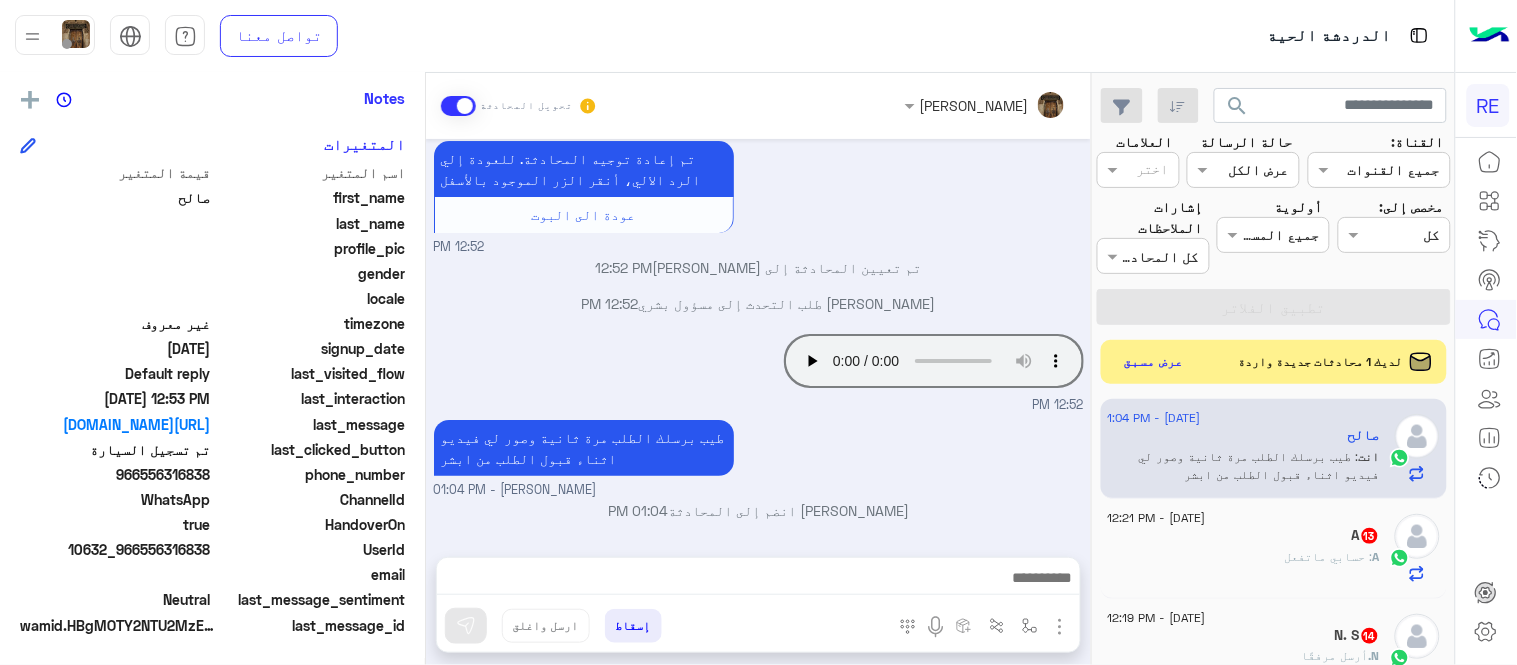 click on "طيب برسلك الطلب مرة ثانية وصور لي فيديو اثناء قبول الطلب من ابشر  [PERSON_NAME] -  01:04 PM" at bounding box center [759, 457] 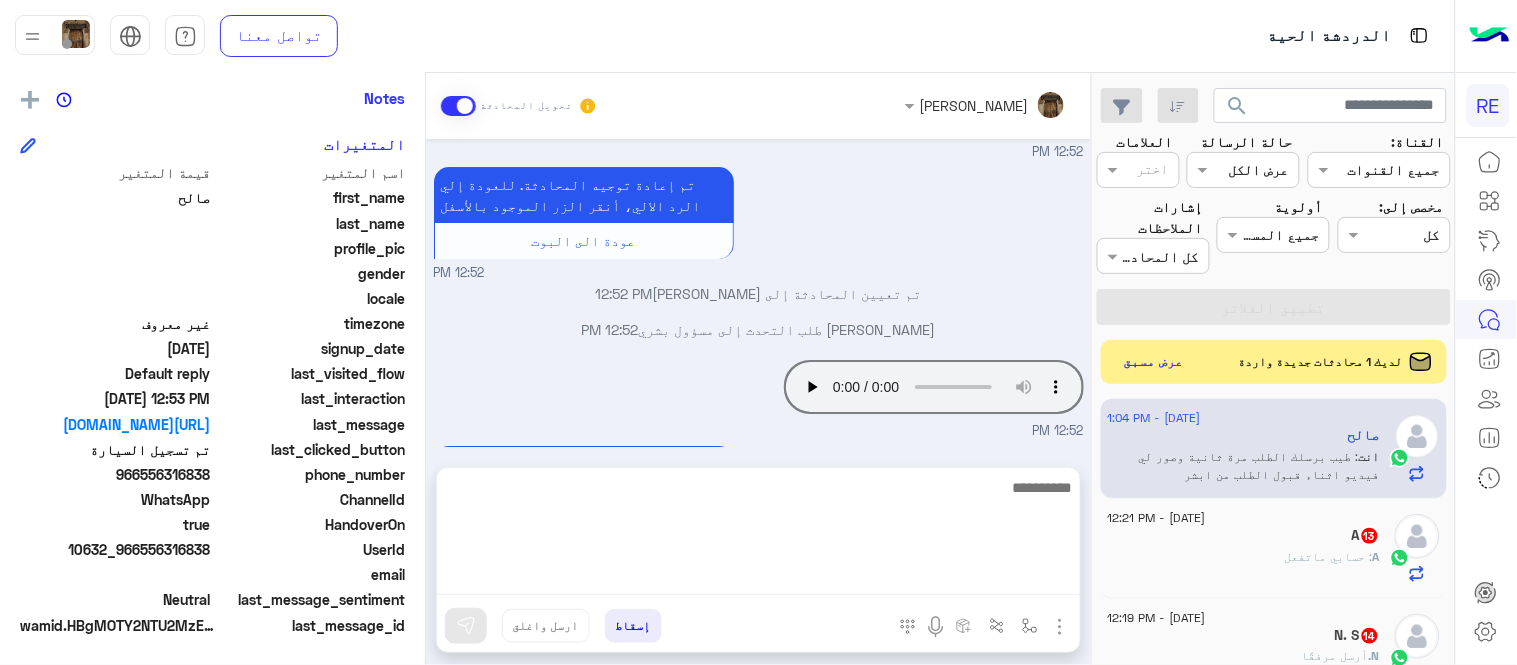 scroll, scrollTop: 1893, scrollLeft: 0, axis: vertical 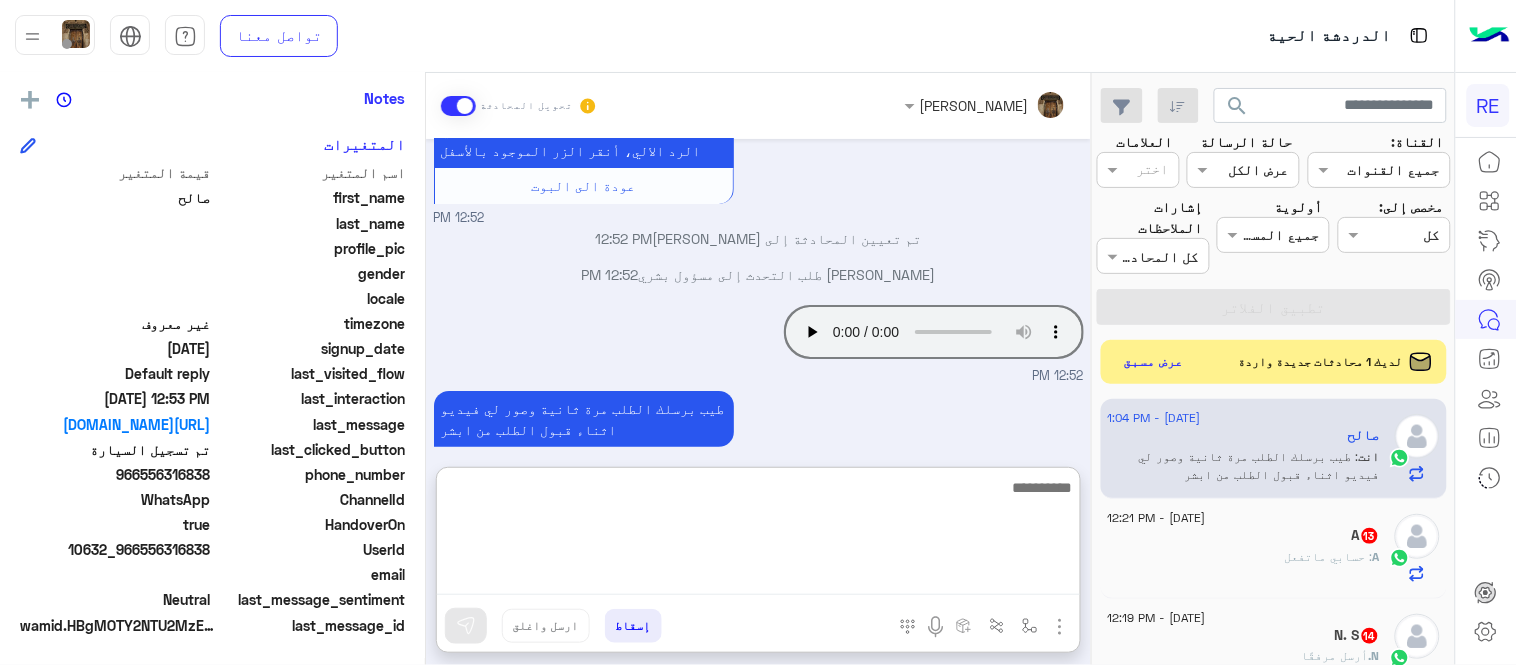 click at bounding box center (758, 535) 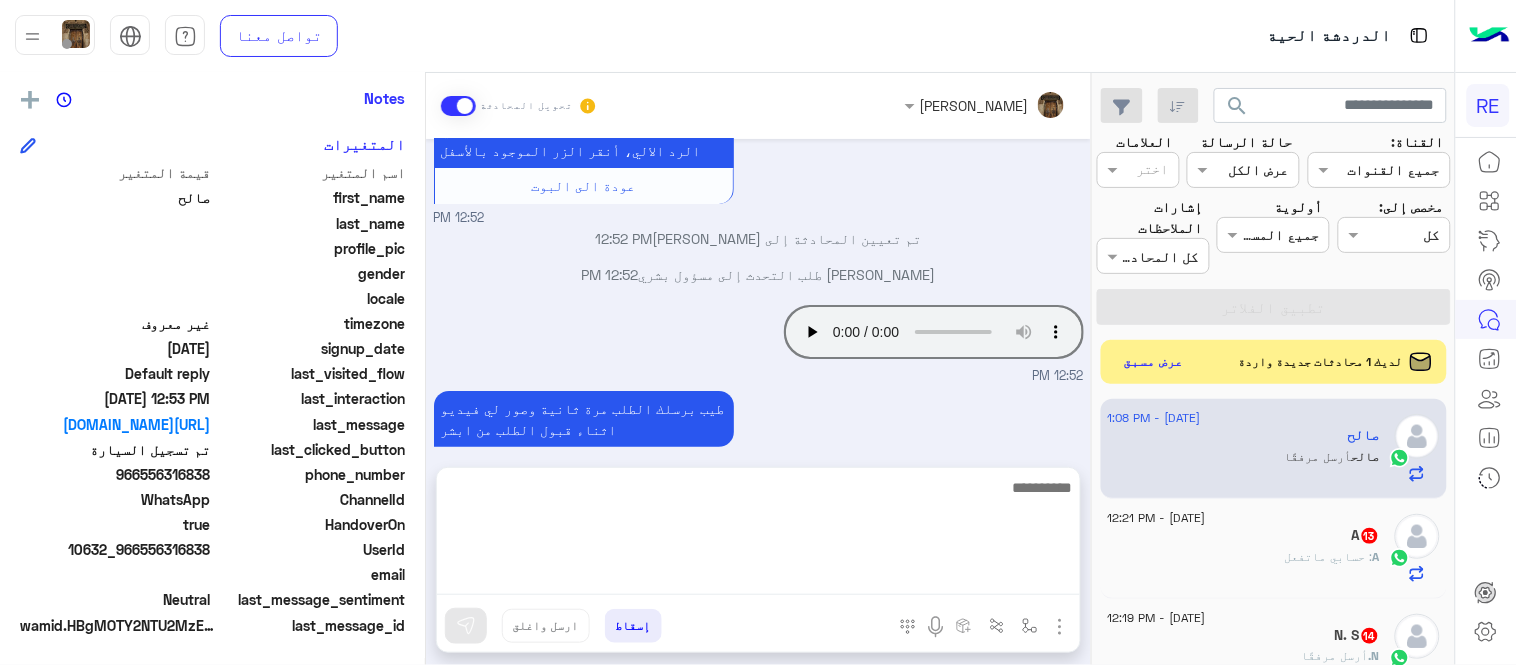 scroll, scrollTop: 2412, scrollLeft: 0, axis: vertical 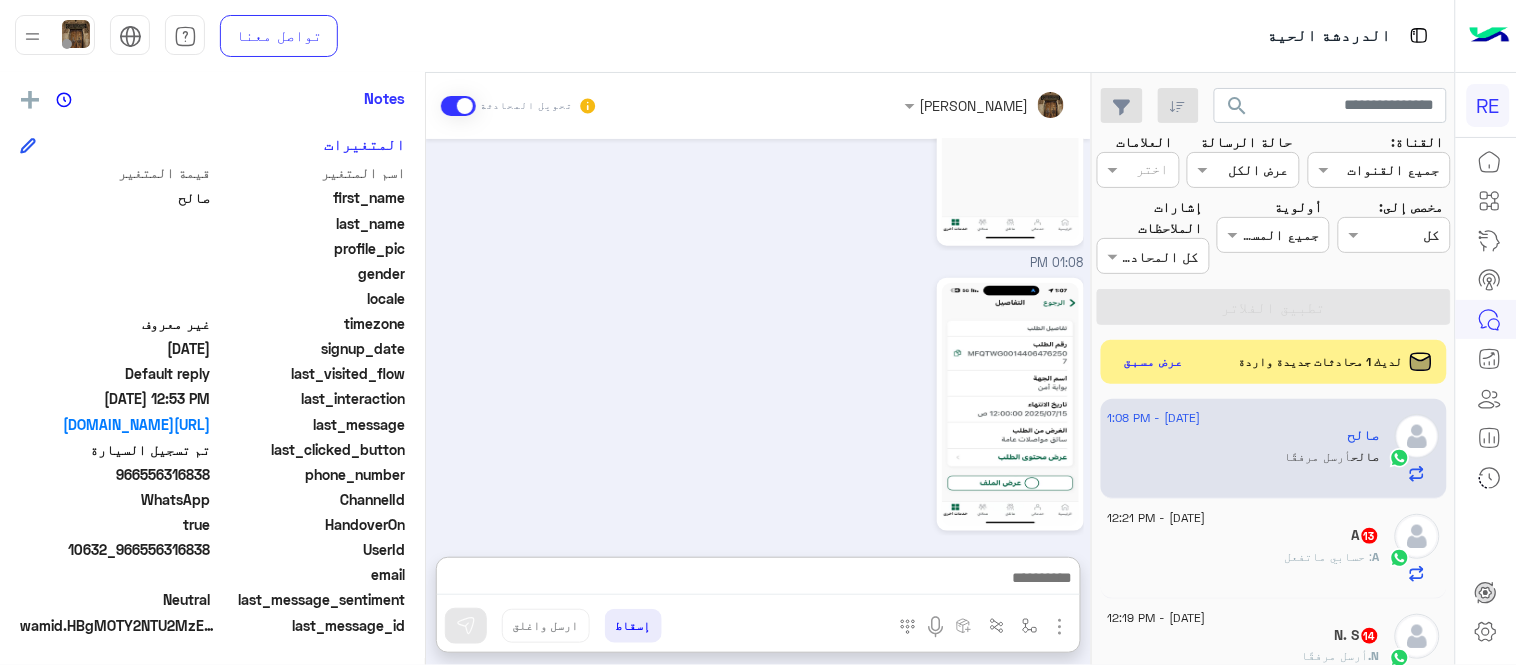 click on "01:08 PM" at bounding box center (759, 415) 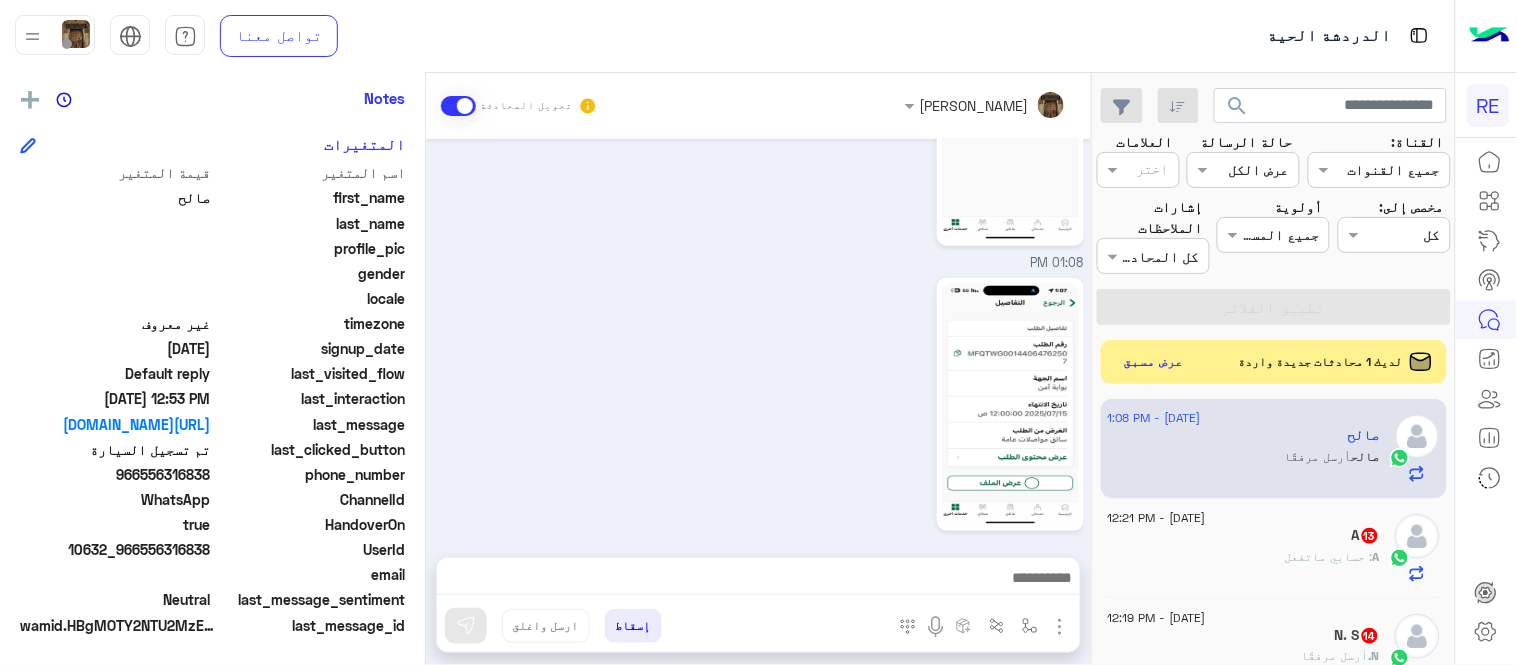 scroll, scrollTop: 2407, scrollLeft: 0, axis: vertical 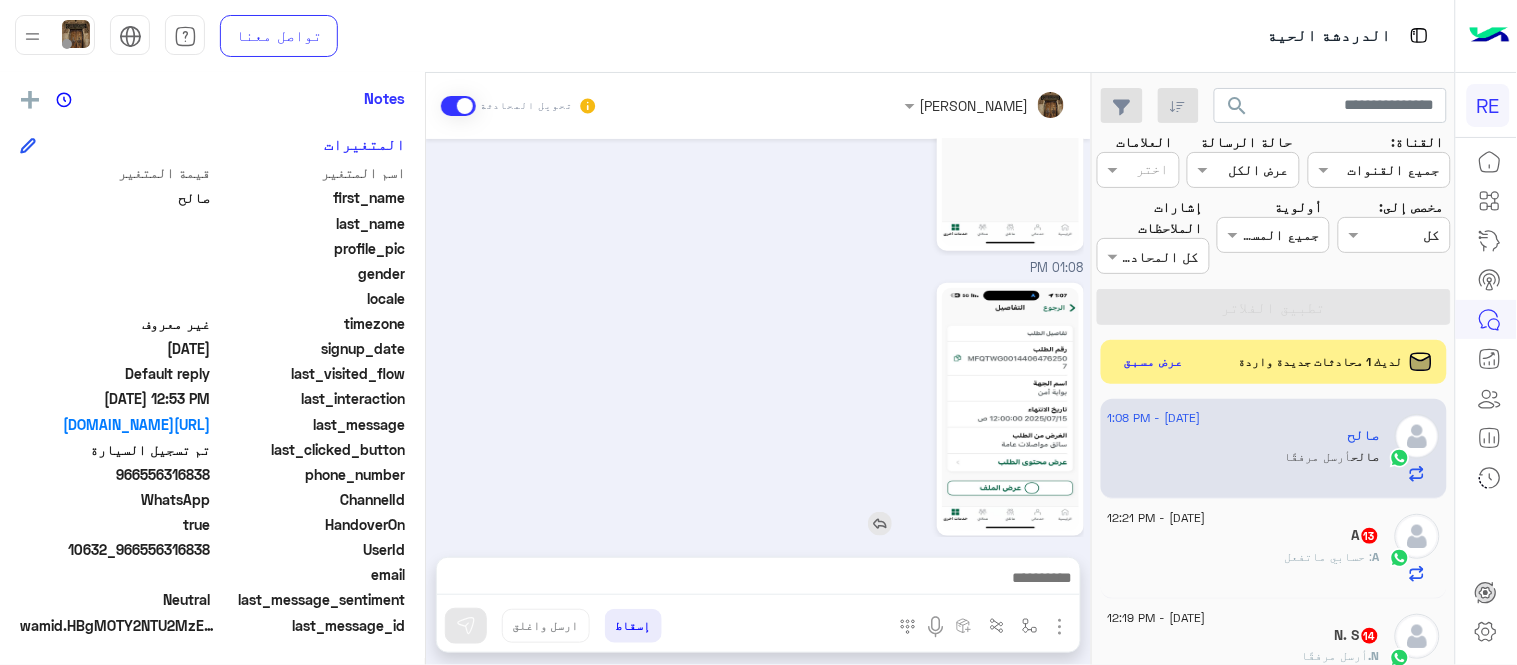 click 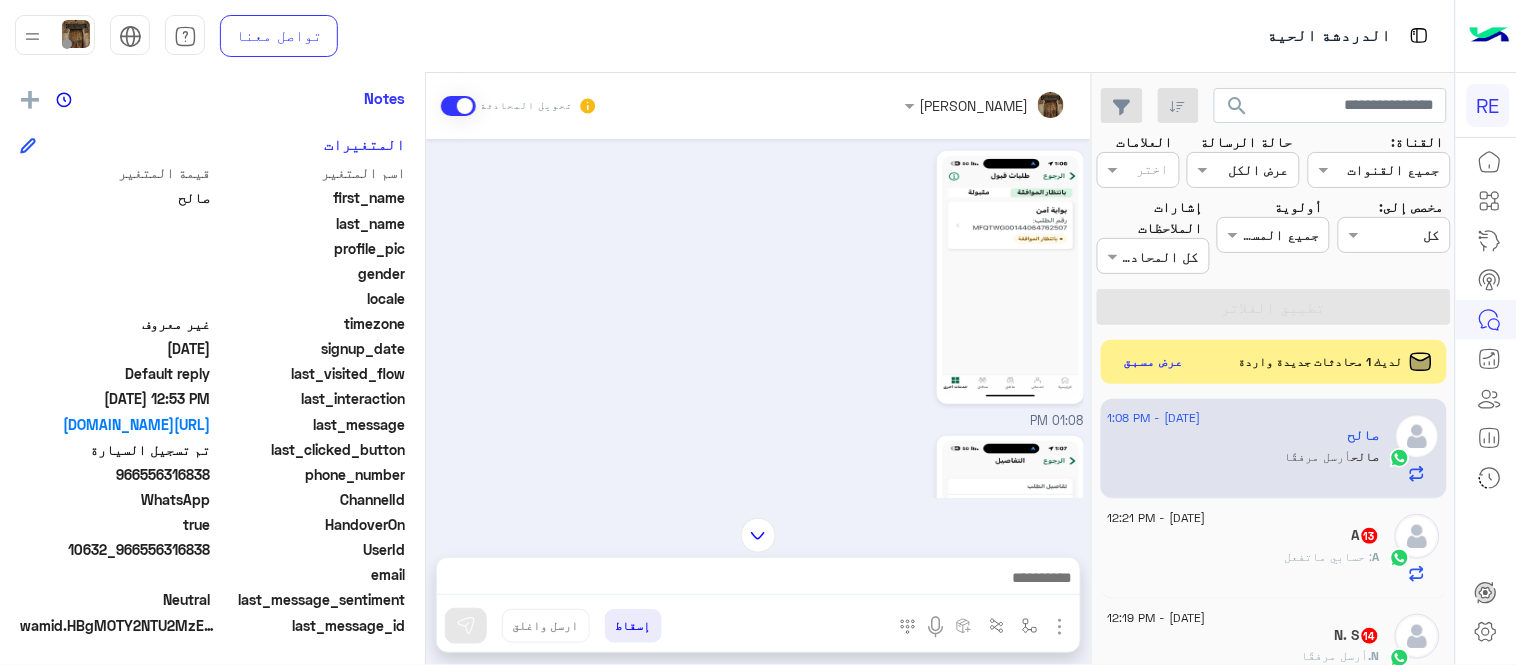 scroll, scrollTop: 2255, scrollLeft: 0, axis: vertical 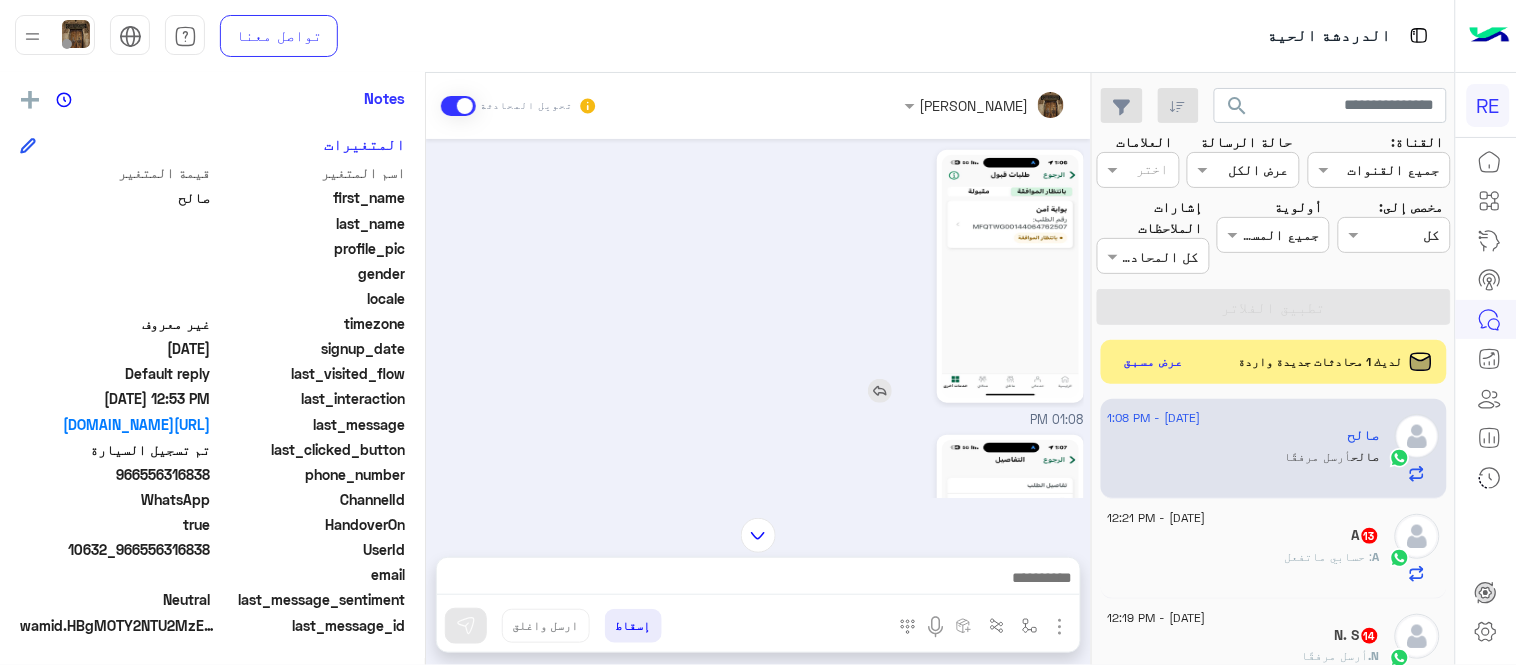 click 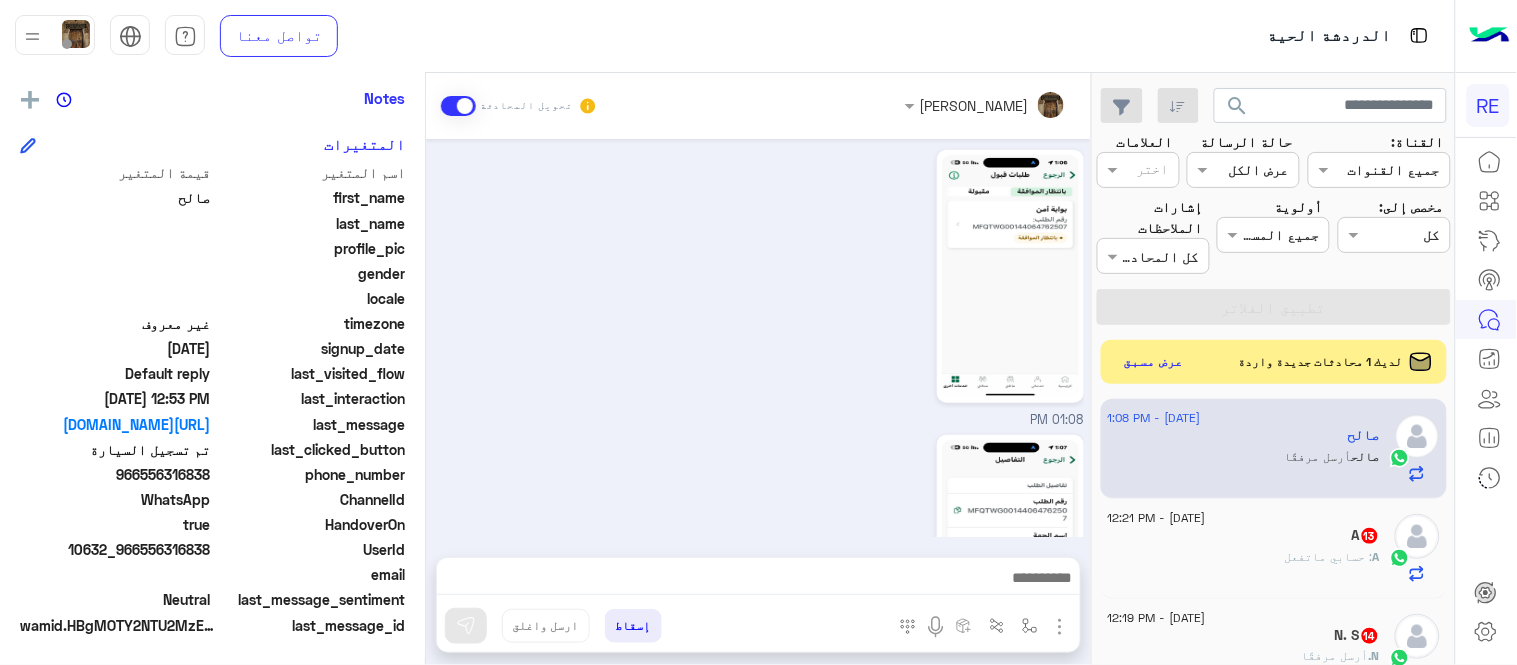 scroll, scrollTop: 2407, scrollLeft: 0, axis: vertical 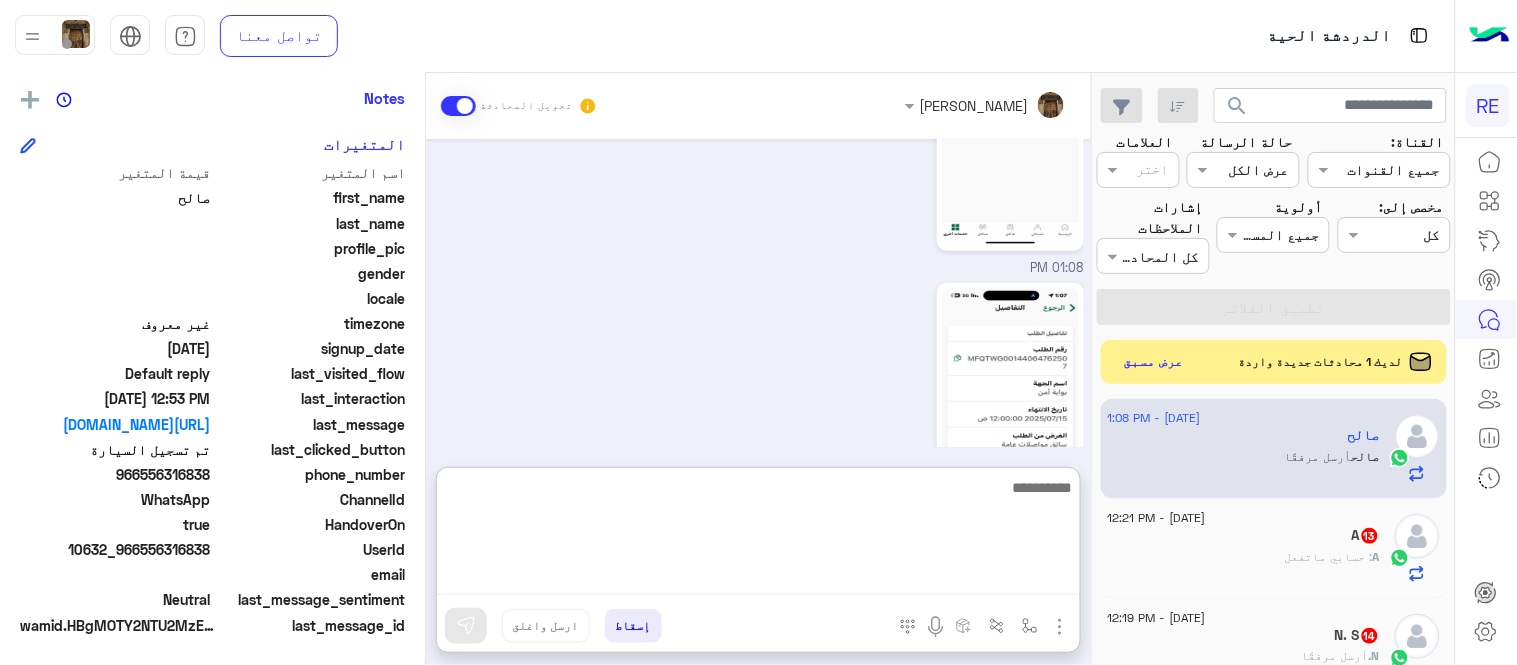 click at bounding box center (758, 535) 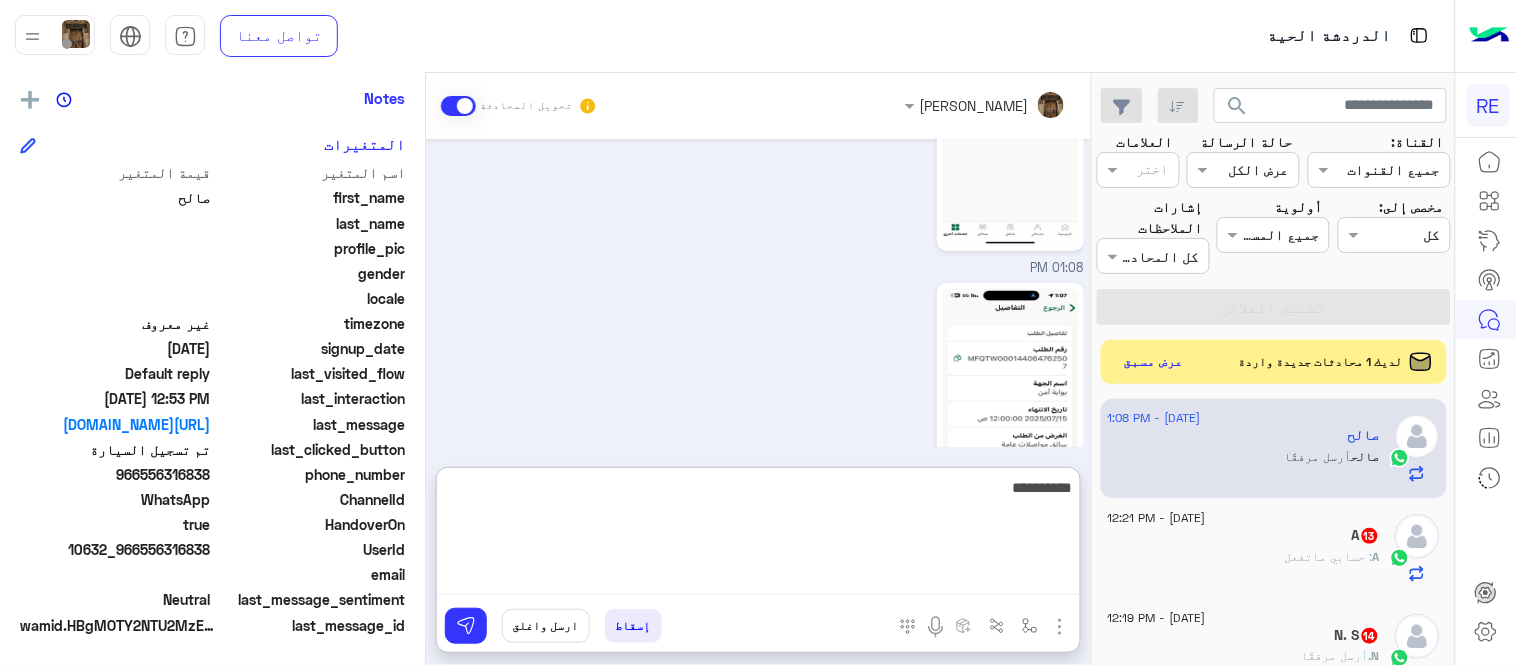 type on "**********" 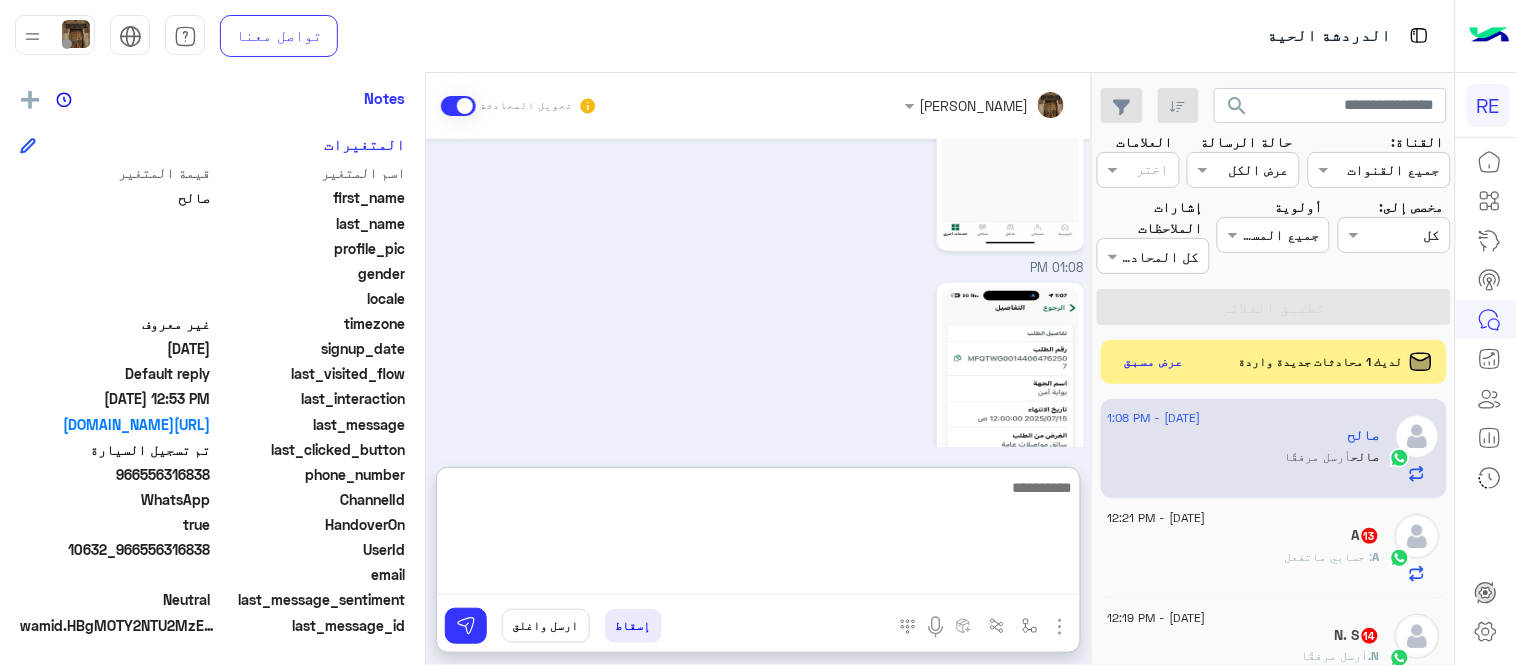 scroll, scrollTop: 2562, scrollLeft: 0, axis: vertical 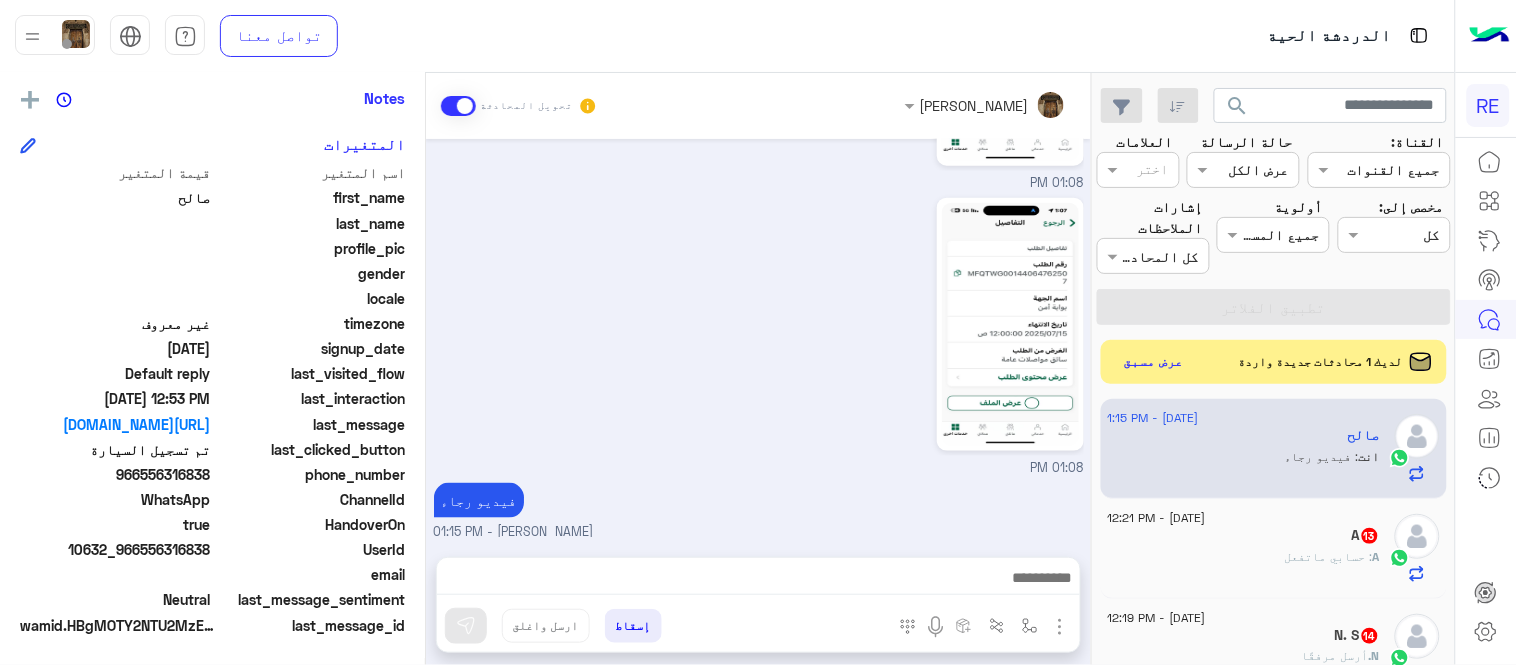 click on "[DATE]   [PERSON_NAME] انضم إلى المحادثة   09:42 AM        09:46 AM    09:46 AM  مايجي التقرير الي بإسم اوبر   09:47 AM  حق رحلة بأسم شركة ترحال المدن  [PERSON_NAME] -  10:05 AM  تأكد من حسابك بأبشر وصلك الطلب او لا  [PERSON_NAME] -  10:05 AM  description 1486398492523921.pdf   12:29 PM  شركة امان يرسل الطلب الي شركة اوبر يغلط ما يرسل إلى شركة ترحال توي دخلت ابشر قبلت الطلب وجتني رسالة من امان انه ارسل الطلب إلى شركة اوبر   12:47 PM  لحظة ارسلك الطلب مرة ثانية ونشوف  [PERSON_NAME] -  03:36 PM  اذا نفس المشكلة بلغنا رجاء  [PERSON_NAME] -  03:37 PM    04:34 PM  نفس المشكلة   04:34 PM   [DATE]   تم إلغاء التخصيص التلقائي للرد على المحادثة في   09:45 AM        12:49 PM   12:52 PM" at bounding box center (758, 338) 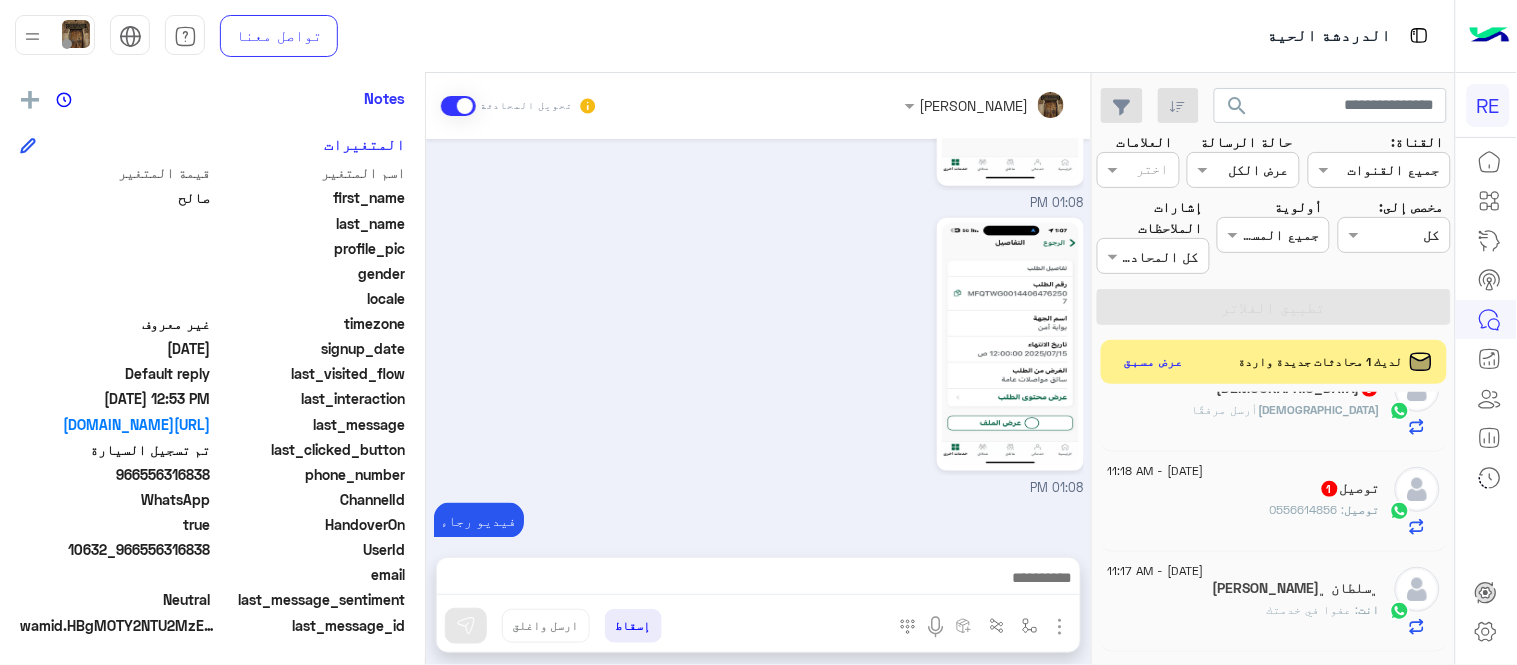 scroll, scrollTop: 920, scrollLeft: 0, axis: vertical 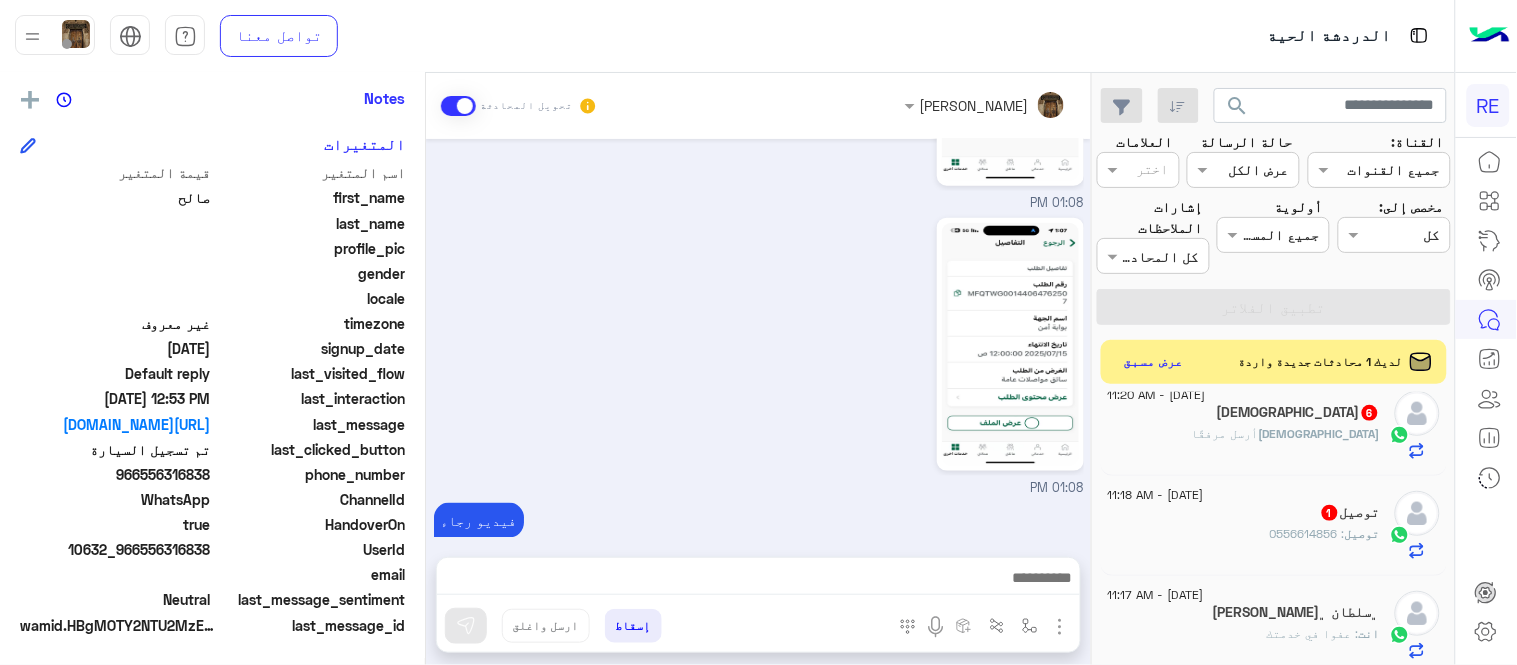 click on "توصيل   1" 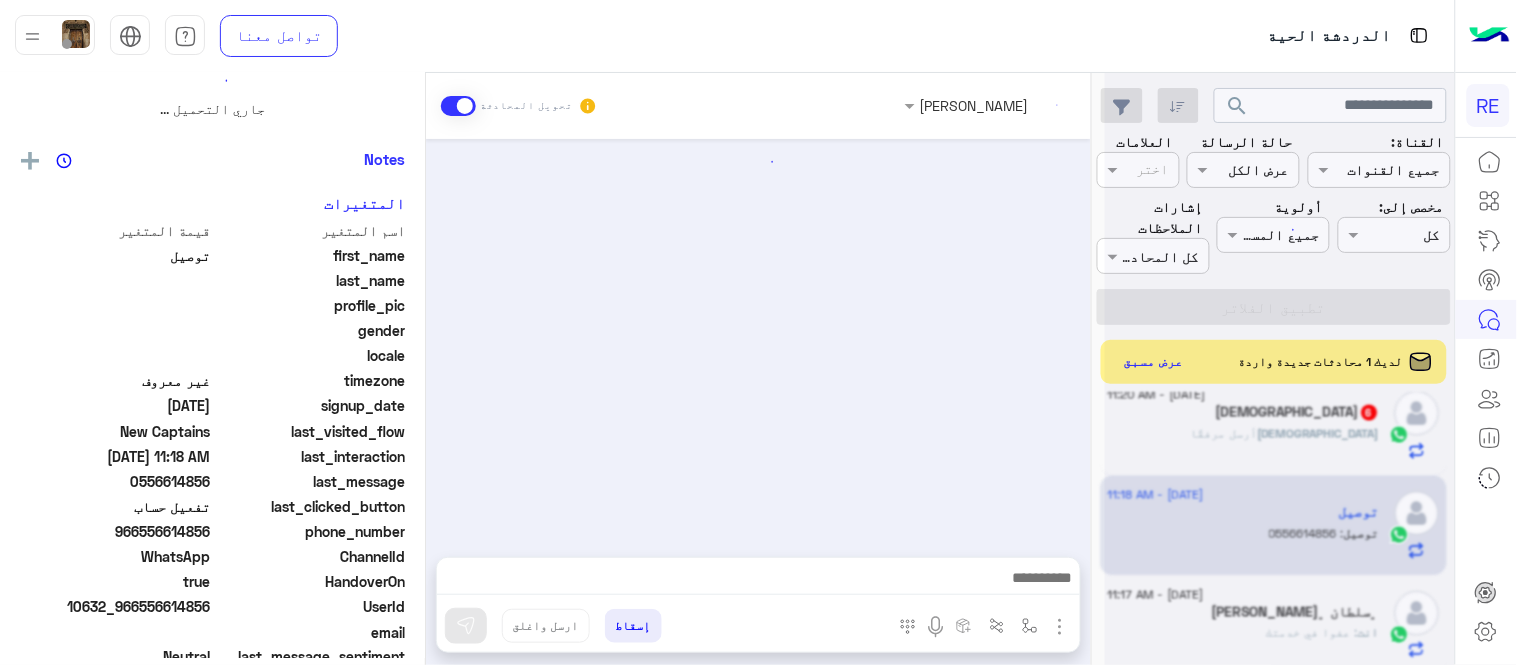 scroll, scrollTop: 0, scrollLeft: 0, axis: both 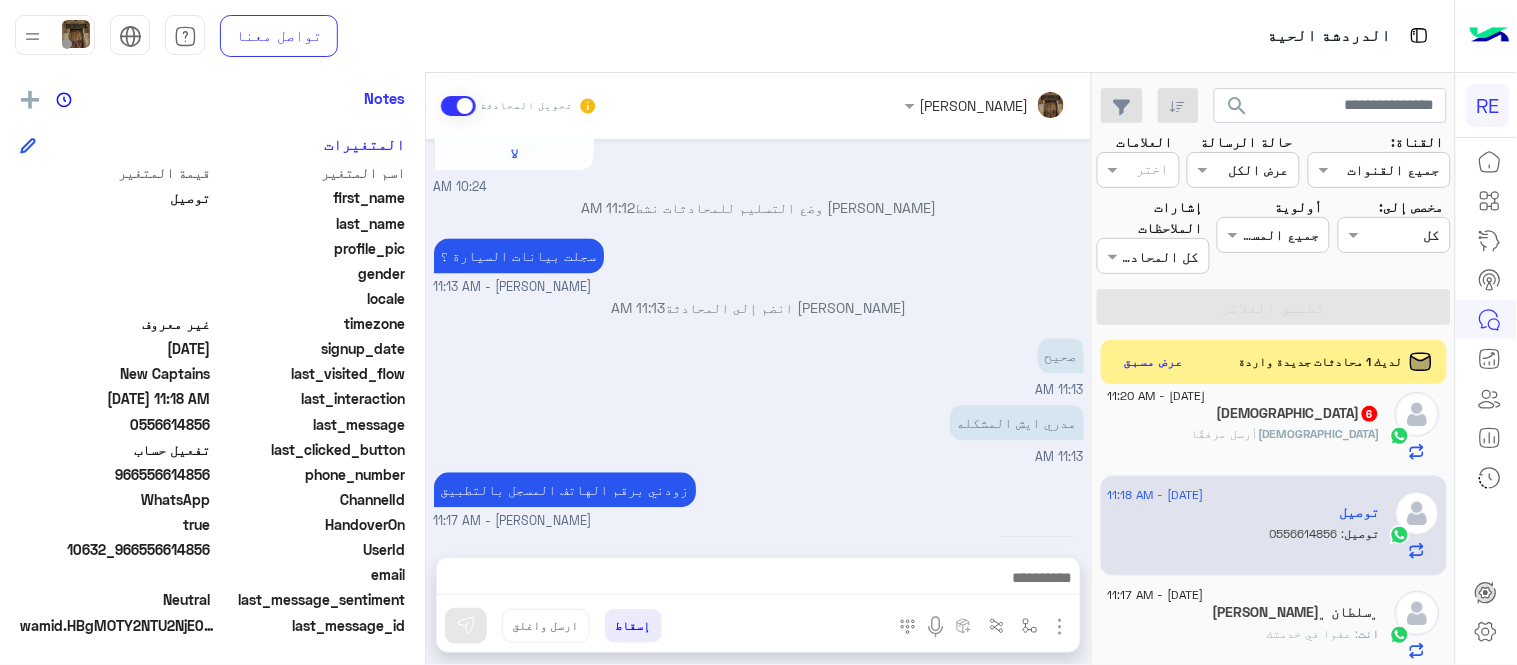 click on "0556614856" at bounding box center [1037, 554] 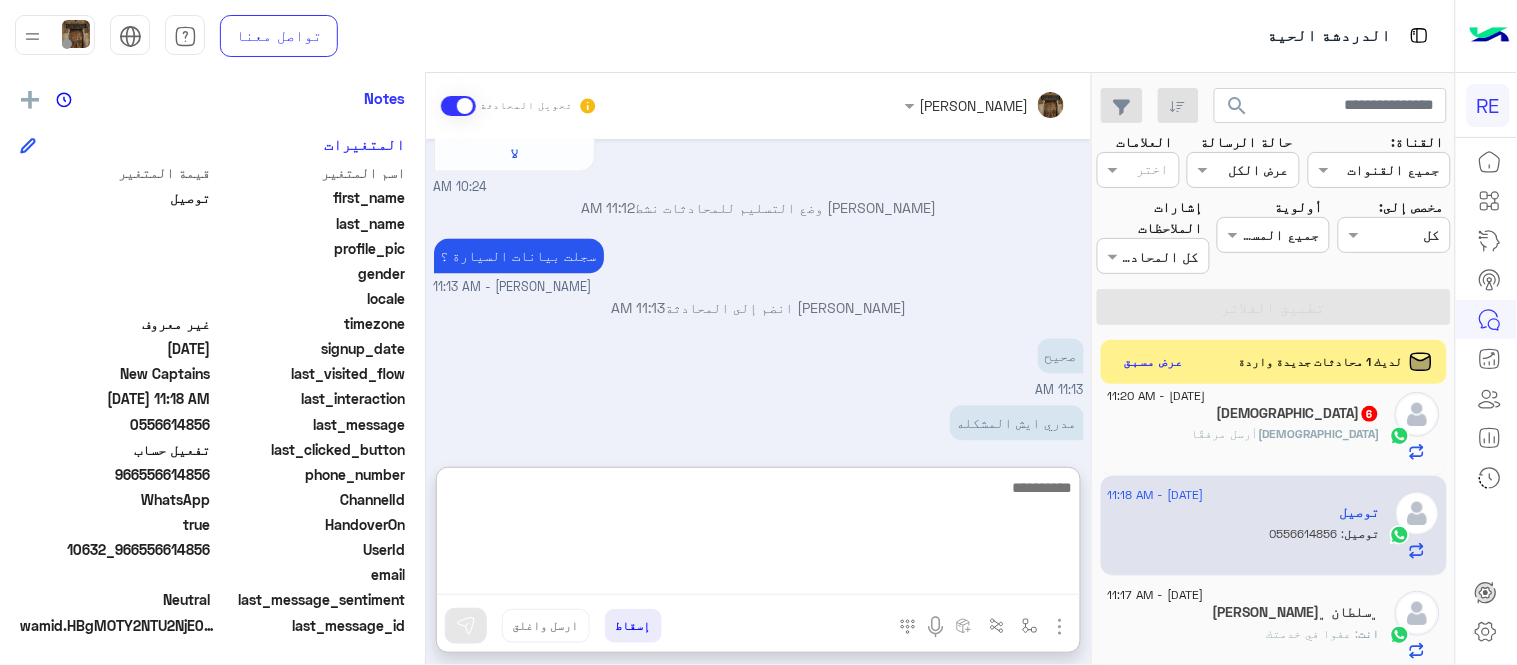 click at bounding box center (758, 535) 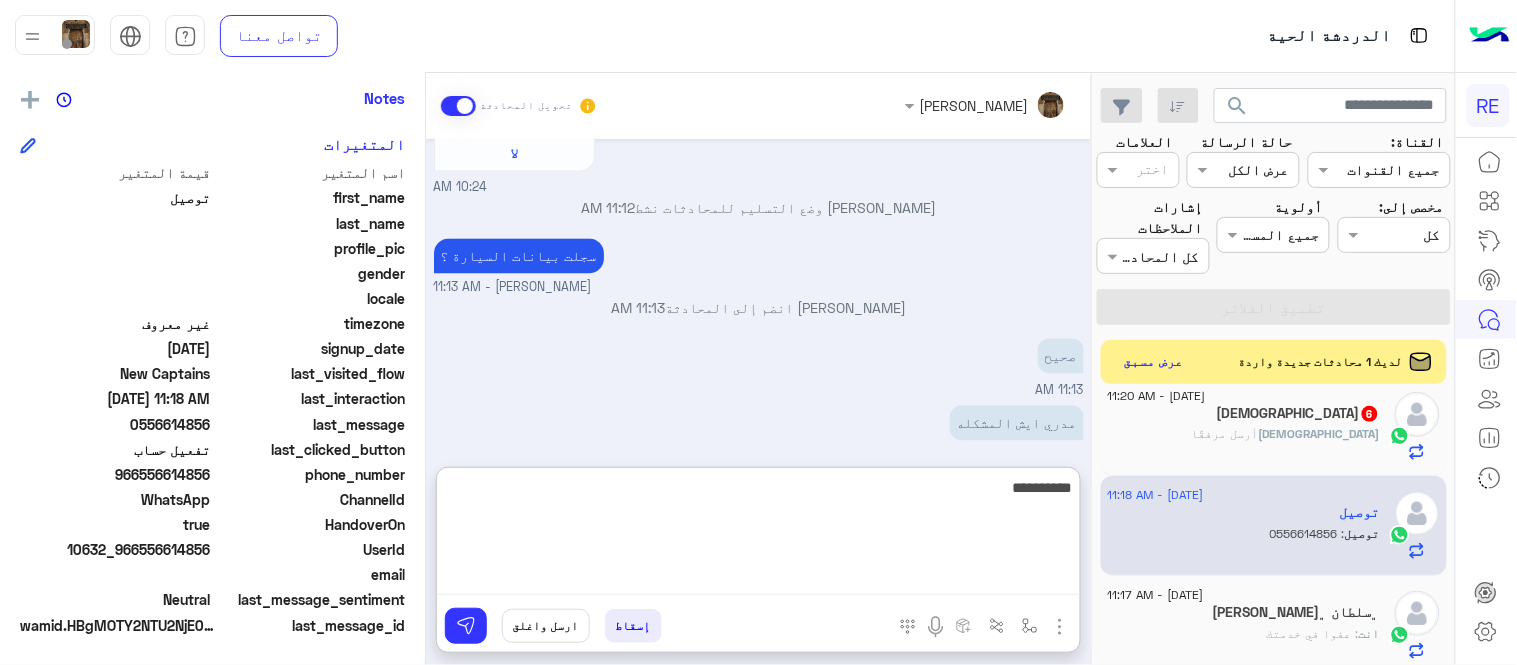 type on "**********" 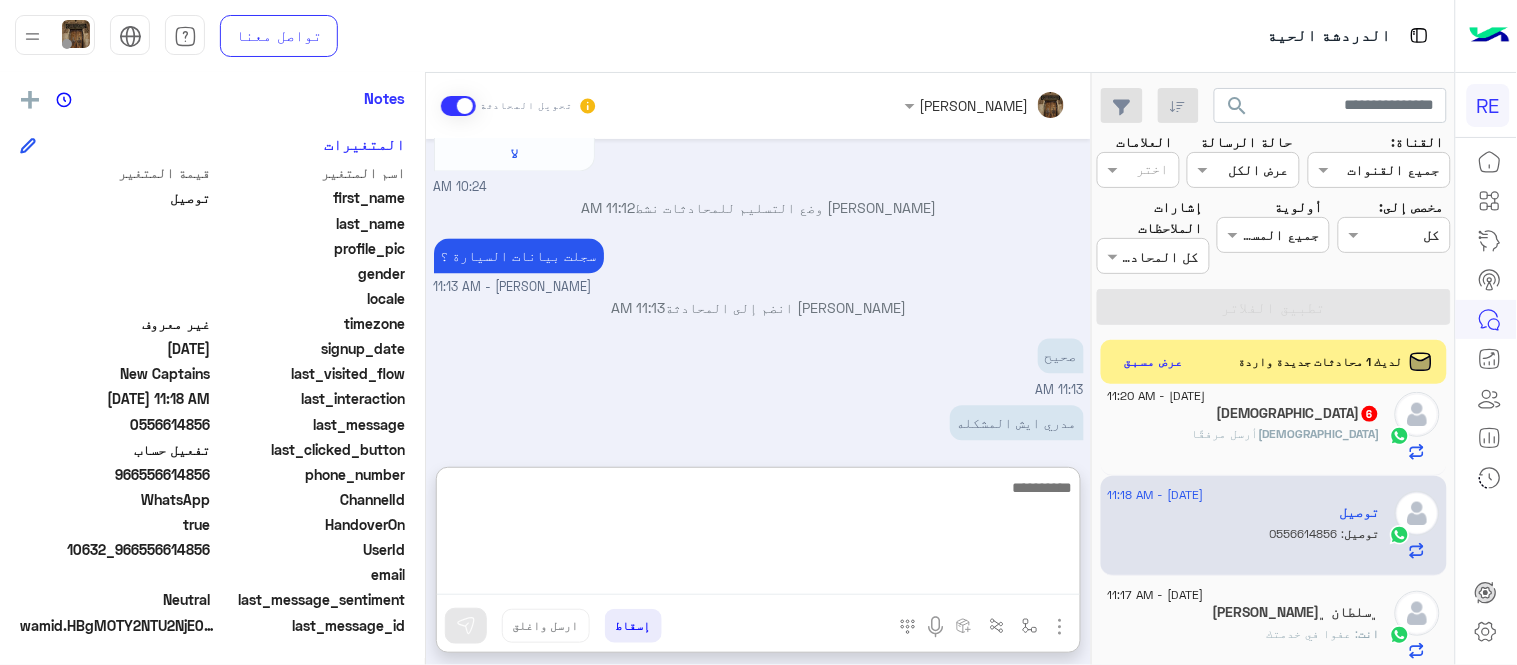 scroll, scrollTop: 1247, scrollLeft: 0, axis: vertical 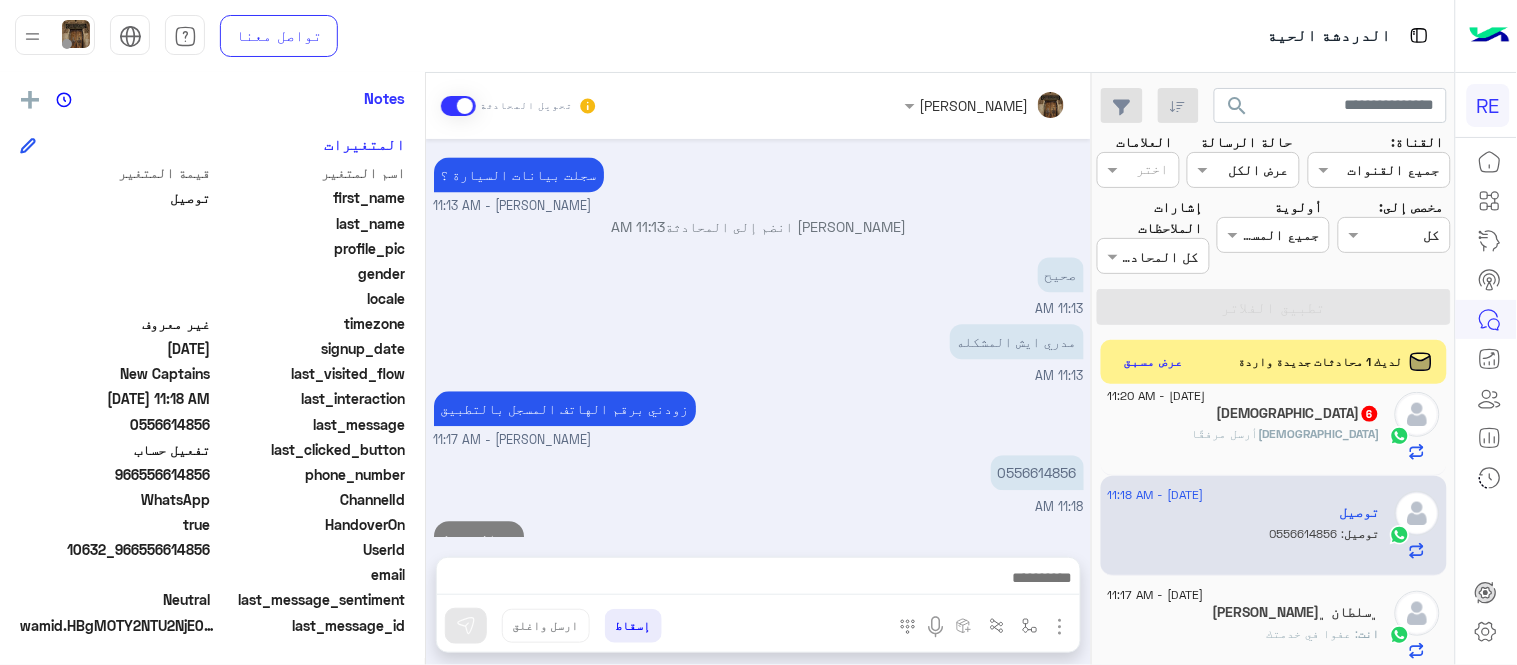 click on "[DATE]  اختر [DATE] الخدمات التالية:    10:24 AM   تفعيل حساب    10:24 AM  يمكنك الاطلاع على شروط الانضمام لرحلة ك (كابتن ) الموجودة بالصورة أعلاه،
لتحميل التطبيق عبر الرابط التالي : 📲
[URL][DOMAIN_NAME]    يسعدنا انضمامك لتطبيق رحلة يمكنك اتباع الخطوات الموضحة لتسجيل بيانات سيارتك بالفيديو التالي  : عزيزي الكابتن، فضلًا ، للرغبة بتفعيل الحساب قم برفع البيانات عبر التطبيق والتواصل معنا  تم تسجيل السيارة   اواجه صعوبة بالتسجيل  اي خدمة اخرى ؟  الرجوع للقائمة الرئ   لا     10:24 AM   [PERSON_NAME] وضع التسليم للمحادثات نشط   11:12 AM      سجلت بيانات السيارة ؟  [PERSON_NAME] -  11:13 AM   11:13 AM      صحيح   11:13 AM" at bounding box center (758, 338) 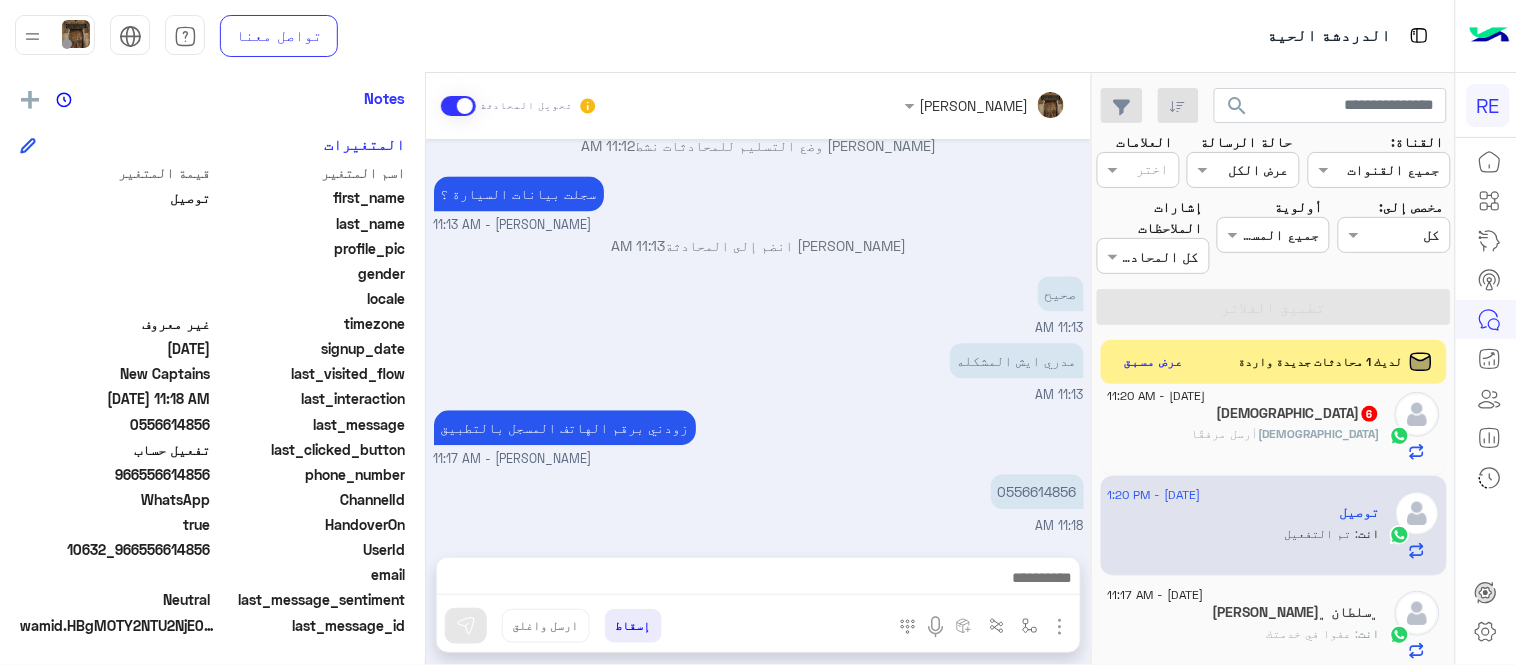 click on "[DEMOGRAPHIC_DATA]  أرسل مرفقًا" 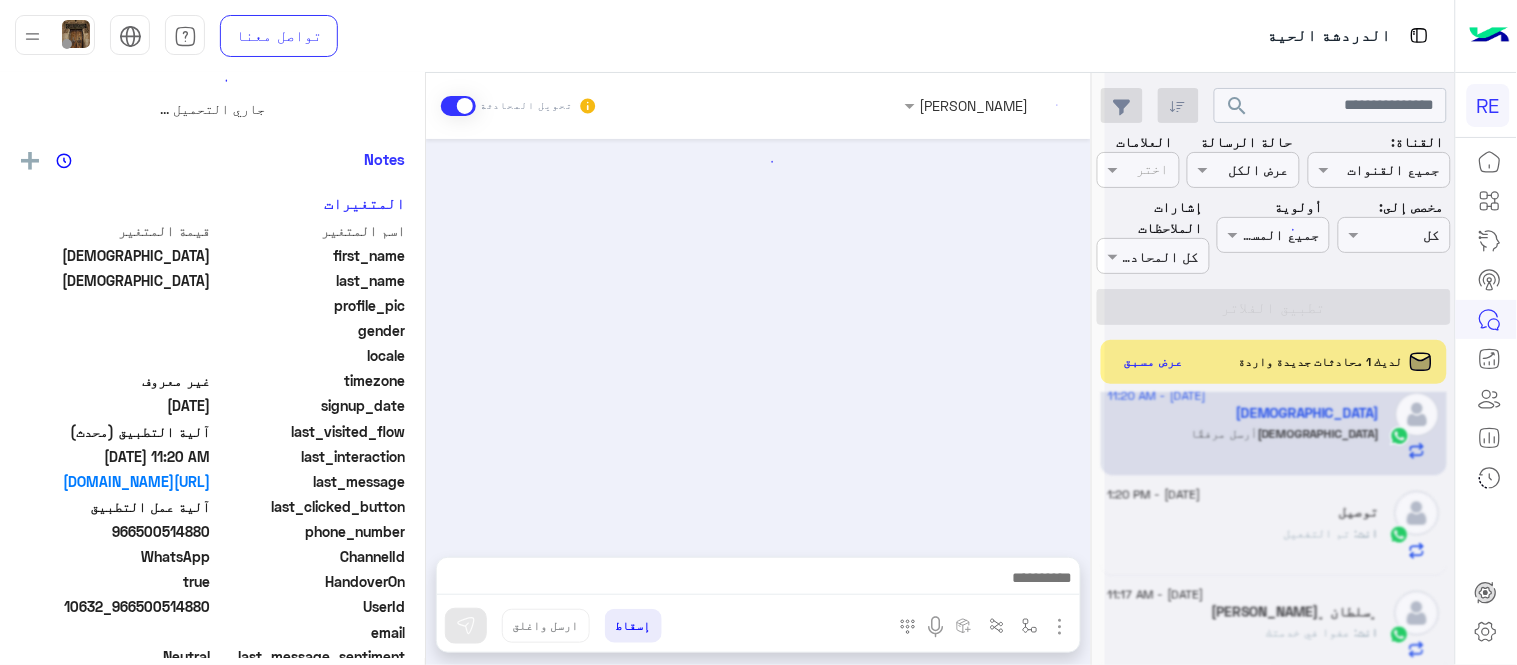 scroll, scrollTop: 0, scrollLeft: 0, axis: both 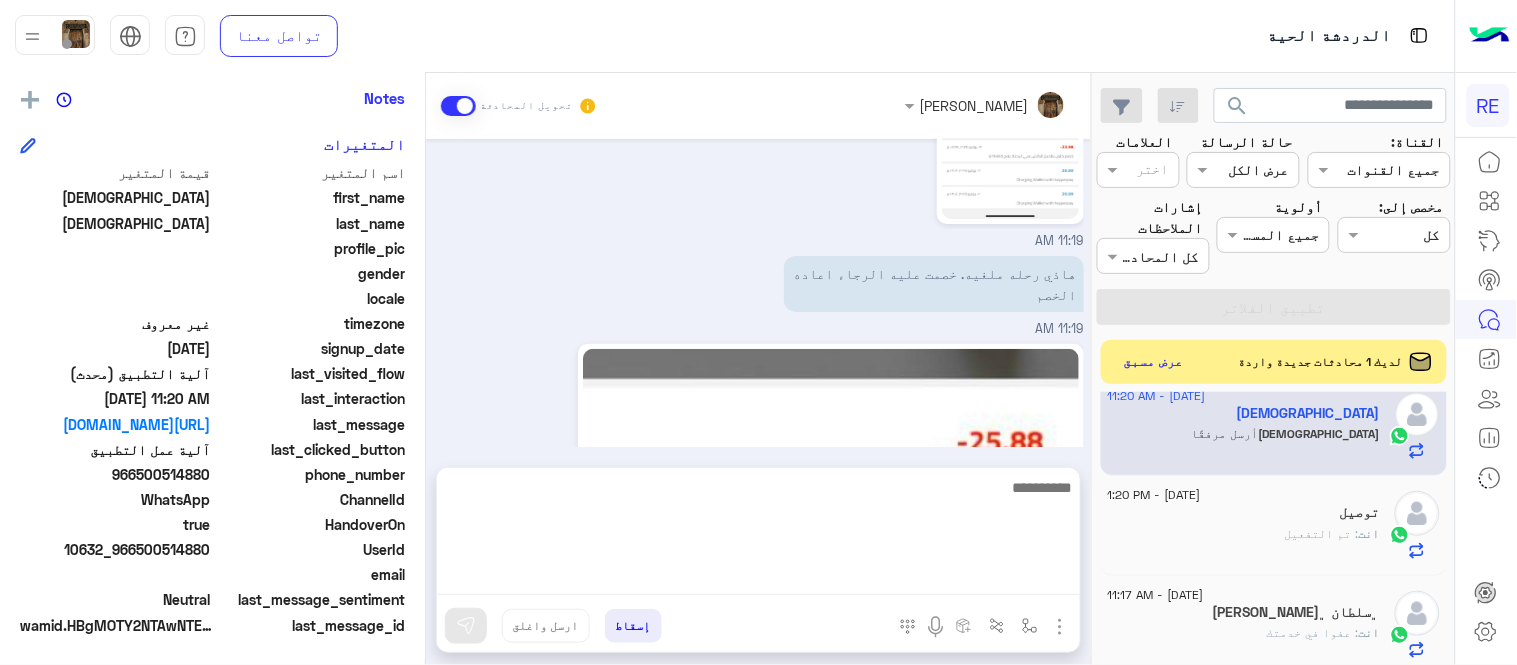 click at bounding box center (758, 535) 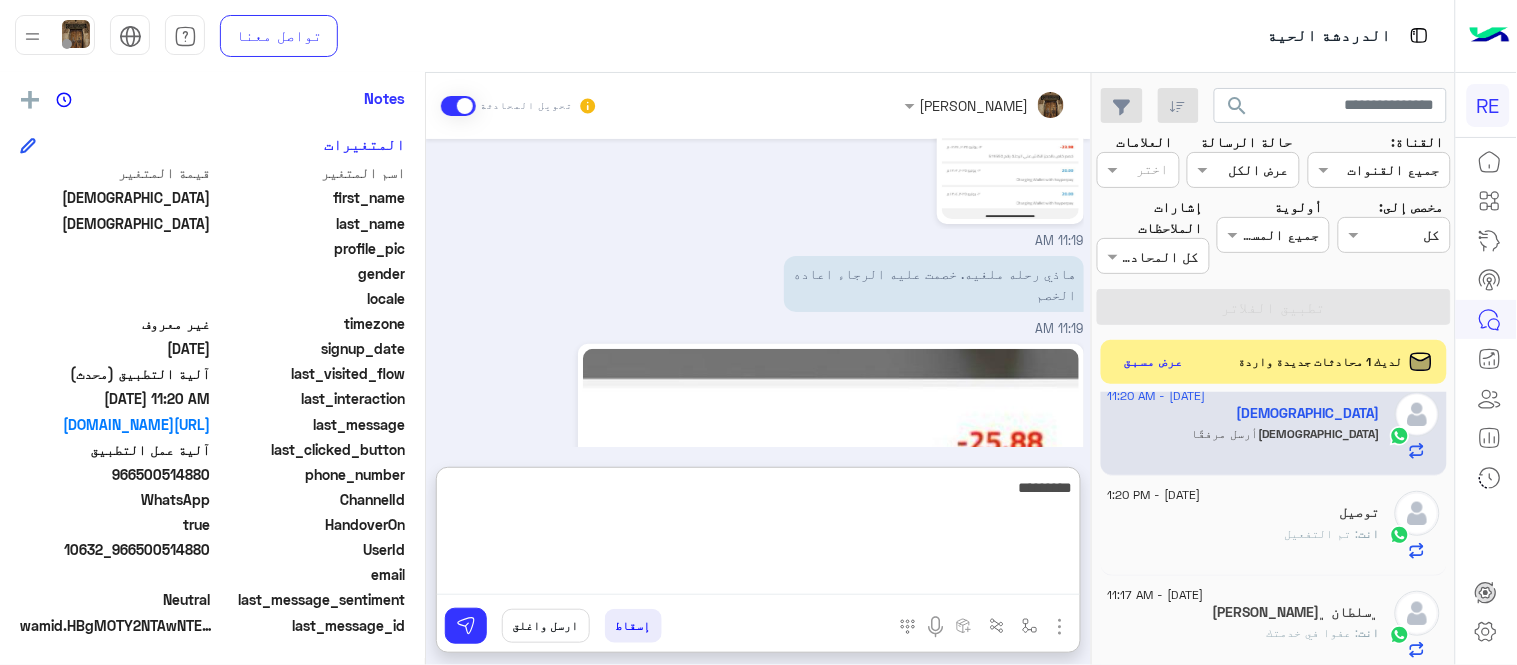 type on "*********" 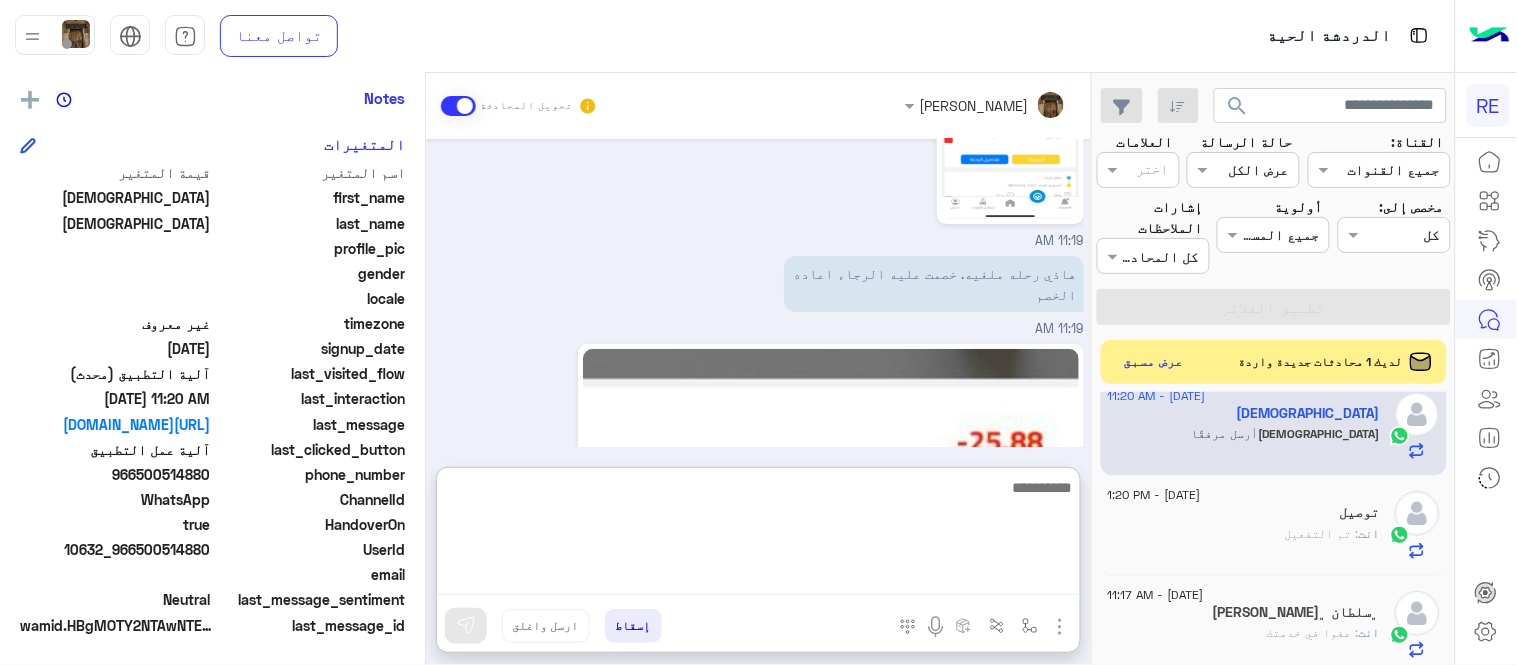 scroll, scrollTop: 2152, scrollLeft: 0, axis: vertical 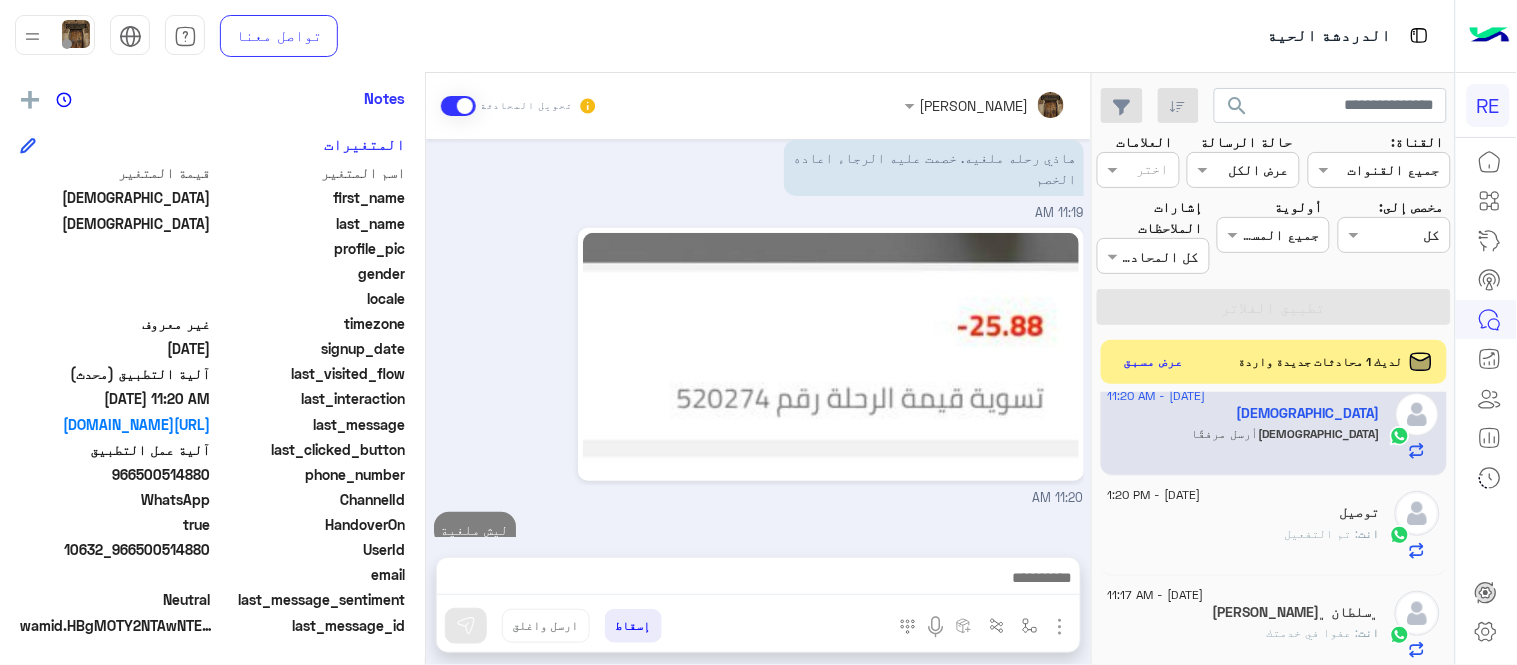 click on "[PERSON_NAME] تحويل المحادثة     [DATE]  سعداء بانضمامك، ونتطلع لأن تكون [DATE] شركائنا المميزين. 🔑 لتبدأ العمل ككابتن، يجب أولاً تفعيل حسابك بعد قبول بياناتك من هيئة النقل. خطوات البدء والدخول في السرا: 1️⃣ حمّل التطبيق وسجل بيانات سيارتك. 2️⃣ بعد قبول بياناتك من هيئة النقل وتفعيل حسابك، توجه إلى أقرب مطار أو محطة قطار. 3️⃣ عند الوصول، فعّل خيار "متاح" ثم اضغط على "الدخول في السرا". 4️⃣ بعد دخولك في السرا، ستبدأ في استقبال طلبات العملاء الموجهة من المرحلين المتواجدين في الموقع. لتفادي مشاكل السرا: ✅ تأكد من الدخول في السرا. ✅ التواجد داخل زون المطار أو [GEOGRAPHIC_DATA]." at bounding box center [758, 373] 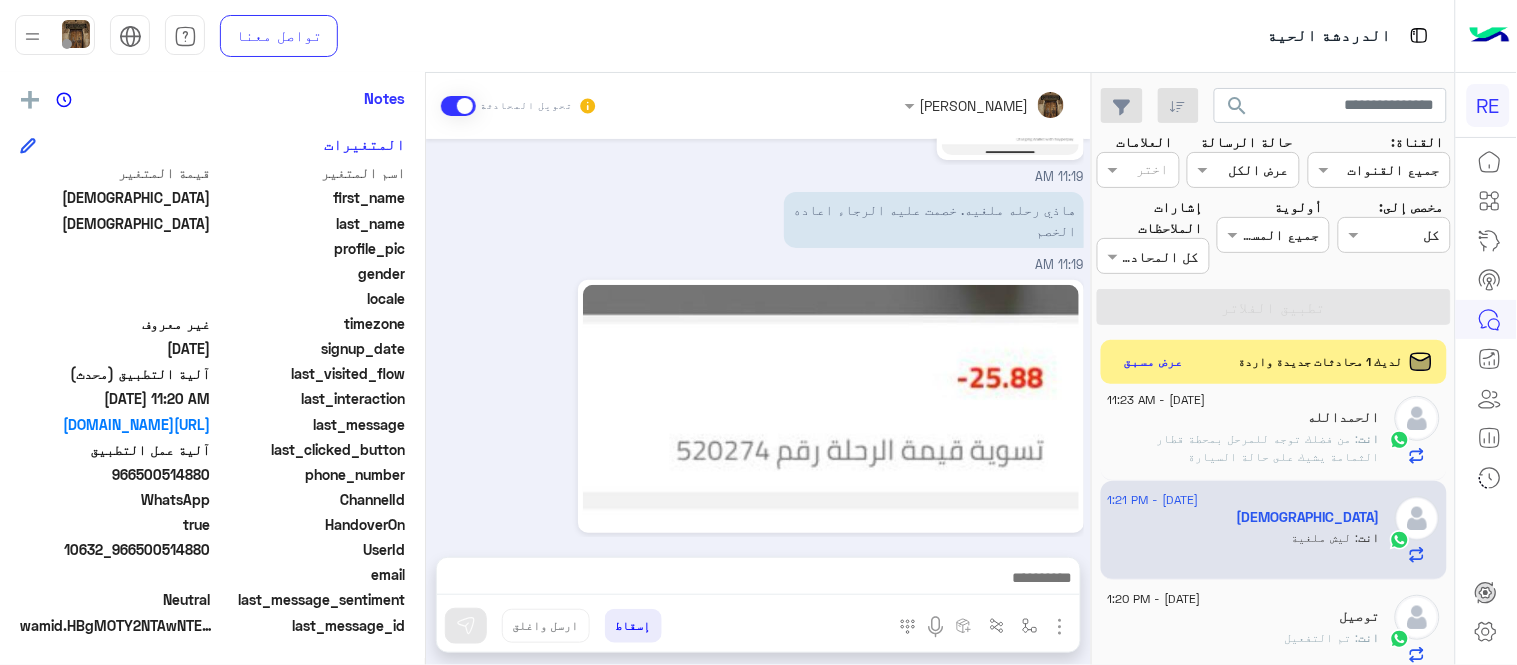 scroll, scrollTop: 801, scrollLeft: 0, axis: vertical 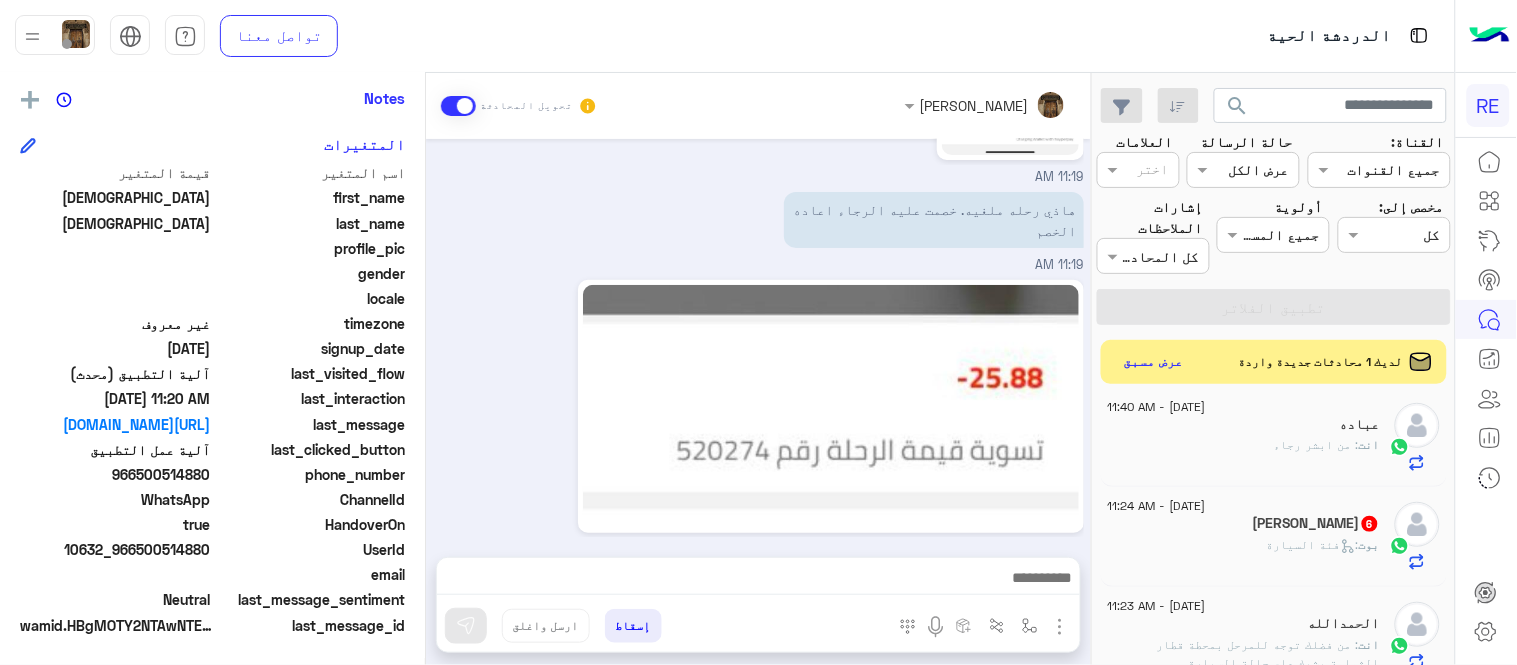 click on "6" 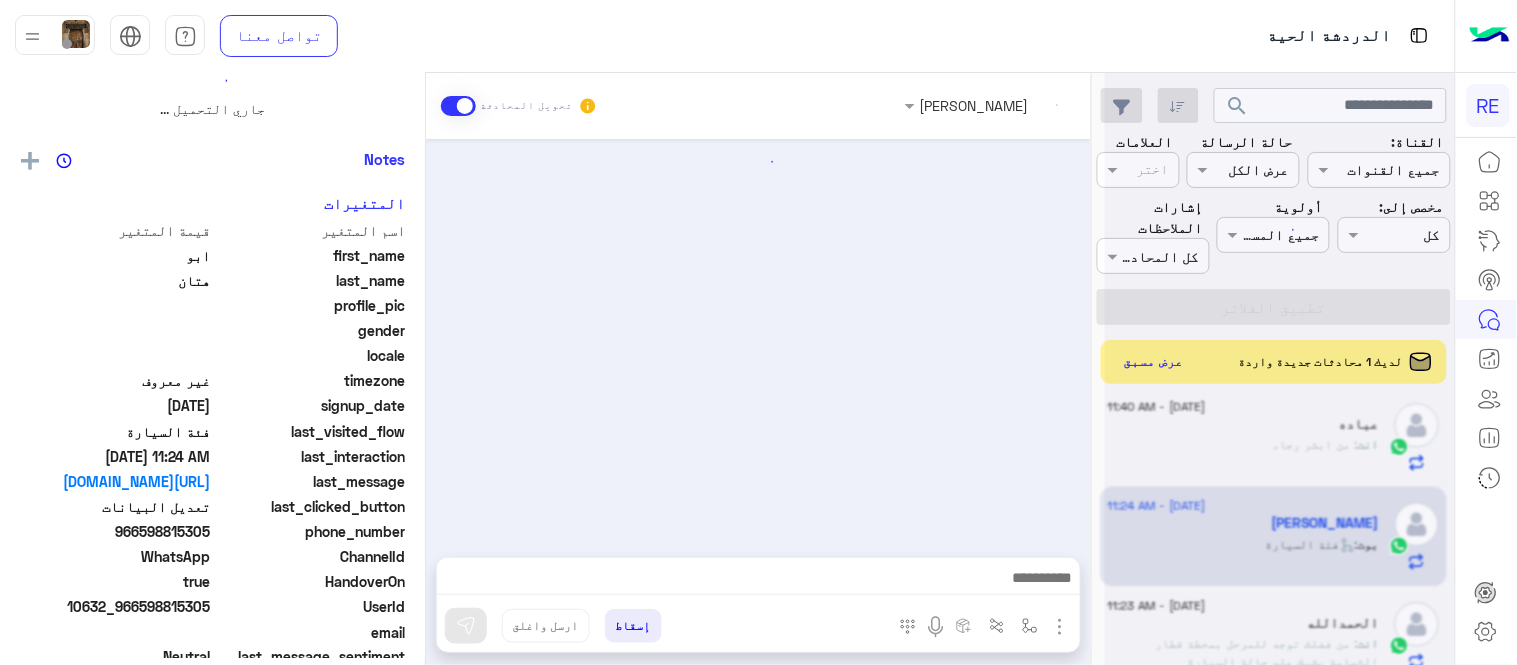 scroll, scrollTop: 0, scrollLeft: 0, axis: both 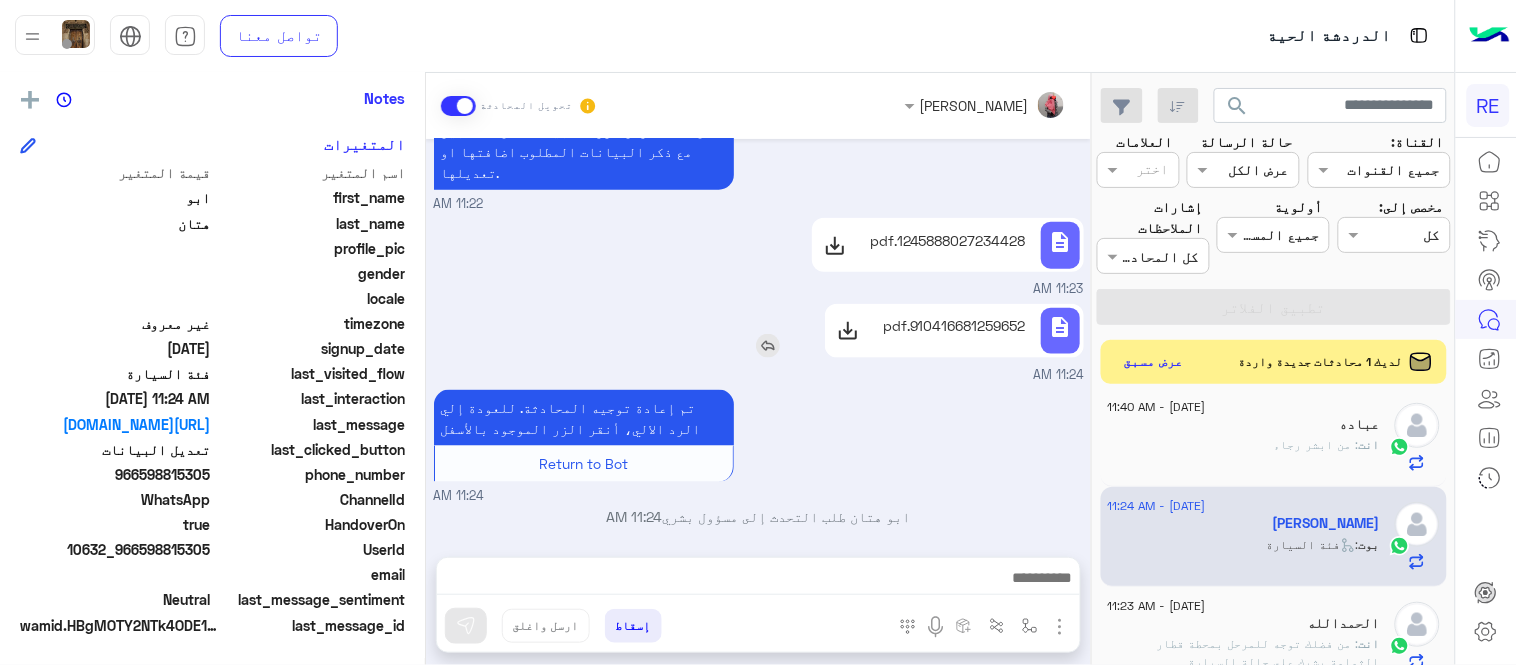 click on "910416681259652.pdf" 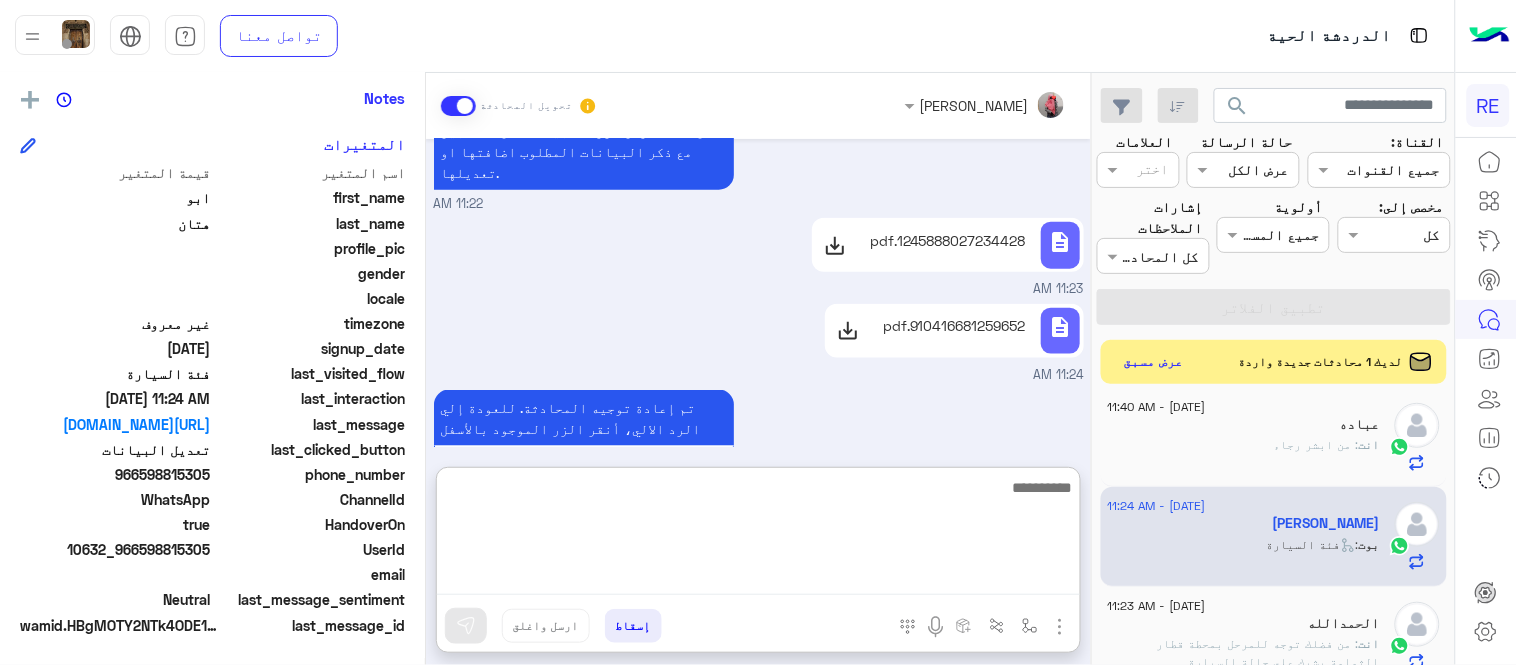 click at bounding box center [758, 535] 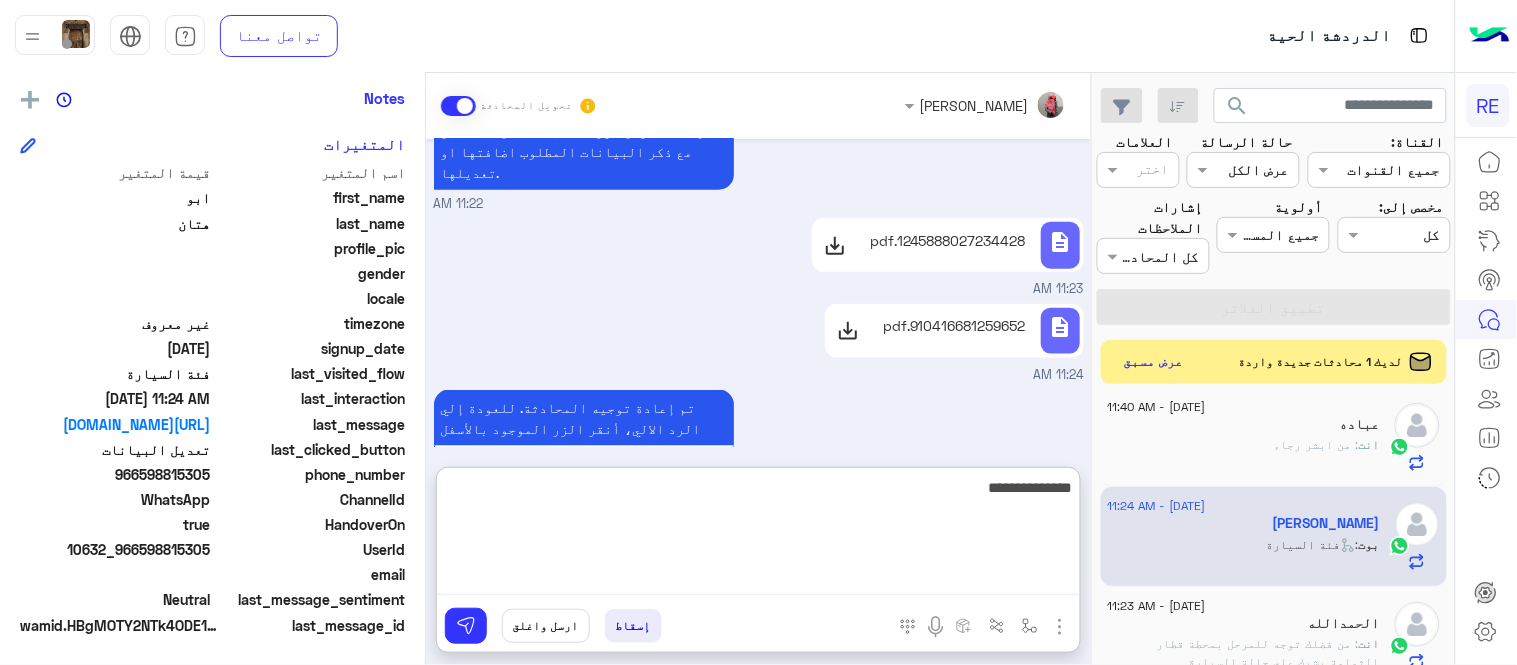 type on "**********" 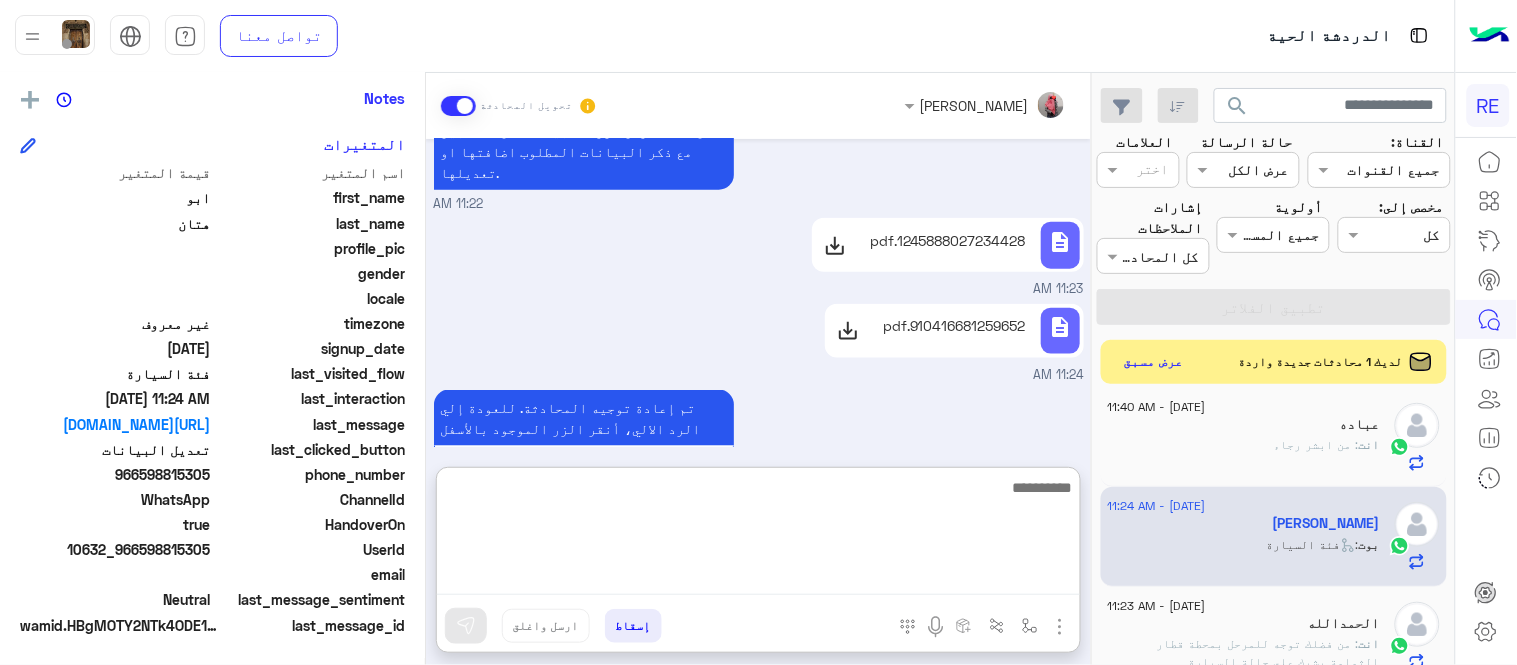 scroll, scrollTop: 702, scrollLeft: 0, axis: vertical 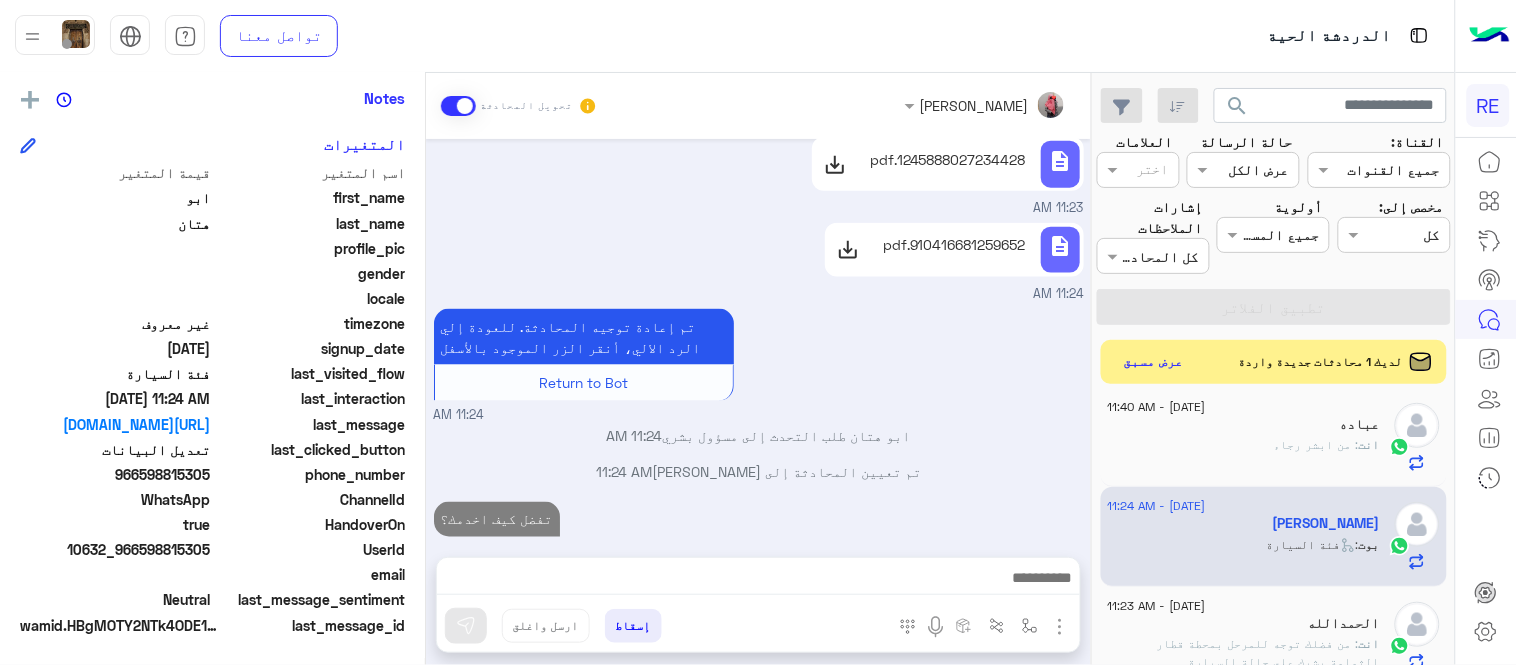 click on "[DATE]  هل أنت ؟   كابتن 👨🏻‍✈️   عميل 🧳   رحال (مرشد مرخص) 🏖️     11:22 AM   كابتن �    11:22 AM  اختر [DATE] الخدمات التالية:    11:22 AM   تعديل البيانات    11:22 AM  من فضلك ارفق صورة للبيانات من التطبيق  مع ذكر البيانات المطلوب اضافتها او تعديلها.    11:22 AM  description 1245888027234428.pdf   11:23 AM  description 910416681259652.pdf   11:24 AM  تم إعادة توجيه المحادثة. للعودة إلي الرد الالي، أنقر الزر الموجود بالأسفل  Return to Bot     11:24 AM   ابو هتان طلب التحدث إلى مسؤول بشري   11:24 AM       تم تعيين المحادثة إلى [PERSON_NAME]   11:24 AM      تفضل كيف اخدمك؟   01:21 PM" at bounding box center (758, 338) 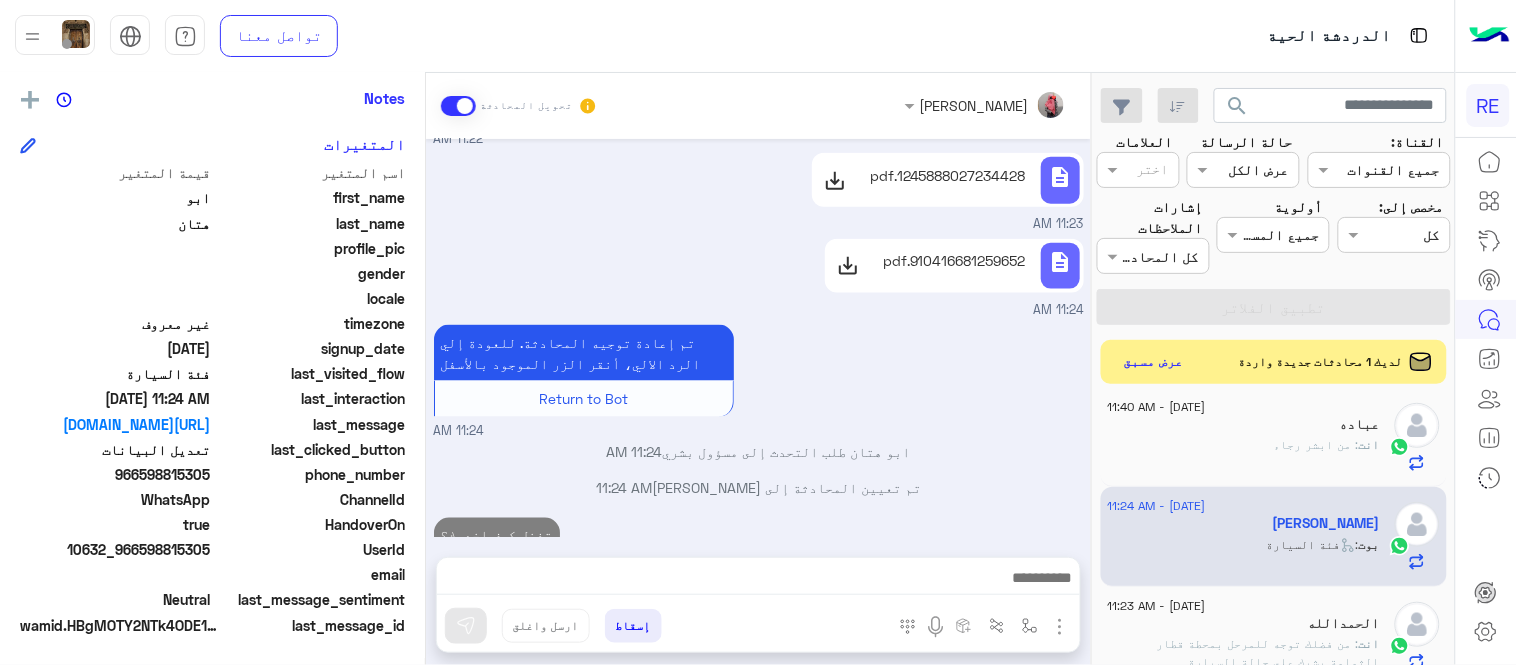 scroll, scrollTop: 648, scrollLeft: 0, axis: vertical 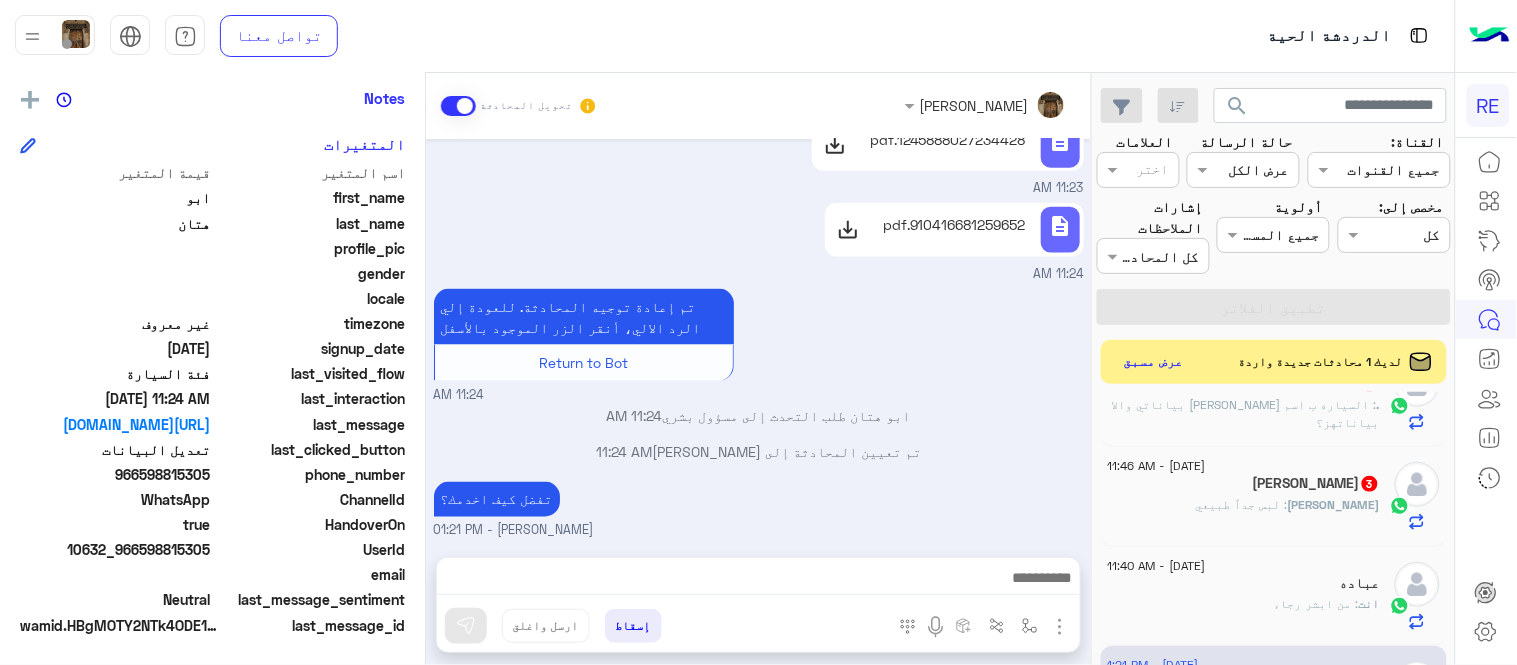 click on "[PERSON_NAME]  3" 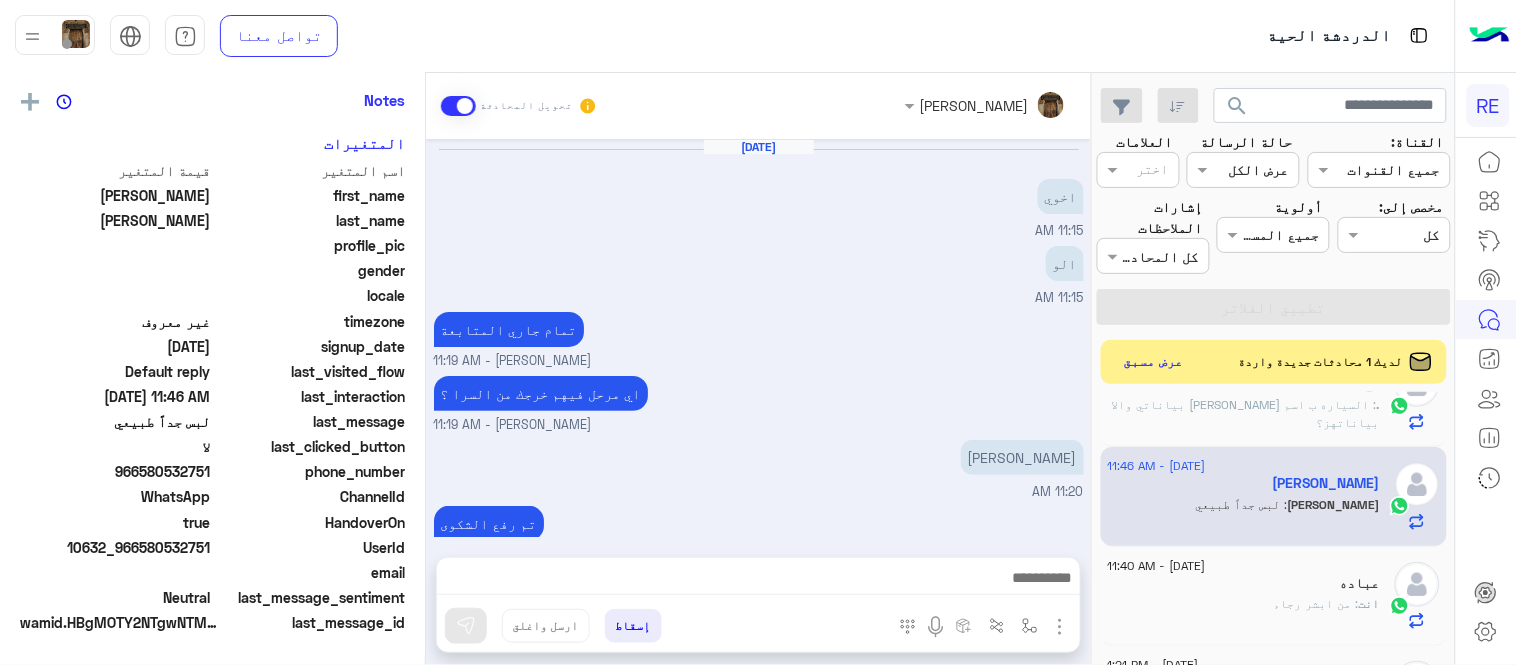 scroll, scrollTop: 407, scrollLeft: 0, axis: vertical 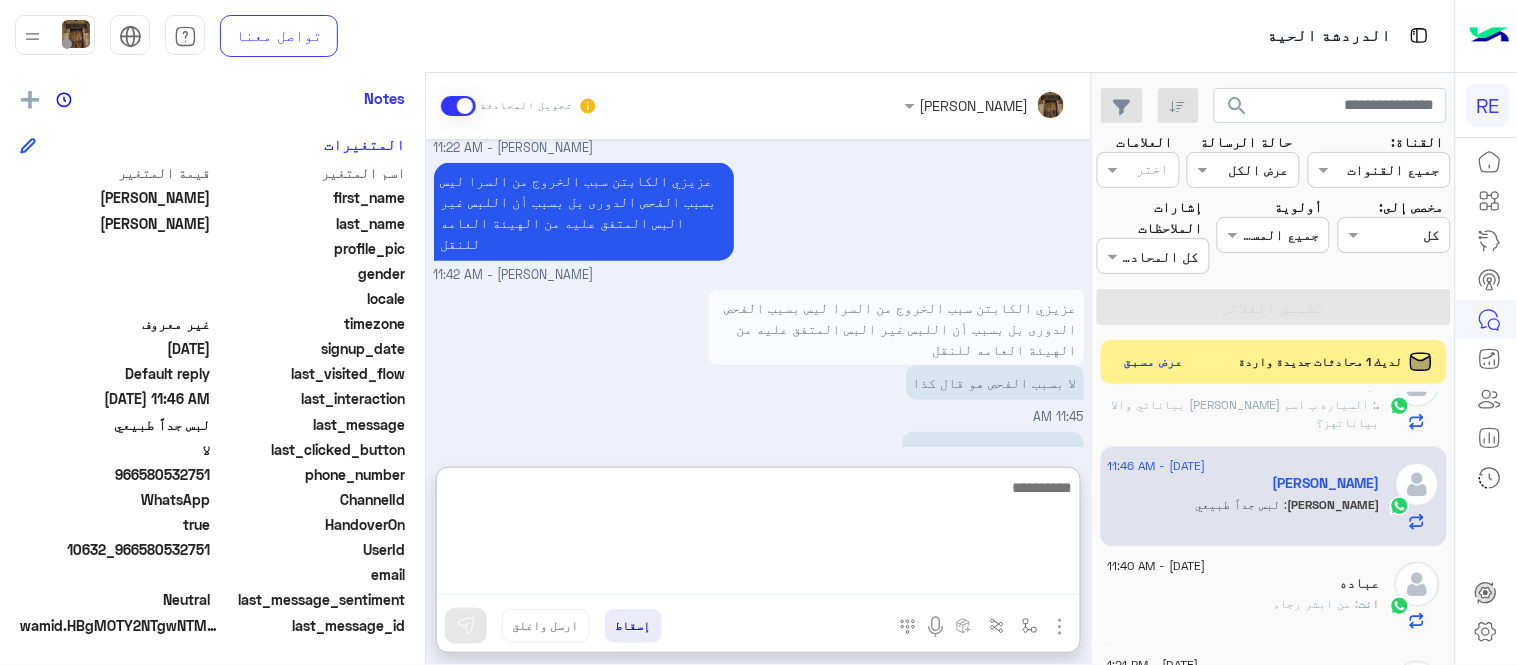 click at bounding box center [758, 535] 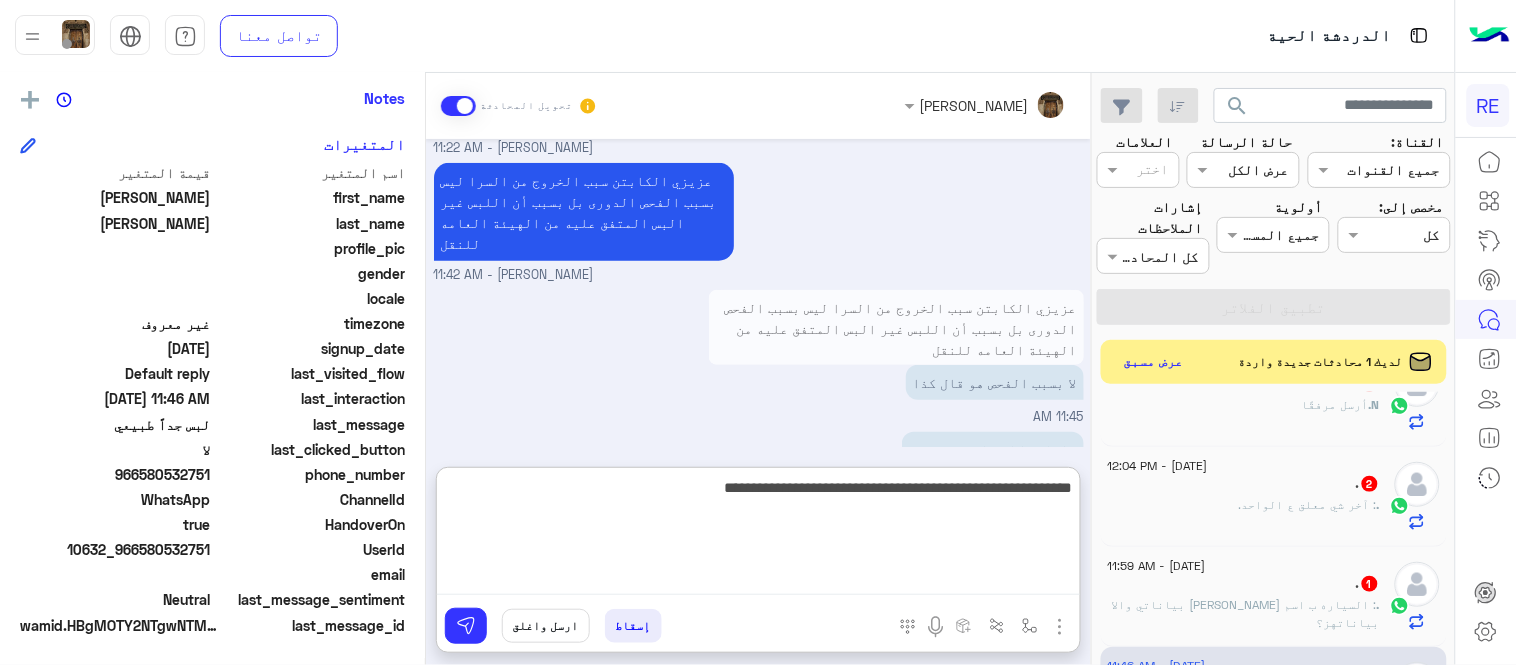 type on "**********" 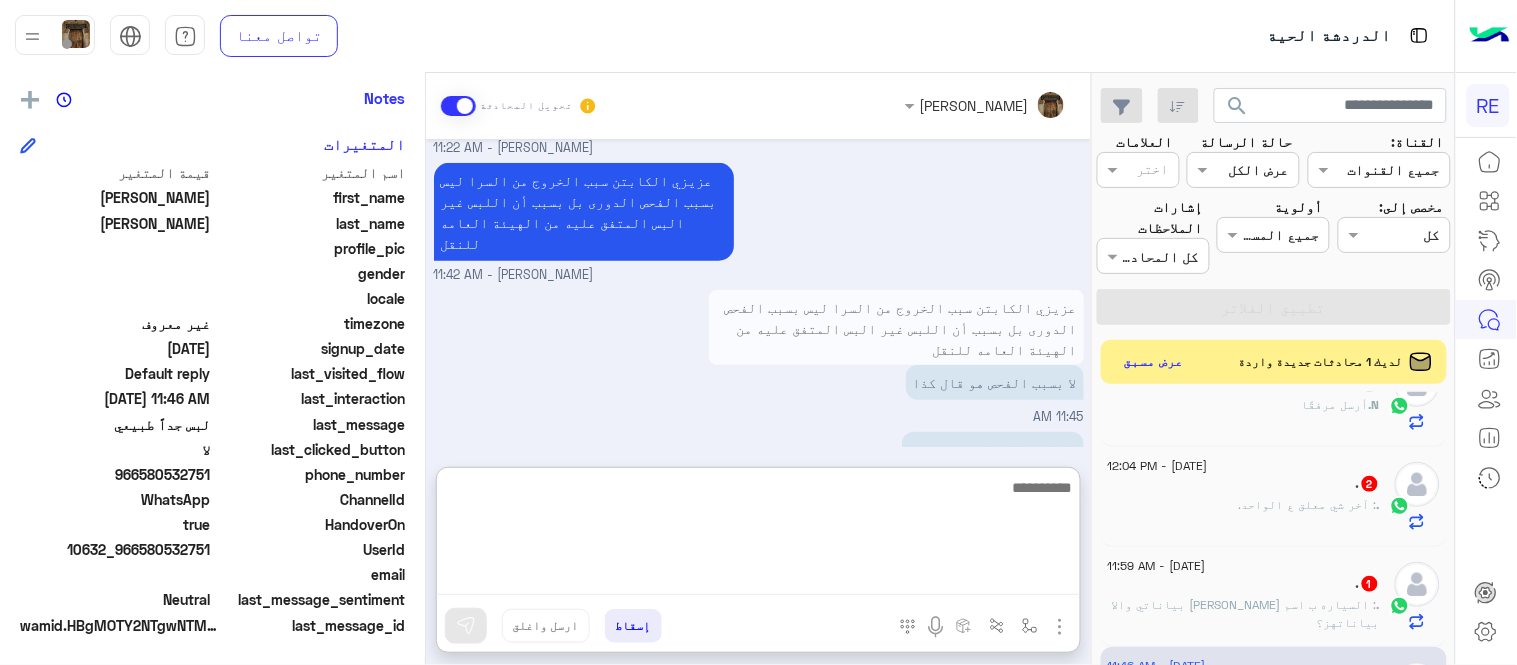 scroll, scrollTop: 583, scrollLeft: 0, axis: vertical 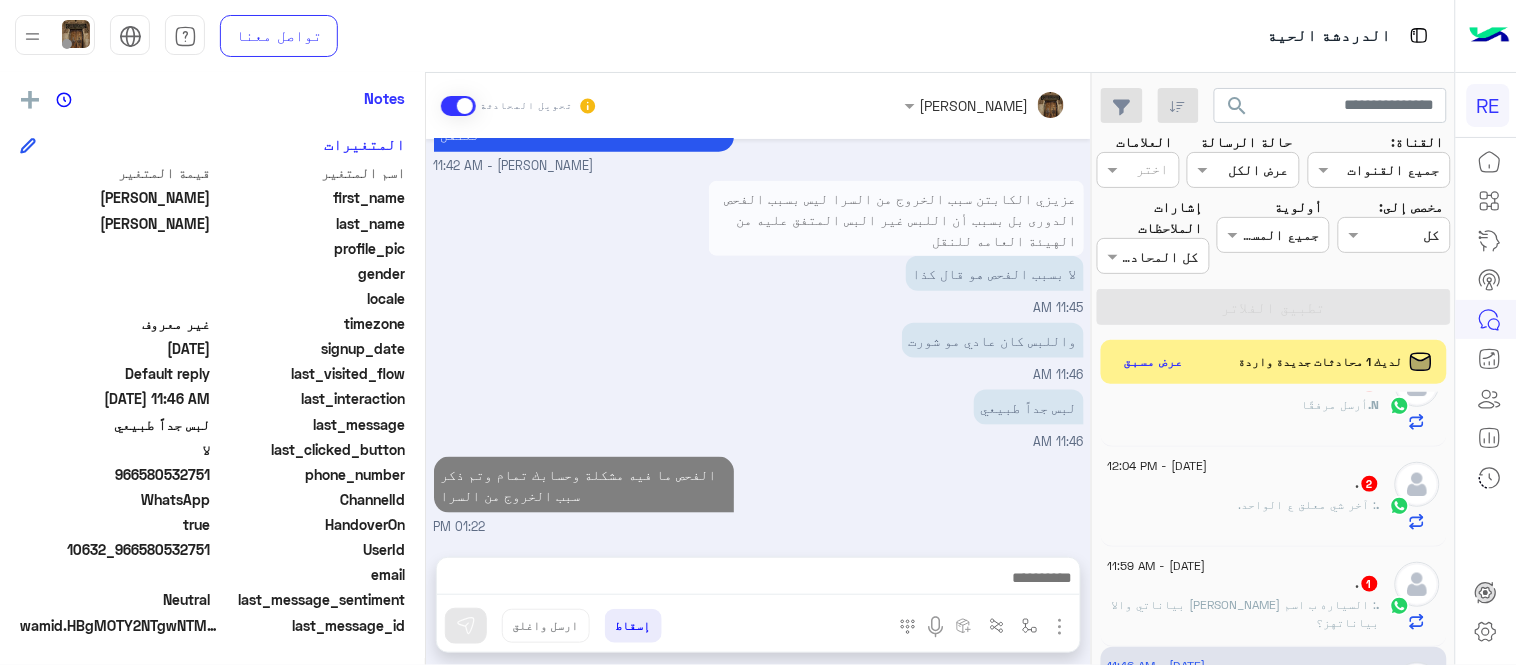 click on "الفحص ما فيه مشكلة وحسابك تمام وتم ذكر سبب الخروج من السرا   01:22 PM" at bounding box center (759, 494) 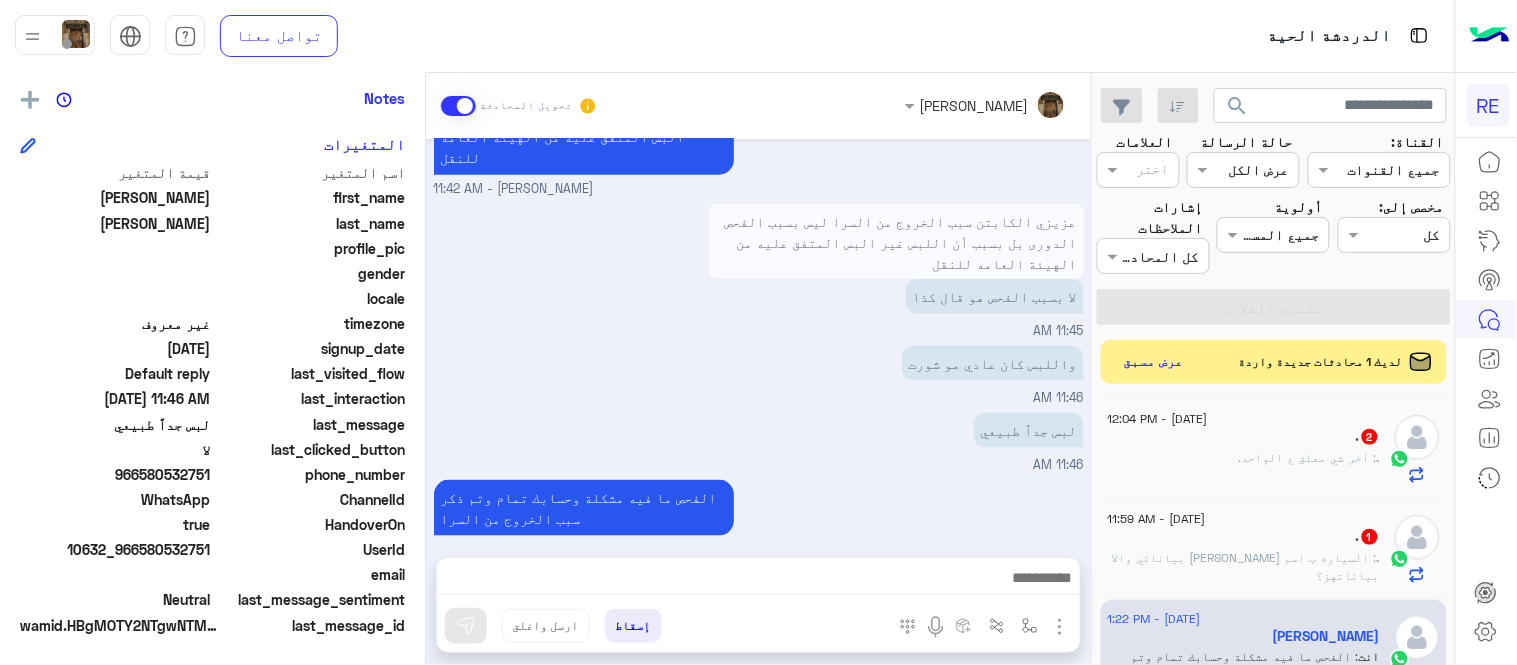 scroll, scrollTop: 507, scrollLeft: 0, axis: vertical 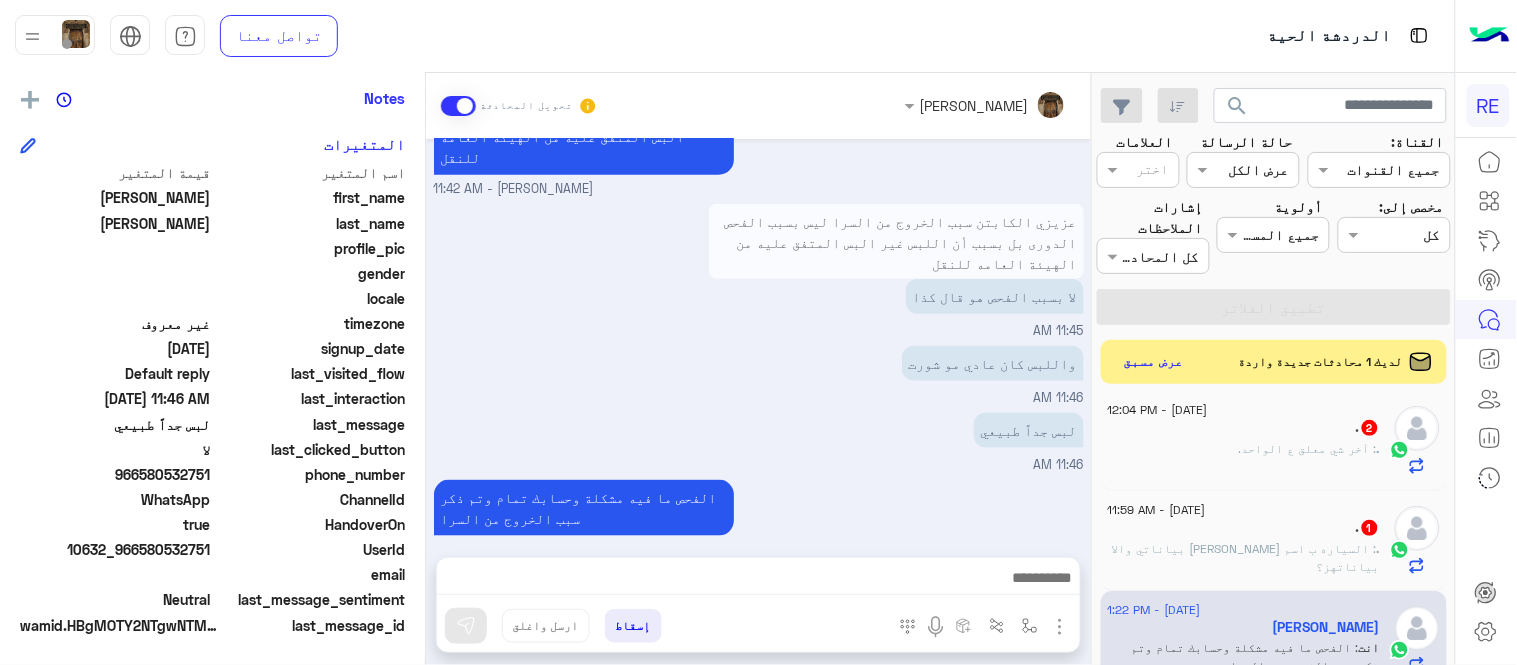 click on ".   1" 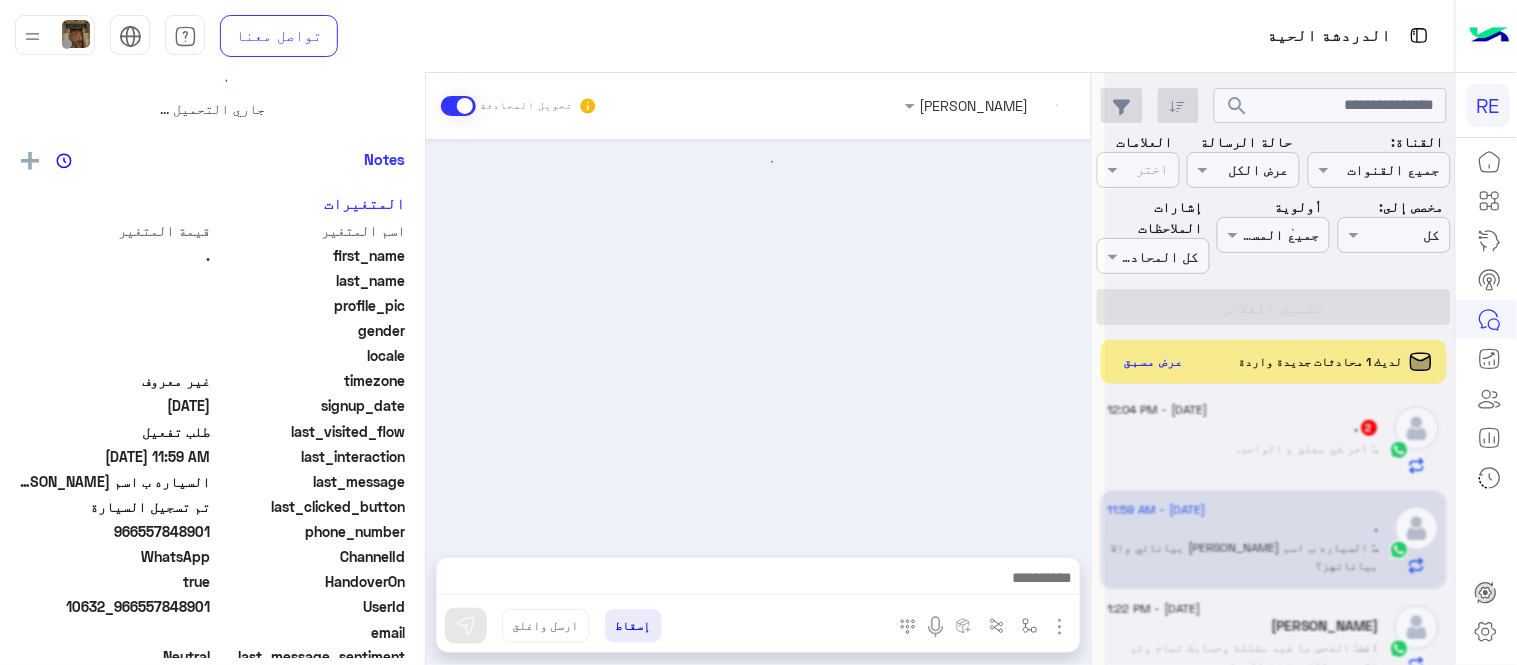 scroll, scrollTop: 0, scrollLeft: 0, axis: both 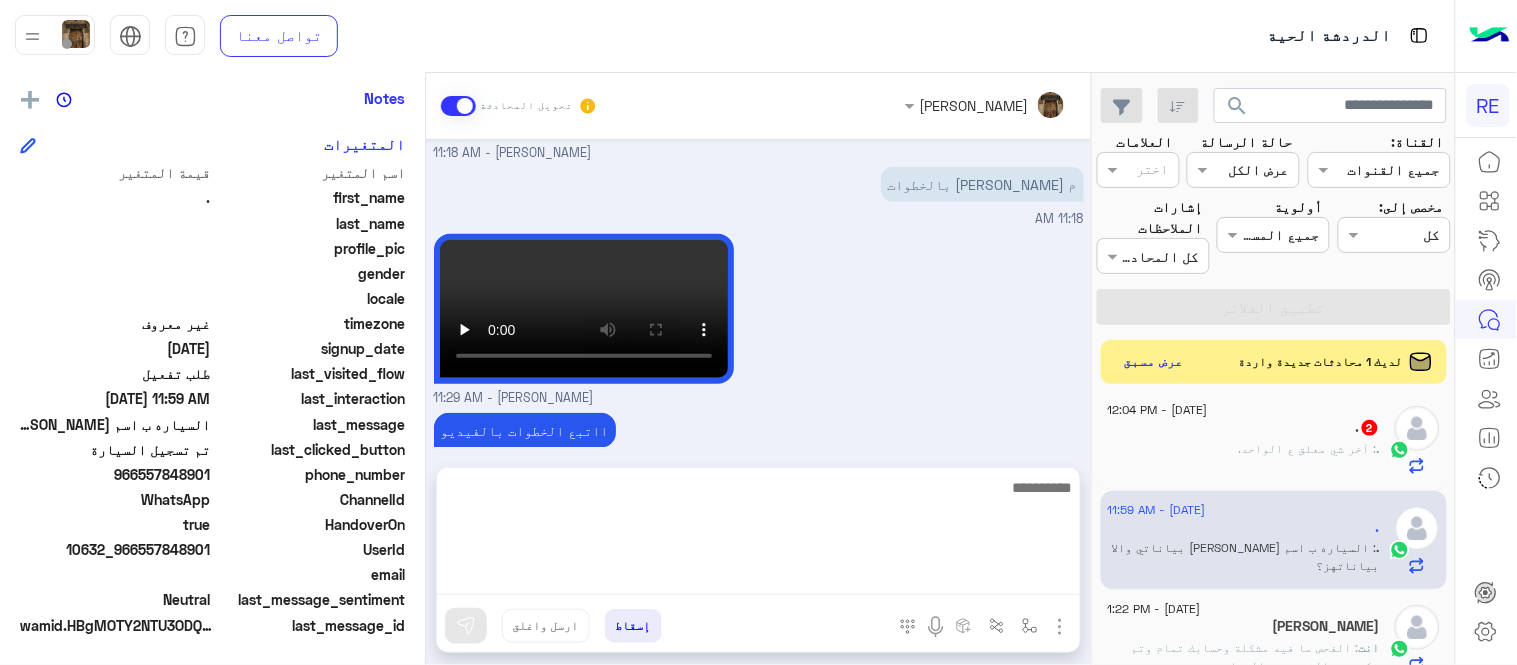 click at bounding box center (758, 535) 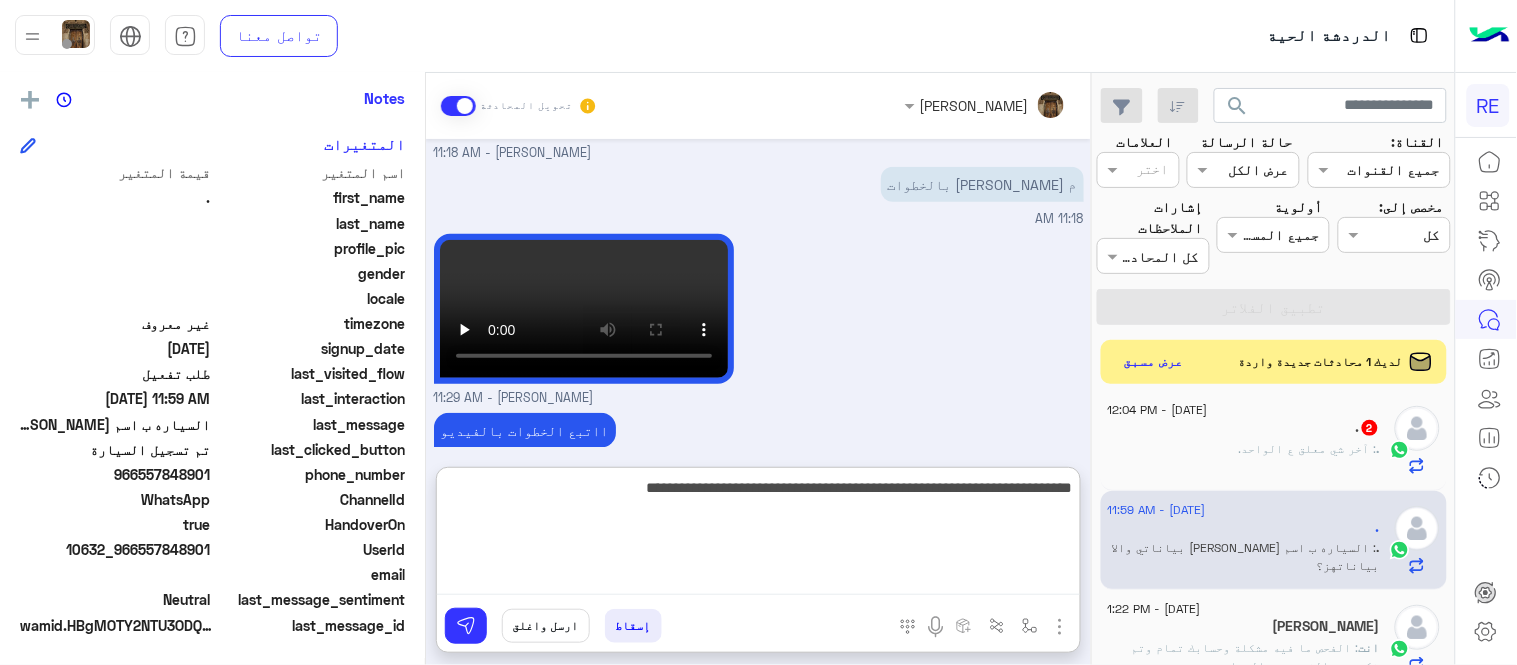 type on "**********" 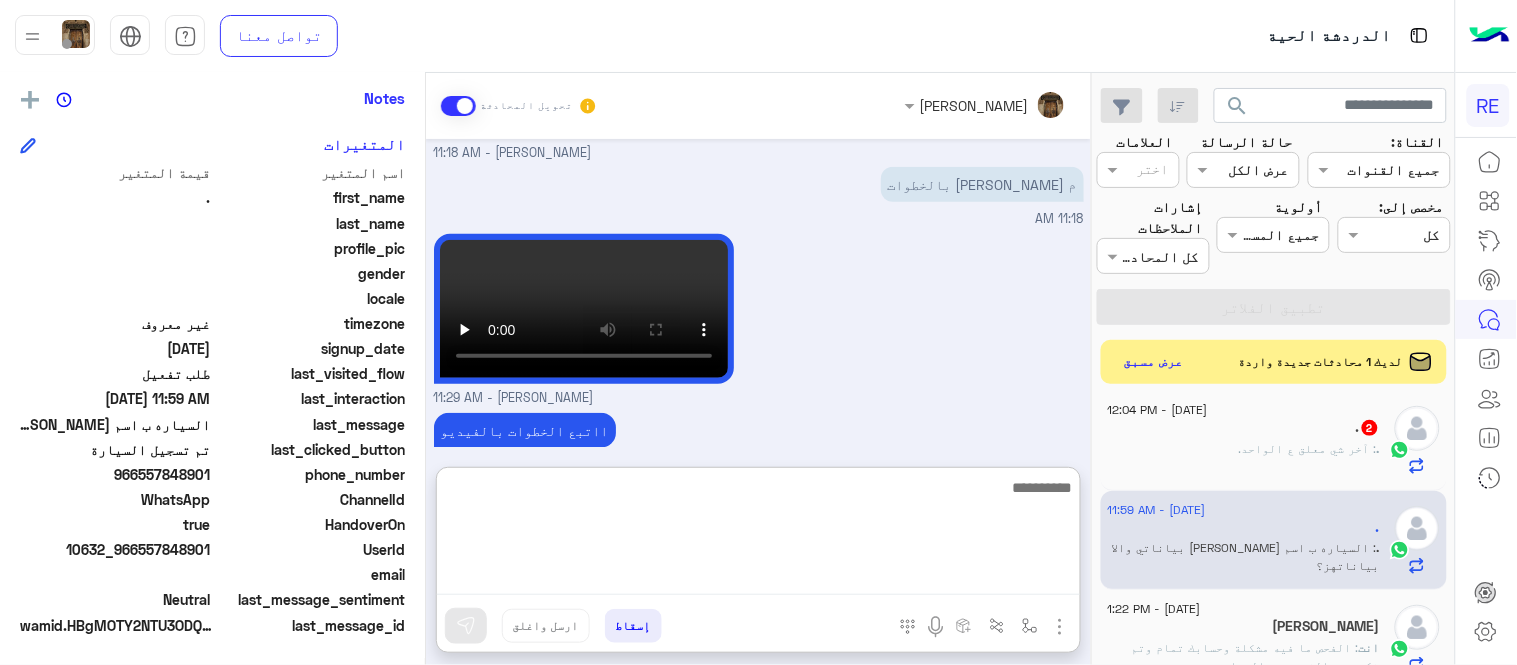 scroll, scrollTop: 600, scrollLeft: 0, axis: vertical 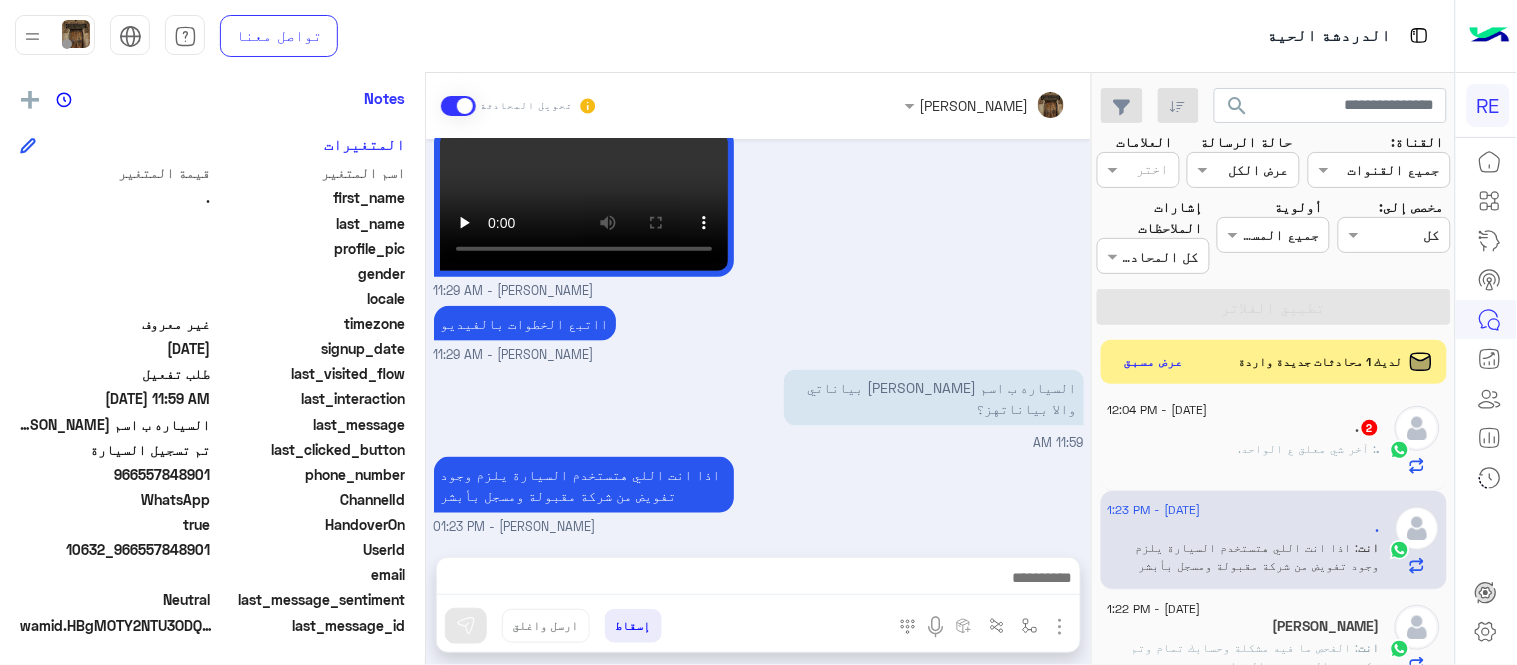 click on "[DATE]  اهلا بك عزيزنا الكابتن، سيتم مراجعة حسابك وابلاغك في اقرب وقت شكرا لتواصلك، هل لديك اي استفسار او خدمة اخرى    09:52 AM   [PERSON_NAME] وضع التسليم للمحادثات نشط   11:13 AM      زودني برقم الهاتف المسجل بالتطبيق  [PERSON_NAME] -  11:13 AM   [PERSON_NAME] انضم إلى المحادثة   11:13 AM      0557848901   11:14 AM  سجلت بيانات السيارة ؟  [PERSON_NAME] -  11:18 AM  م طلعت لي بالخطوات   11:18 AM   [PERSON_NAME] -  11:29 AM  ااتبع الخطوات بالفيديو  [PERSON_NAME] -  11:29 AM  السياره ب اسم [PERSON_NAME] بياناتي والا بياناتهز؟   11:59 AM  اذا انت اللي هتستخدم السيارة يلزم وجود تفويض من شركة مقبولة ومسجل بأبشر  [PERSON_NAME] -  01:23 PM" at bounding box center [758, 338] 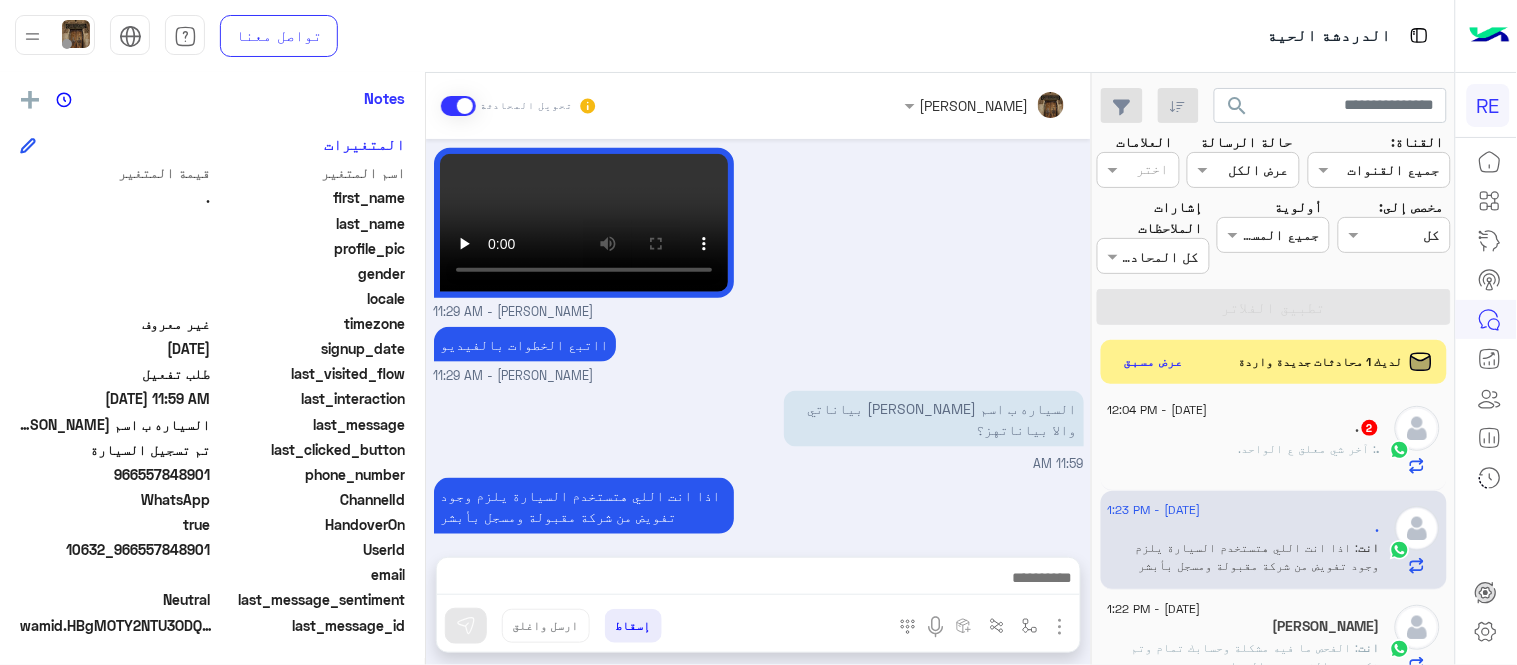 click on "[PERSON_NAME] -  11:29 AM" at bounding box center [759, 232] 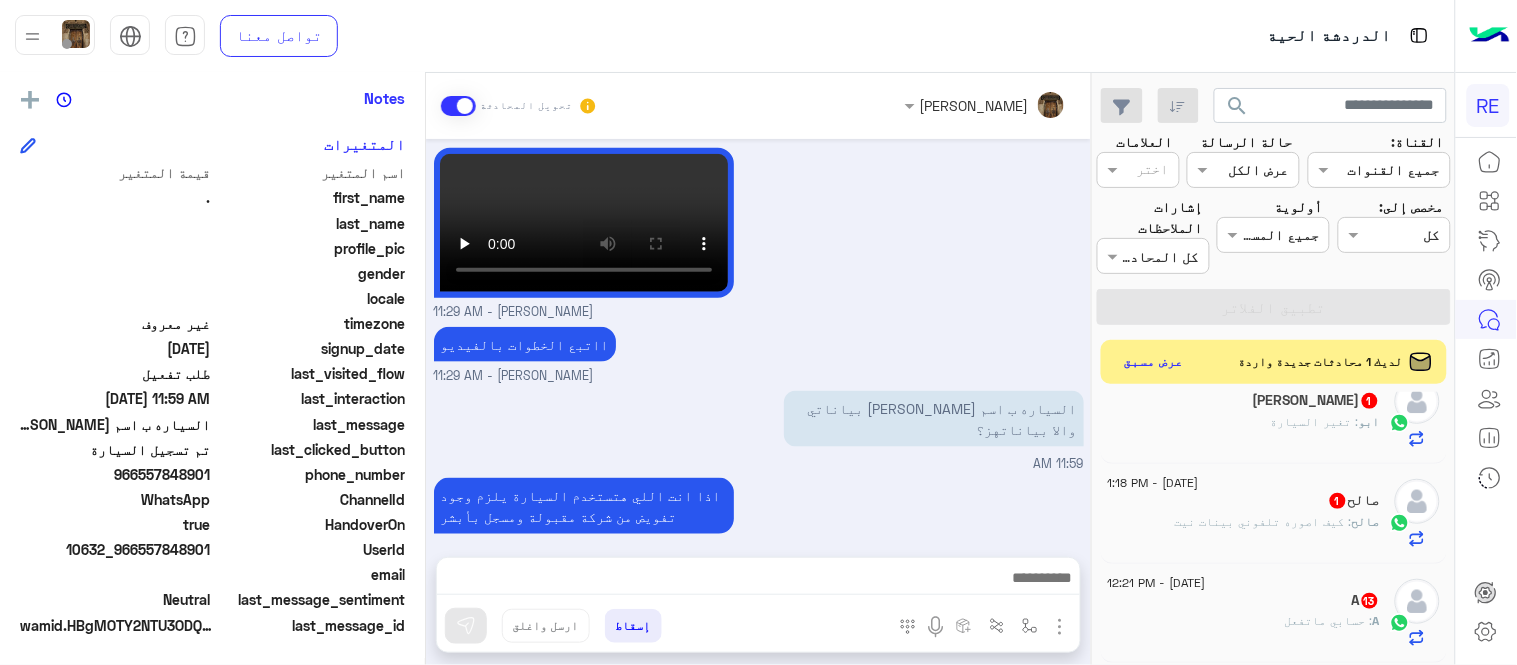 scroll, scrollTop: 0, scrollLeft: 0, axis: both 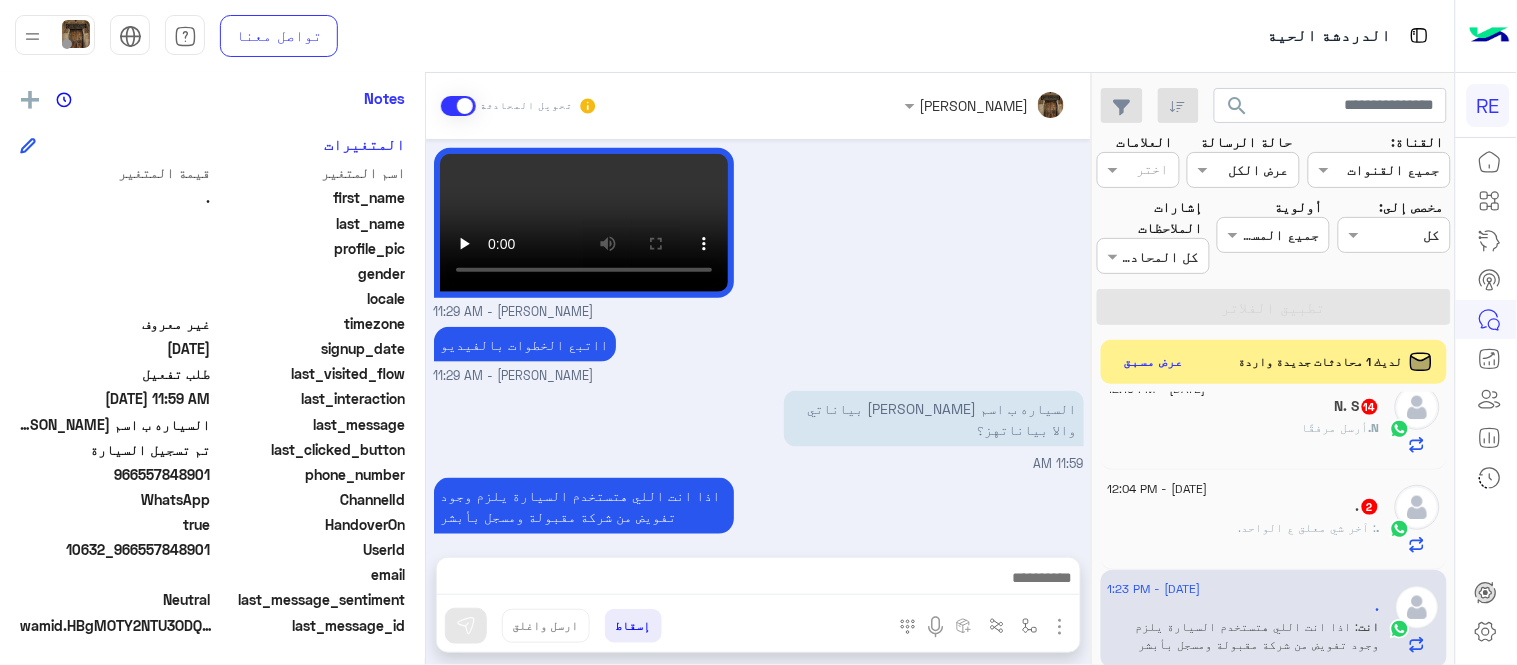 click on ". : آخر شي معلق ع الواحد." 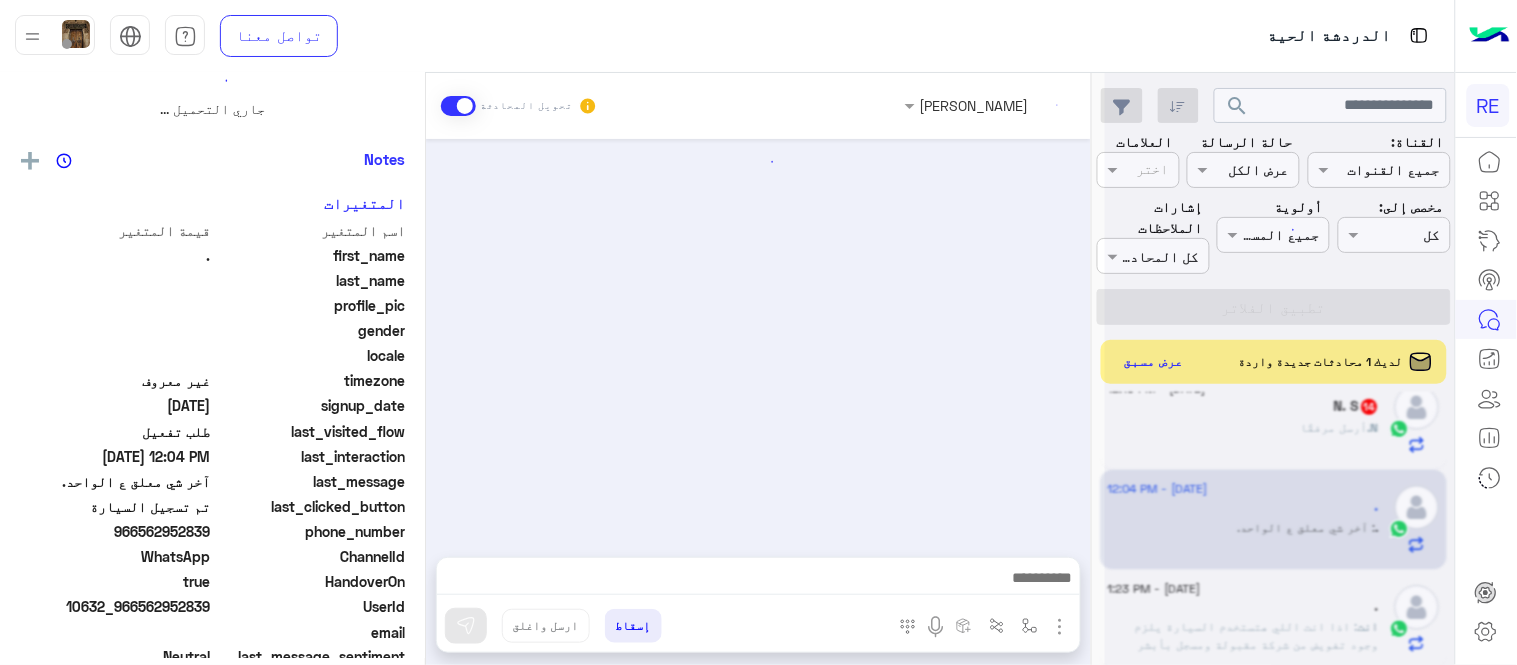 scroll, scrollTop: 0, scrollLeft: 0, axis: both 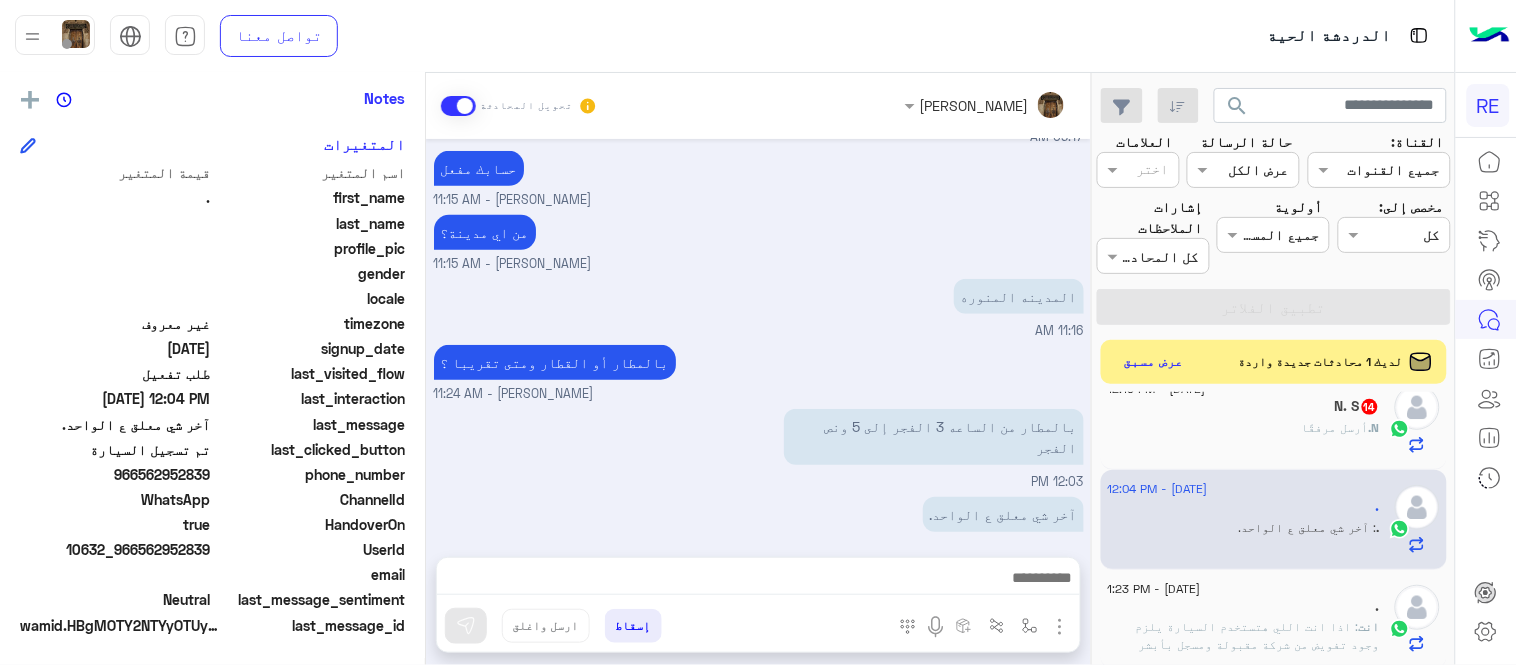click on "بالمطار أو القطار ومتى تقريبا ؟  [PERSON_NAME] -  11:24 AM" at bounding box center [759, 372] 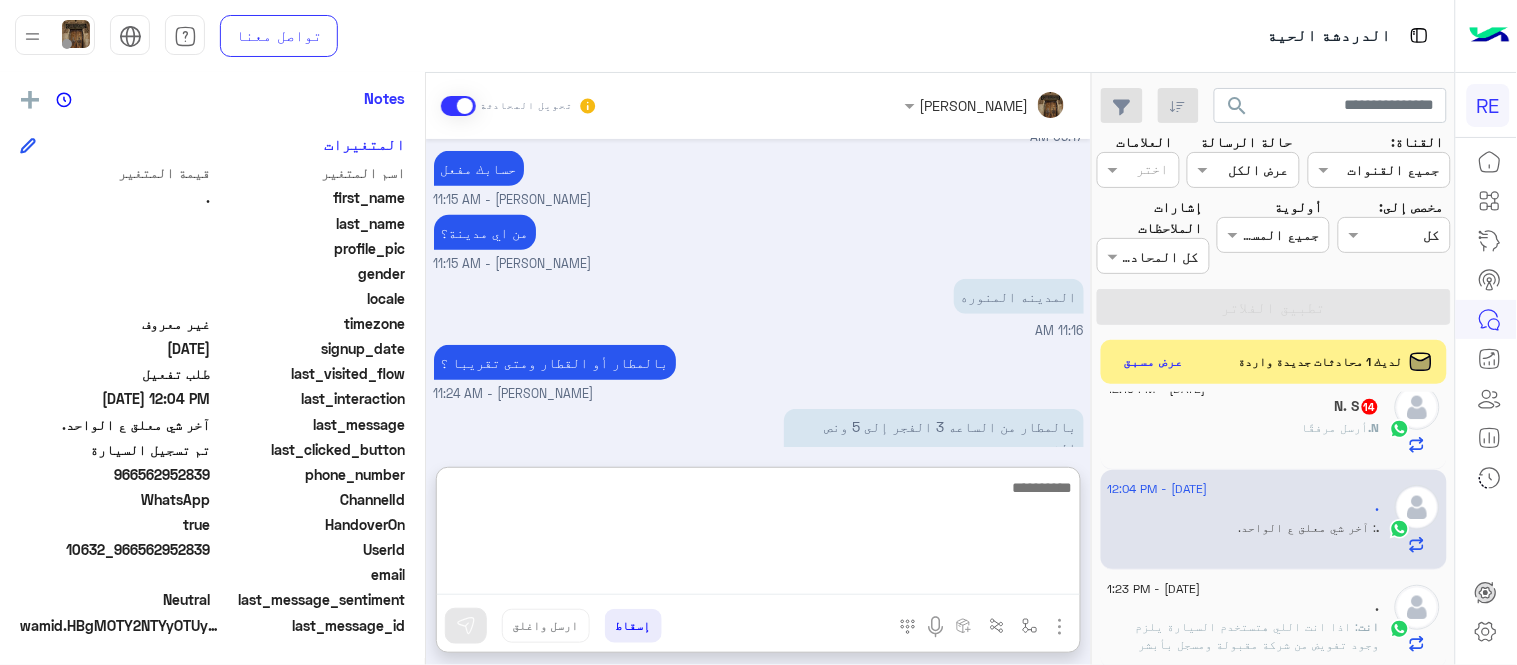 click at bounding box center (758, 535) 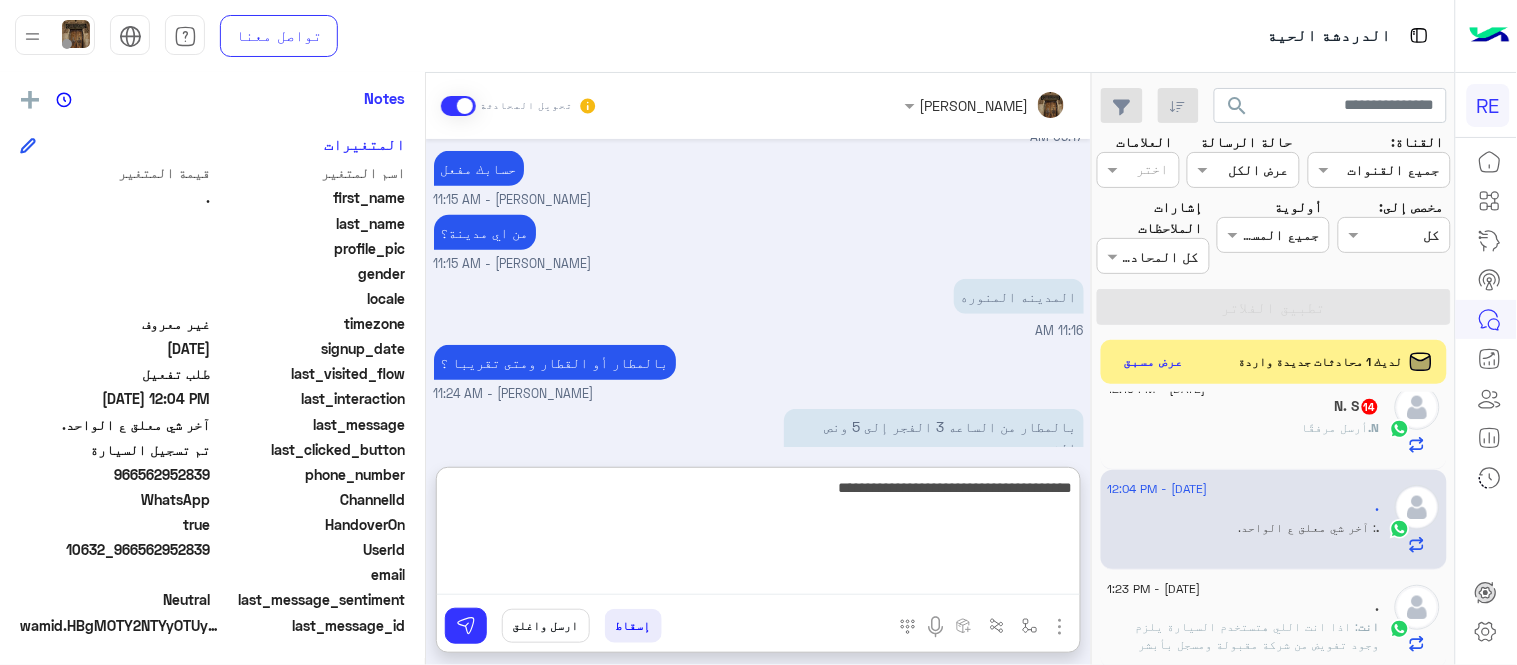 type on "**********" 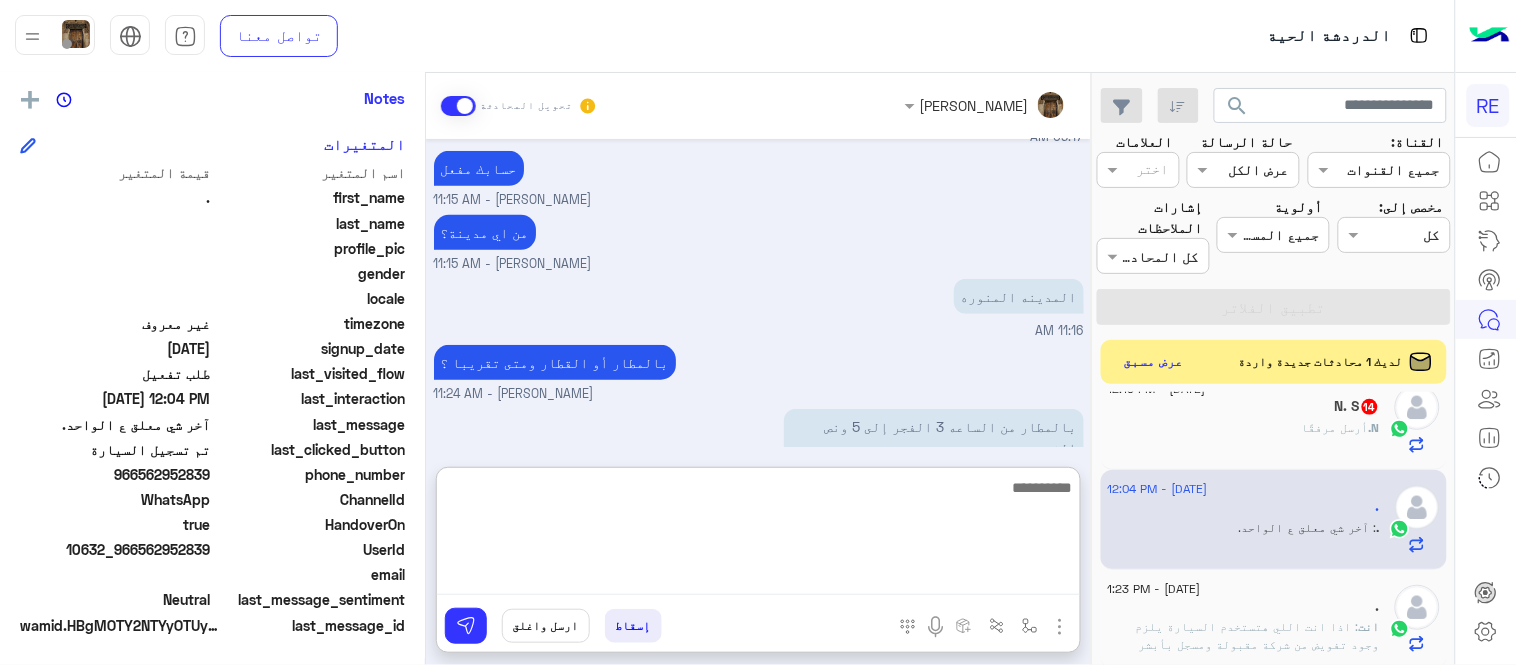 scroll, scrollTop: 414, scrollLeft: 0, axis: vertical 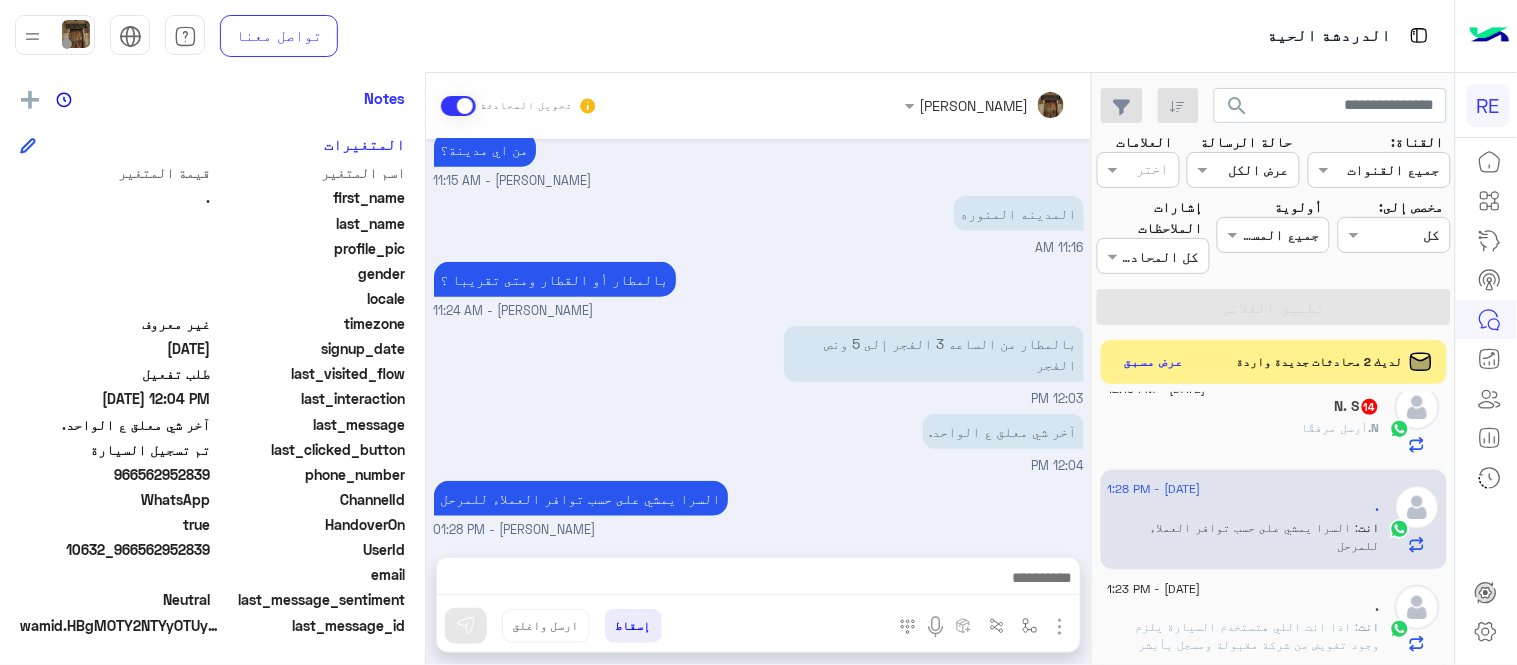 click on "[DATE]  زودني برقم الهاتف المسجل بالتطبيق  [PERSON_NAME] -  09:16 AM   [PERSON_NAME] انضم إلى المحادثة   09:16 AM      0562952839   09:16 AM  لان وصل السرا 1 وطولت مجاني شي   09:17 AM  حسابك مفعل  [PERSON_NAME] -  11:15 AM  من اي مدينة؟  [PERSON_NAME] -  11:15 AM  المدينه المنوره   11:16 AM  بالمطار أو القطار ومتى تقريبا ؟  [PERSON_NAME] -  11:24 AM  بالمطار من الساعه 3 الفجر إلى 5 ونص الفجر   12:03 PM  آخر شي معلق ع الواحد.   12:04 PM  السرا يمشي على حسب توافر العملاء للمرحل  [PERSON_NAME] -  01:28 PM" at bounding box center (758, 338) 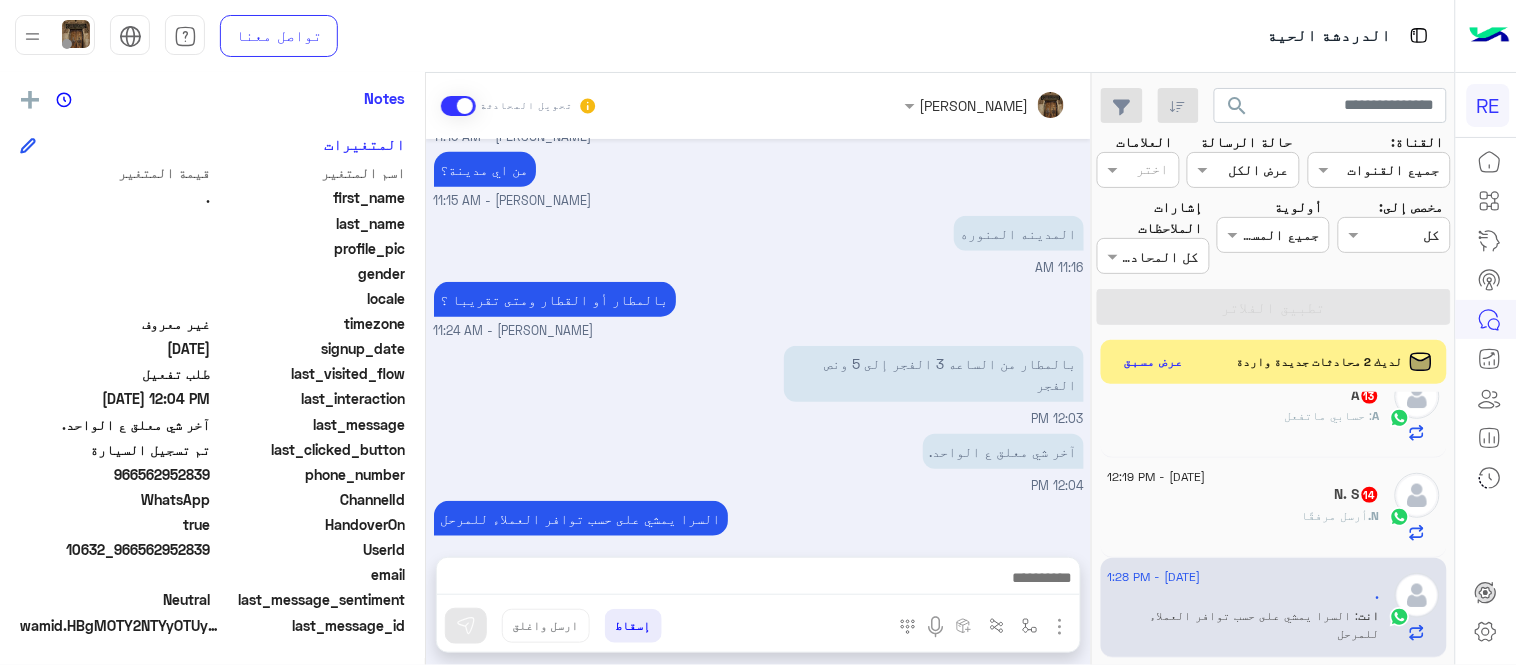 scroll, scrollTop: 325, scrollLeft: 0, axis: vertical 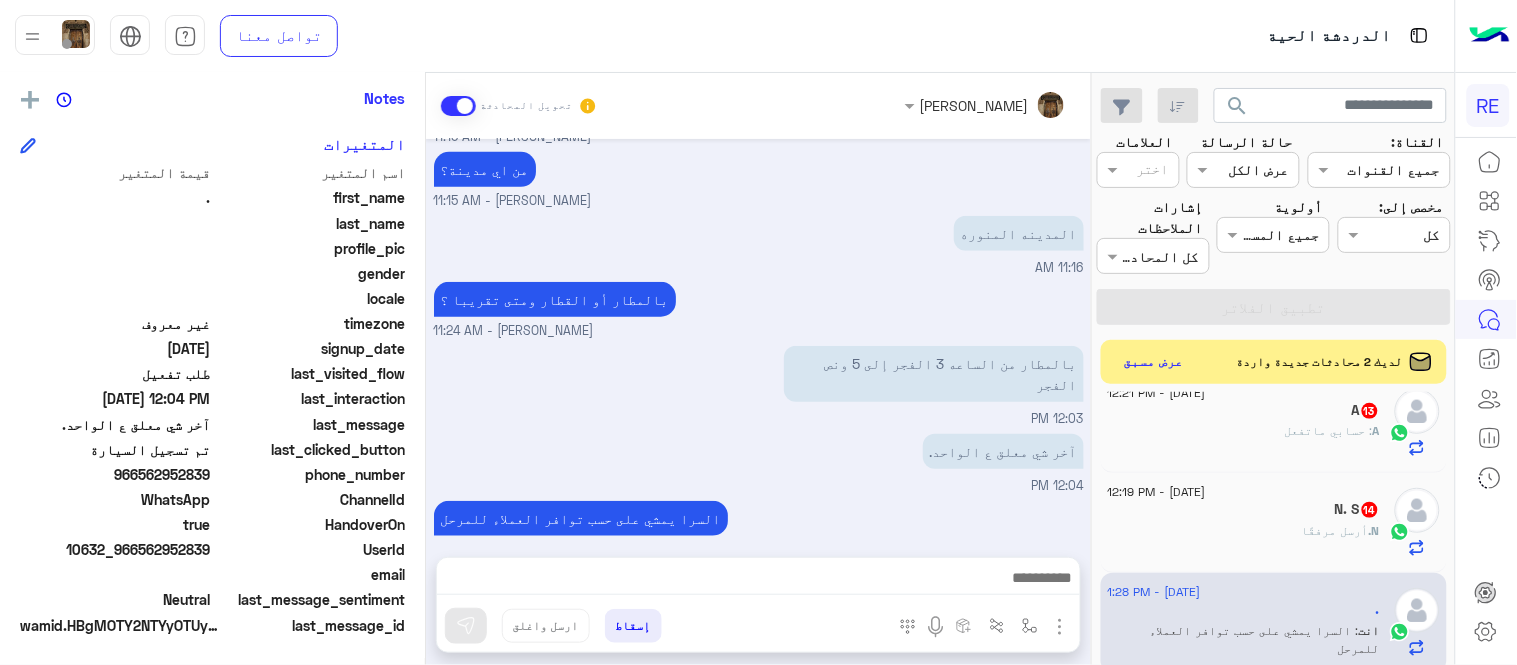 click on "N.  أرسل مرفقًا" 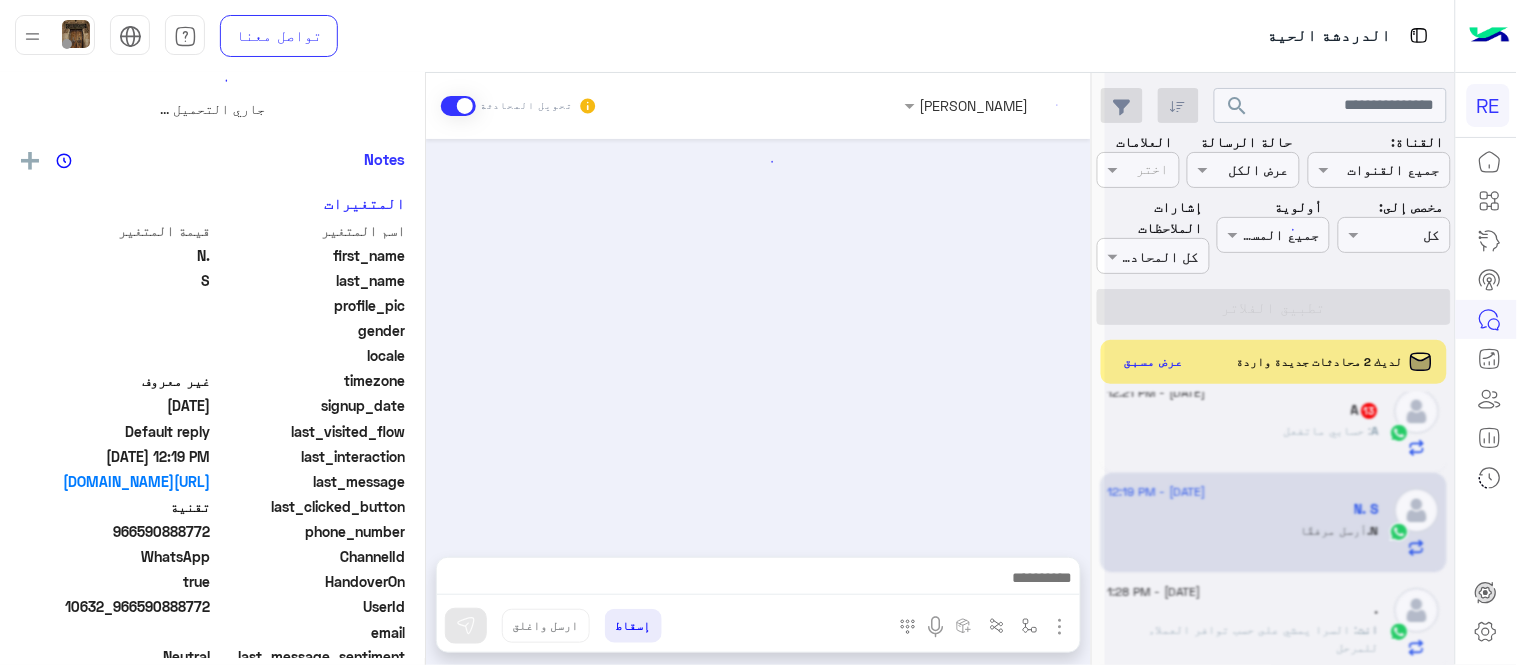 scroll, scrollTop: 0, scrollLeft: 0, axis: both 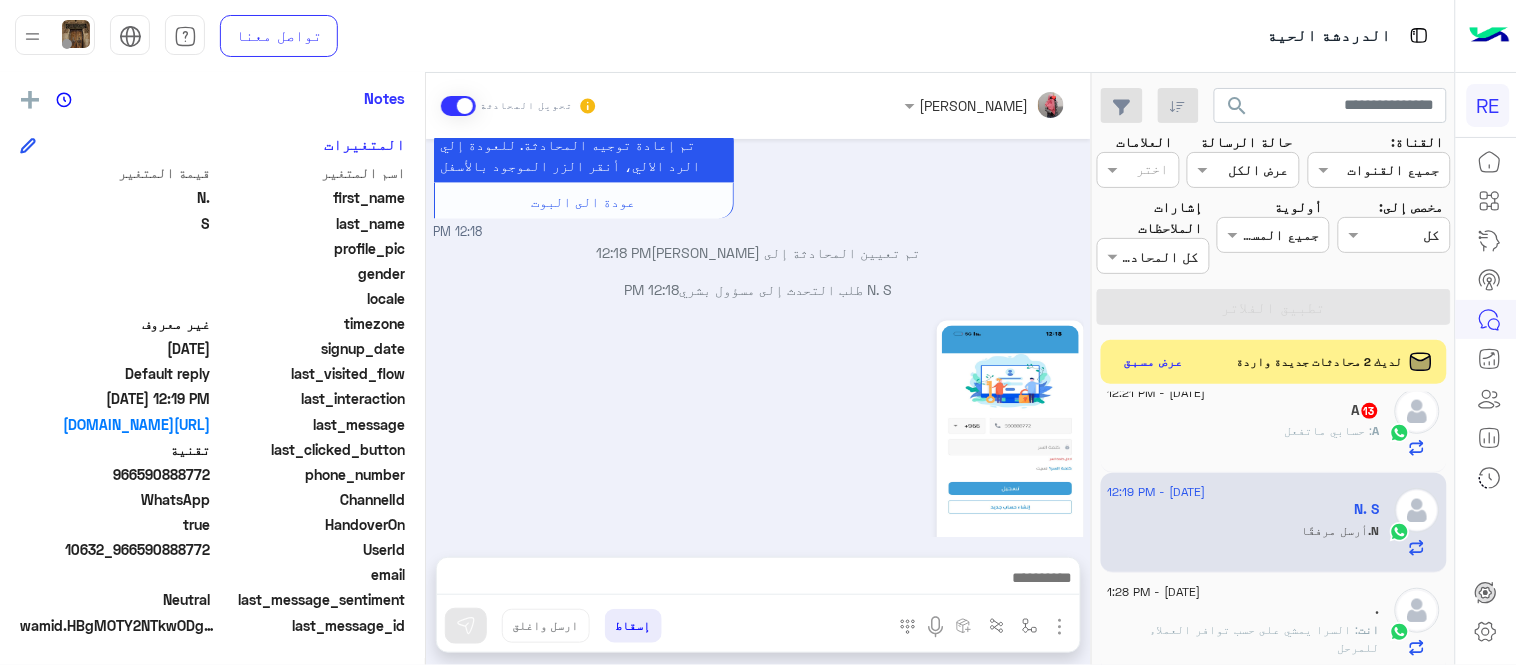 click 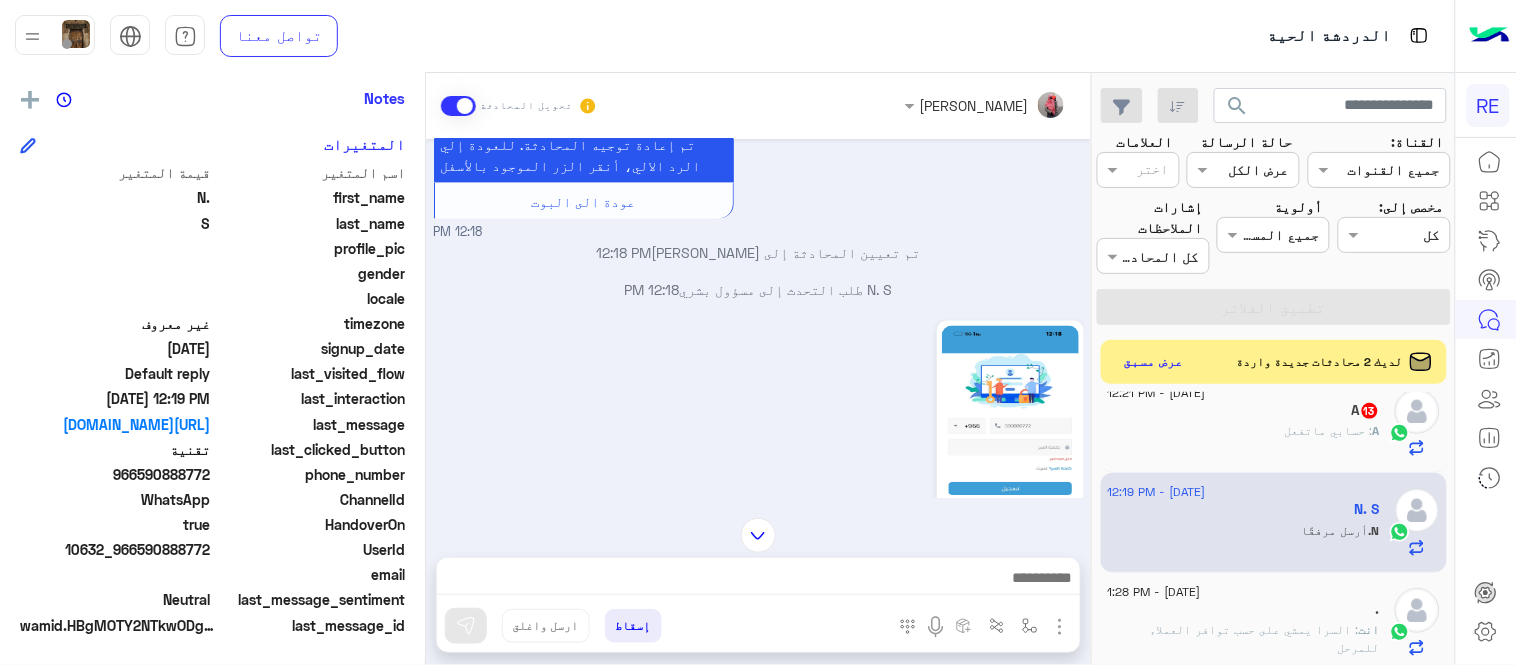 scroll, scrollTop: 515, scrollLeft: 0, axis: vertical 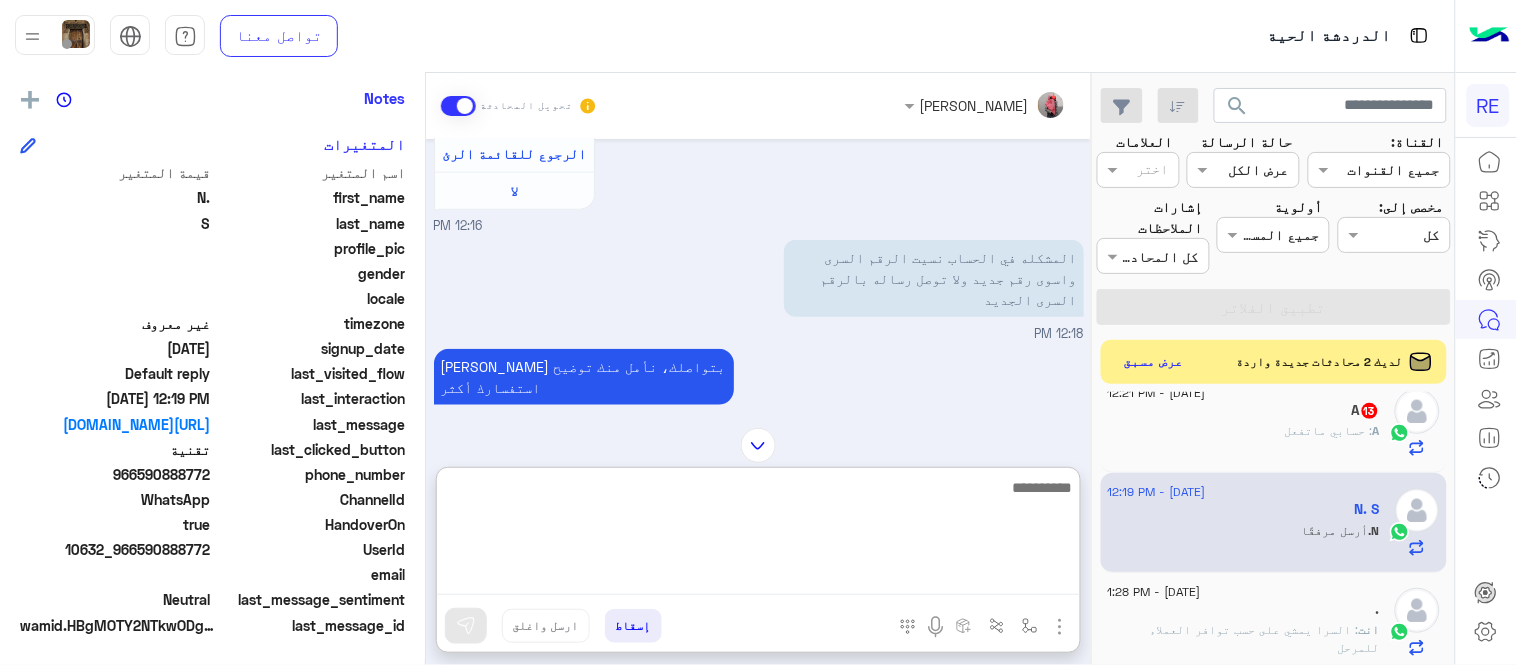 click at bounding box center [758, 535] 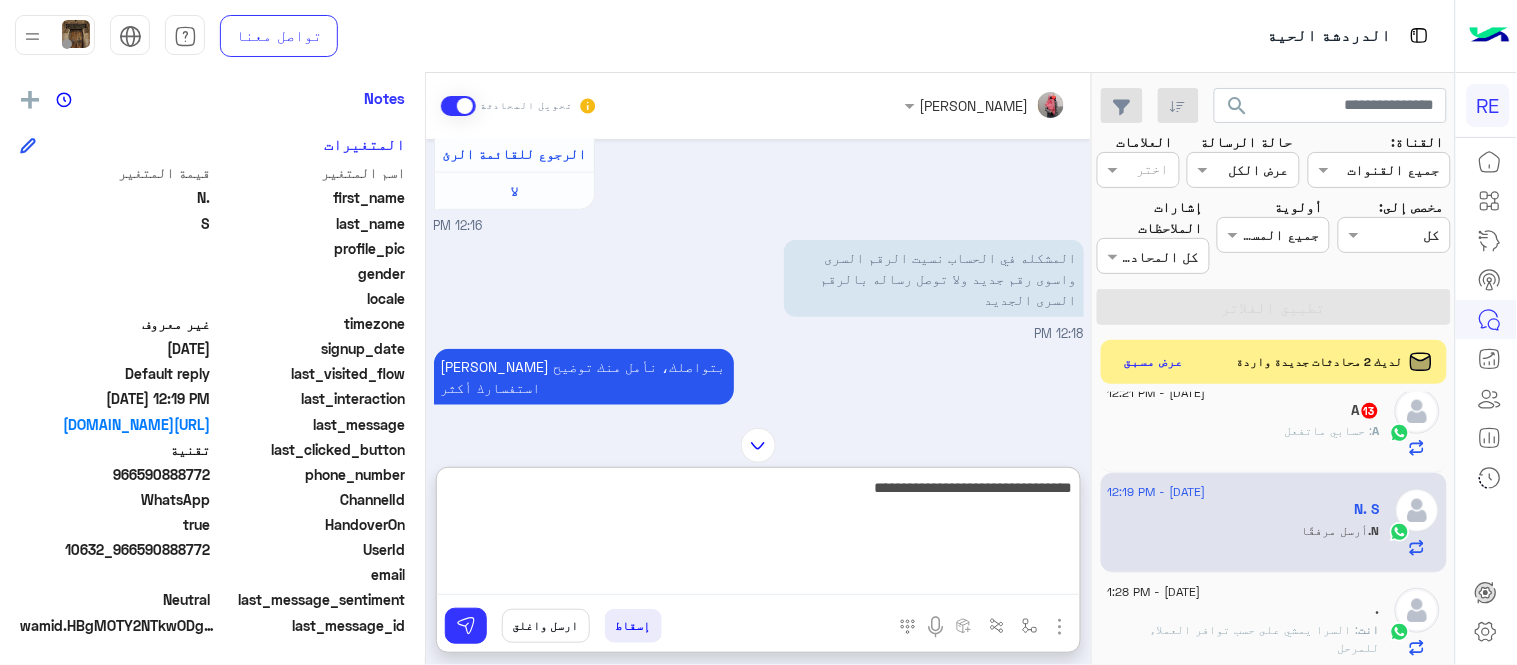 type on "**********" 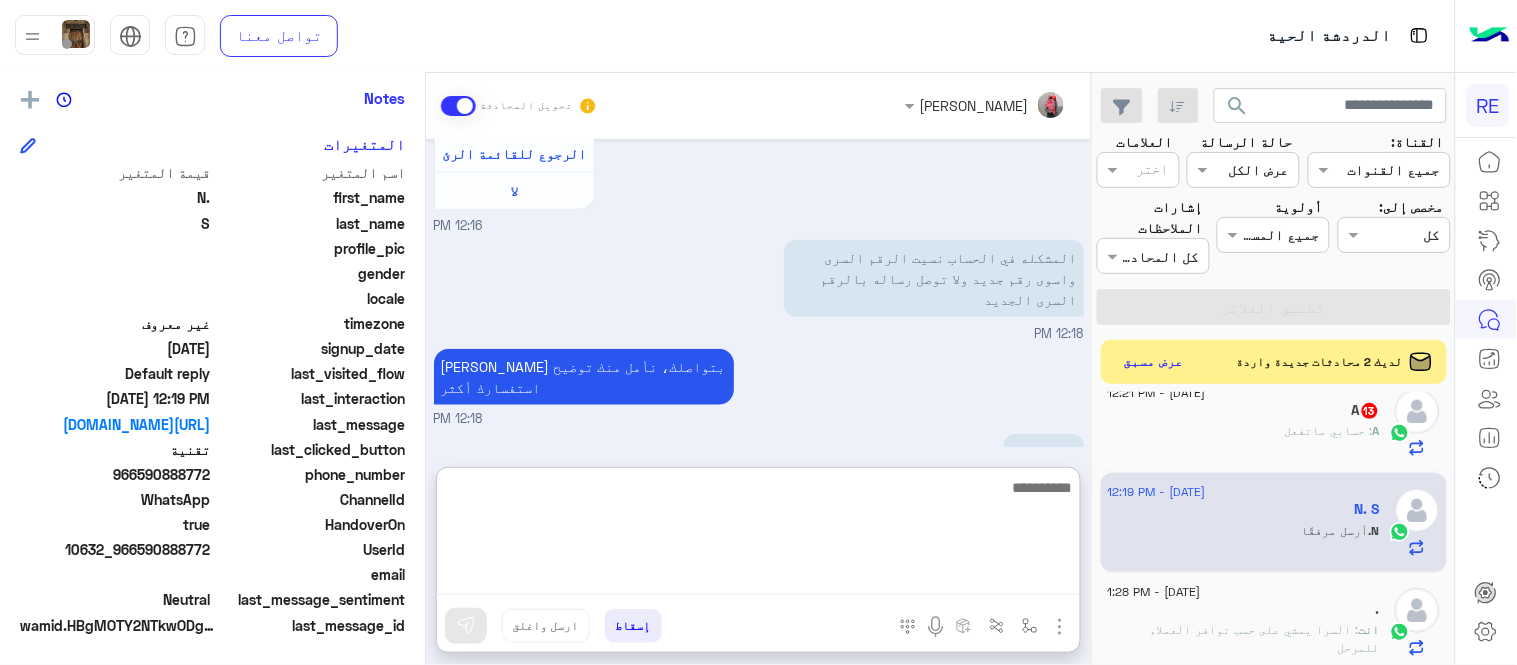 scroll, scrollTop: 1042, scrollLeft: 0, axis: vertical 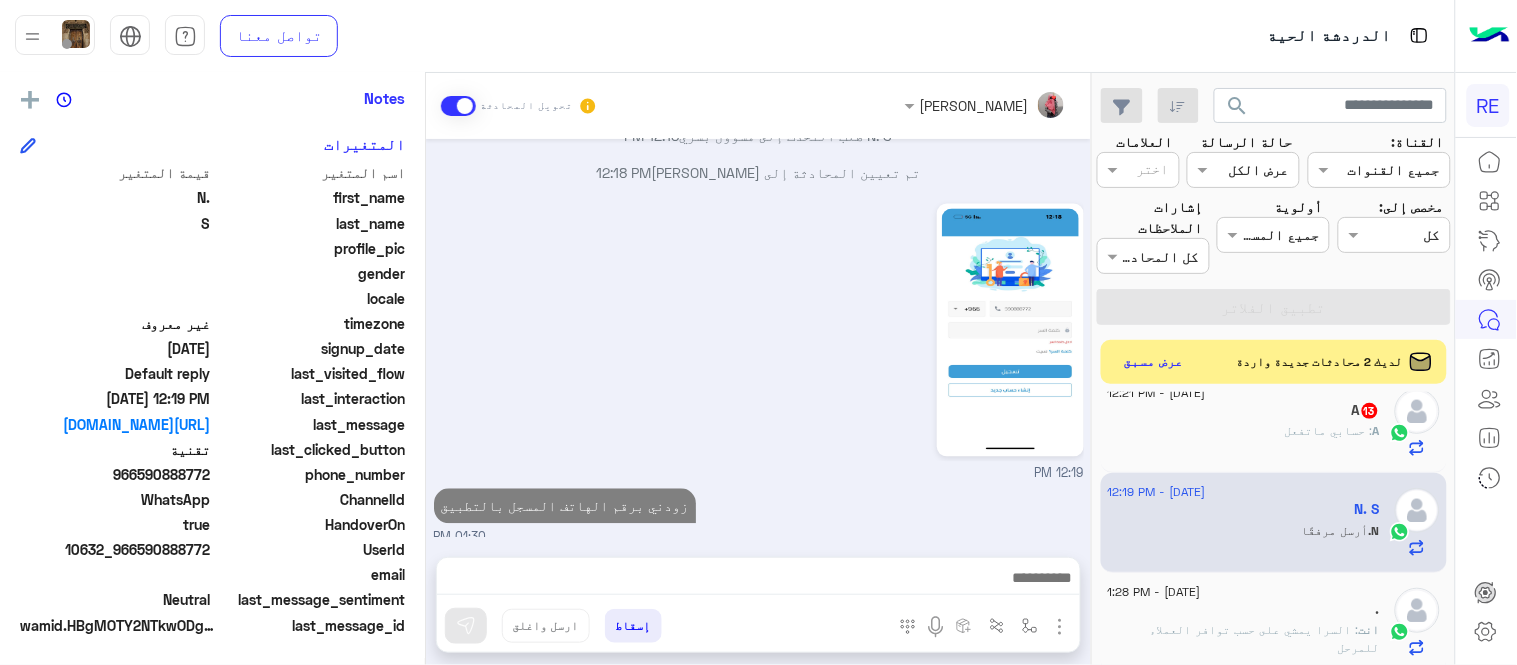 click on "12:19 PM" at bounding box center [759, 341] 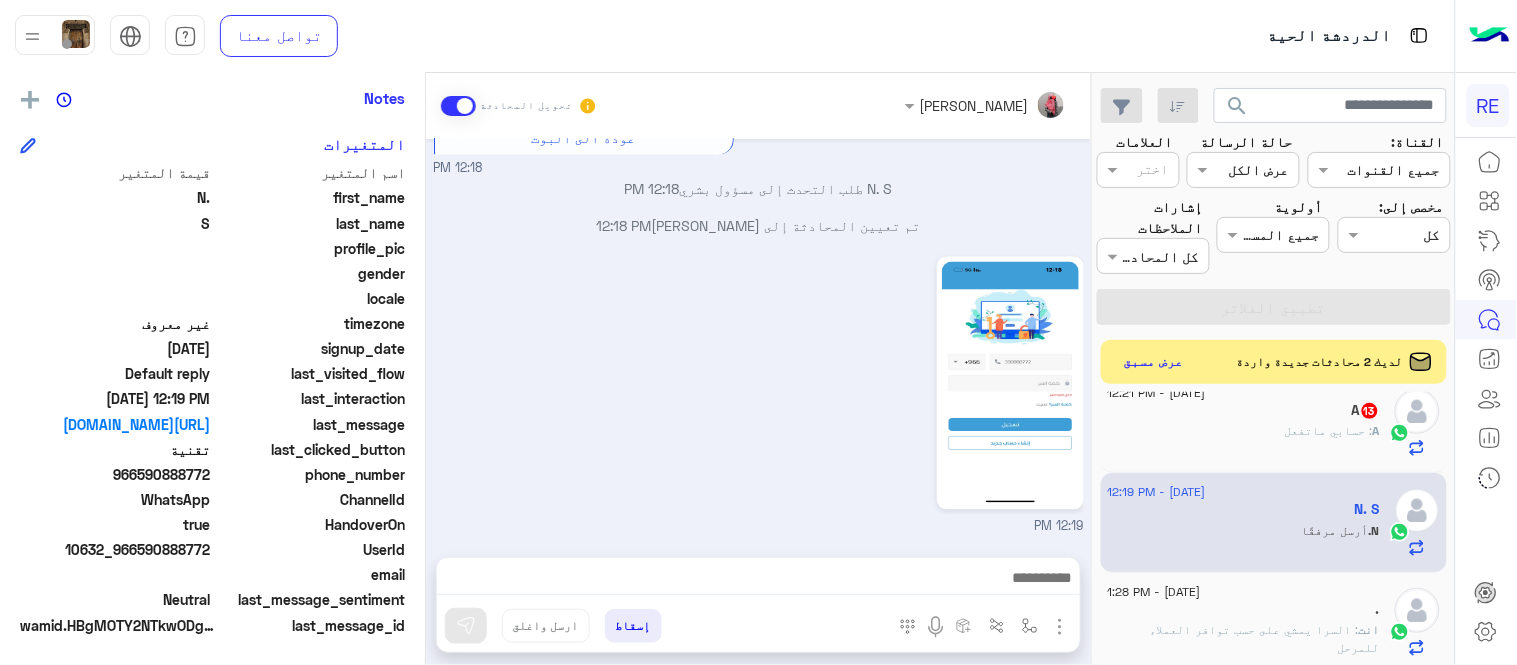 scroll, scrollTop: 988, scrollLeft: 0, axis: vertical 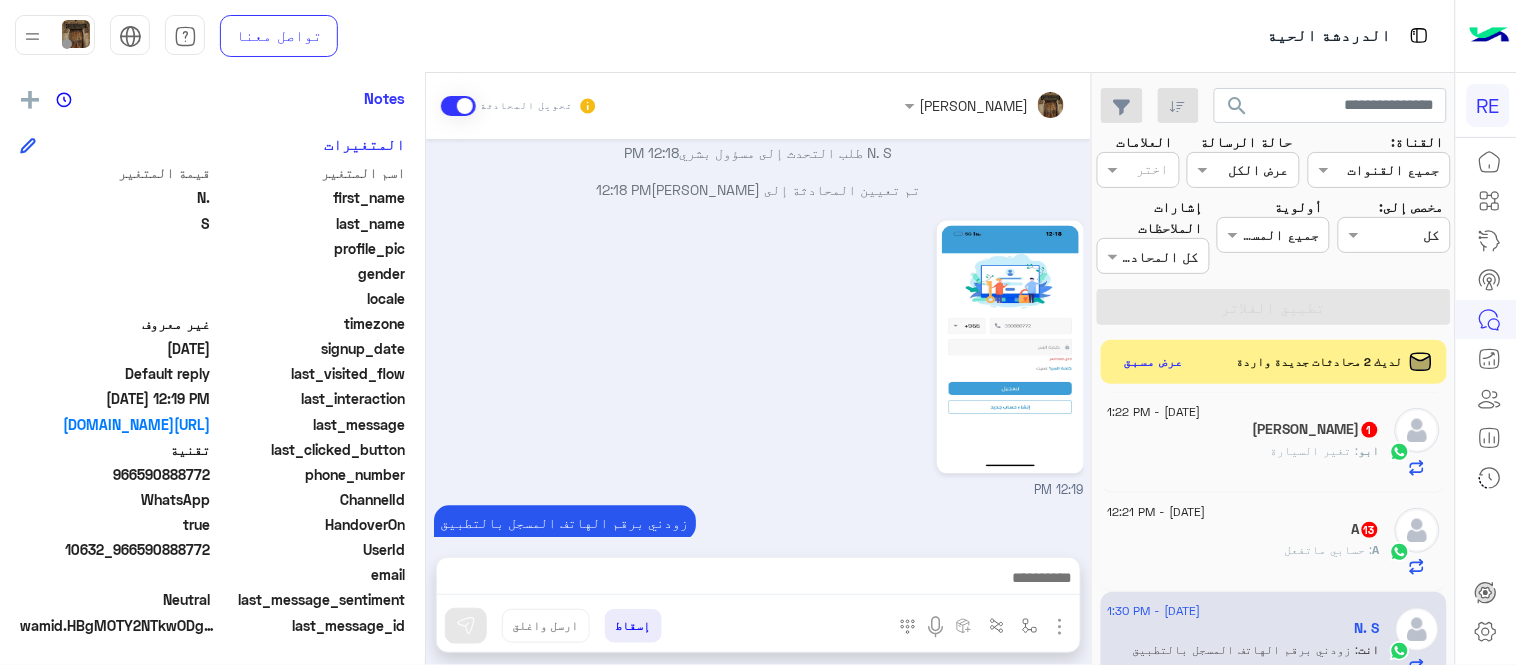 click on "A   13" 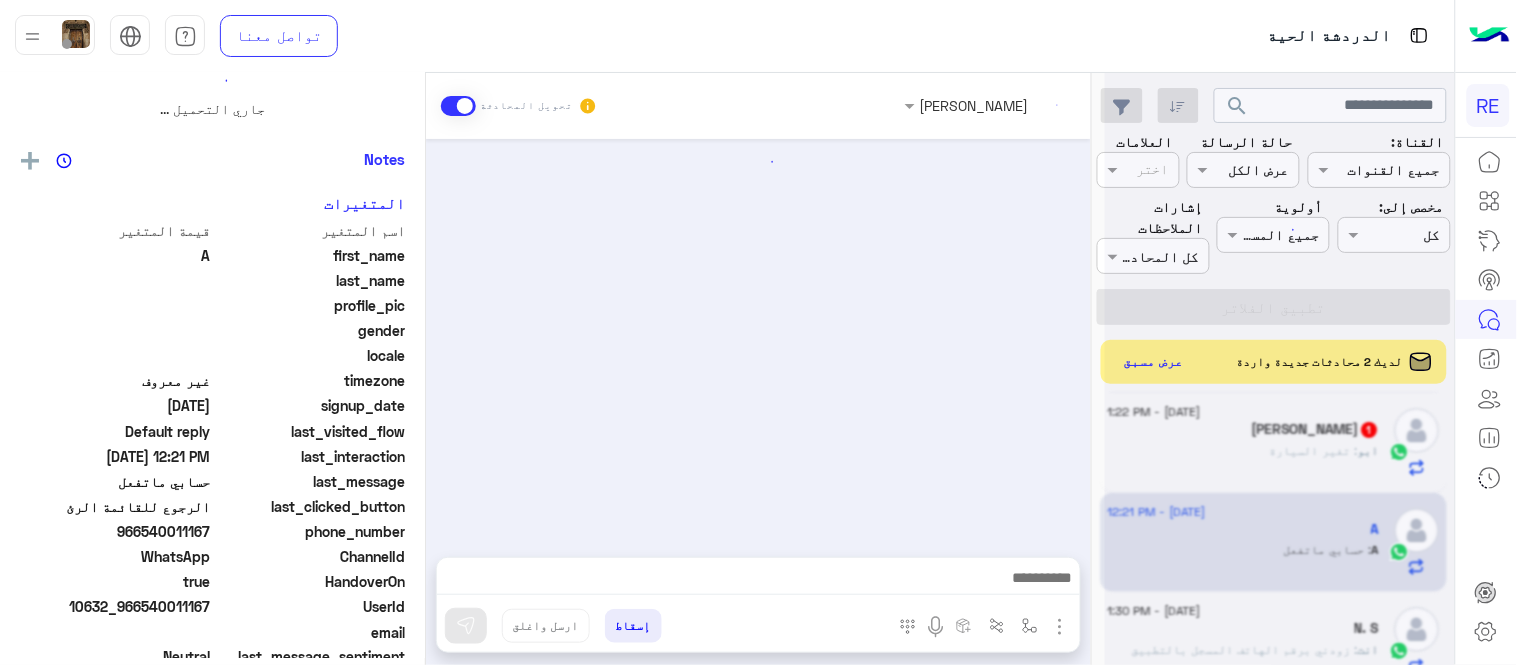 scroll, scrollTop: 0, scrollLeft: 0, axis: both 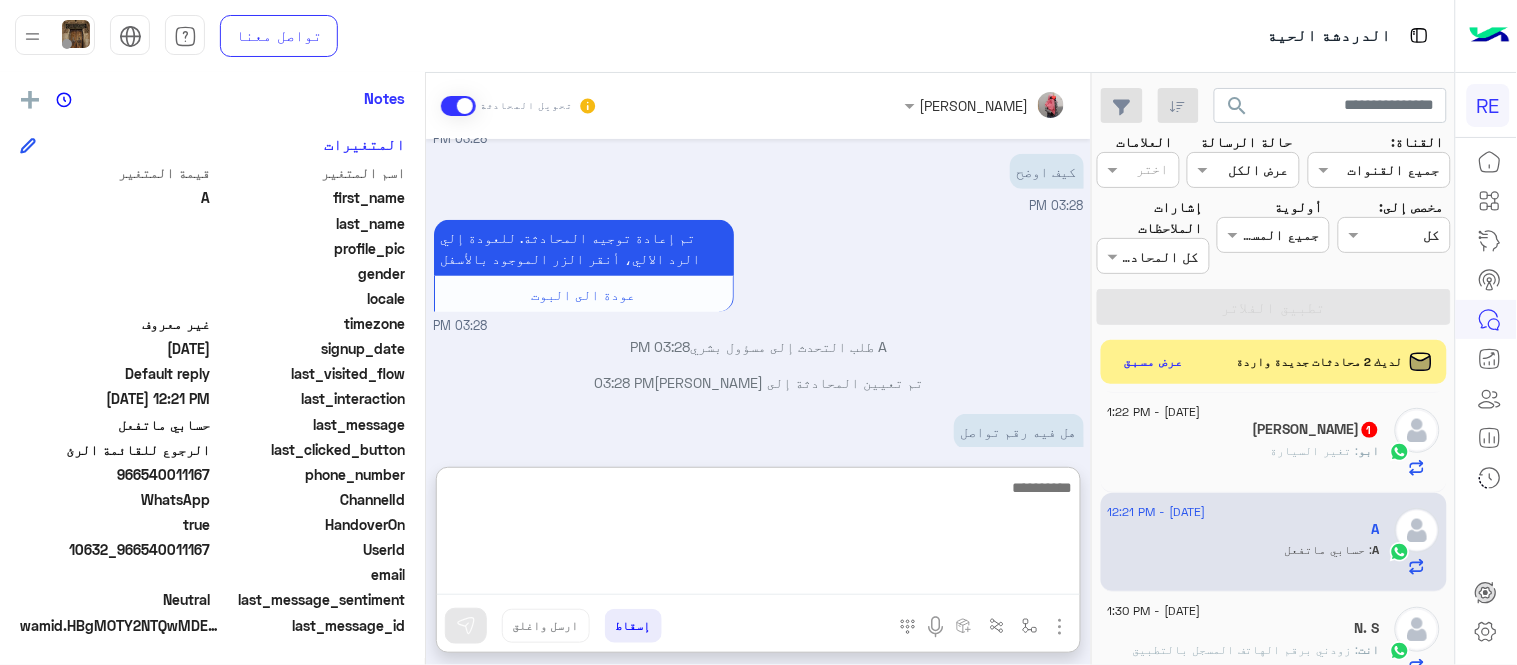click at bounding box center [758, 535] 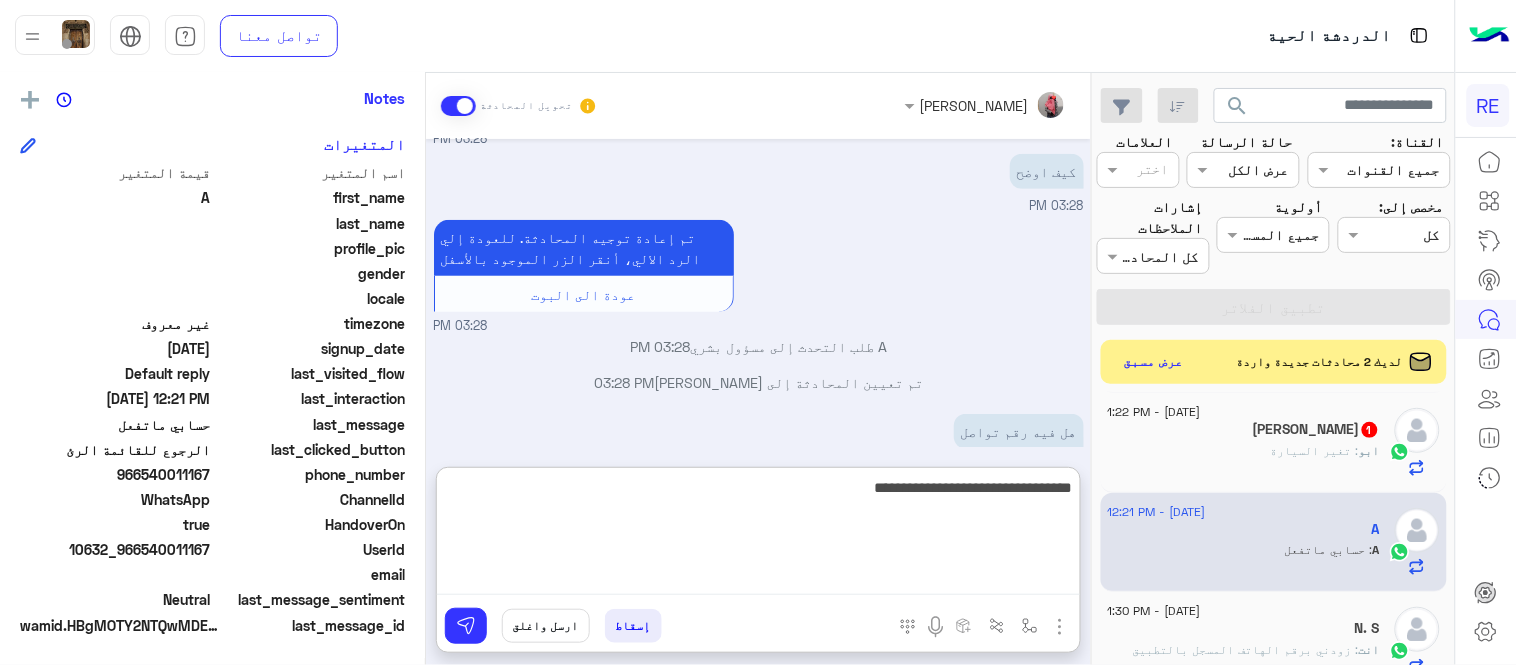type on "**********" 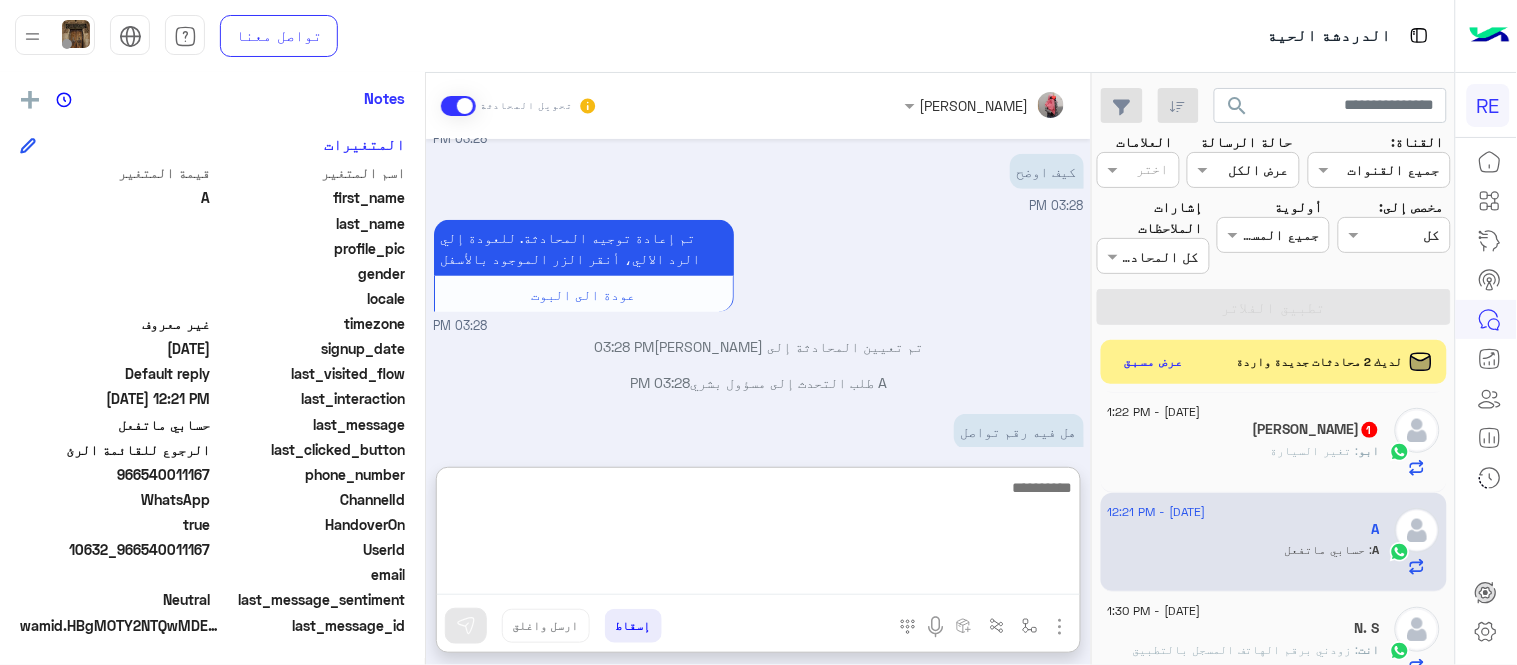 scroll, scrollTop: 524, scrollLeft: 0, axis: vertical 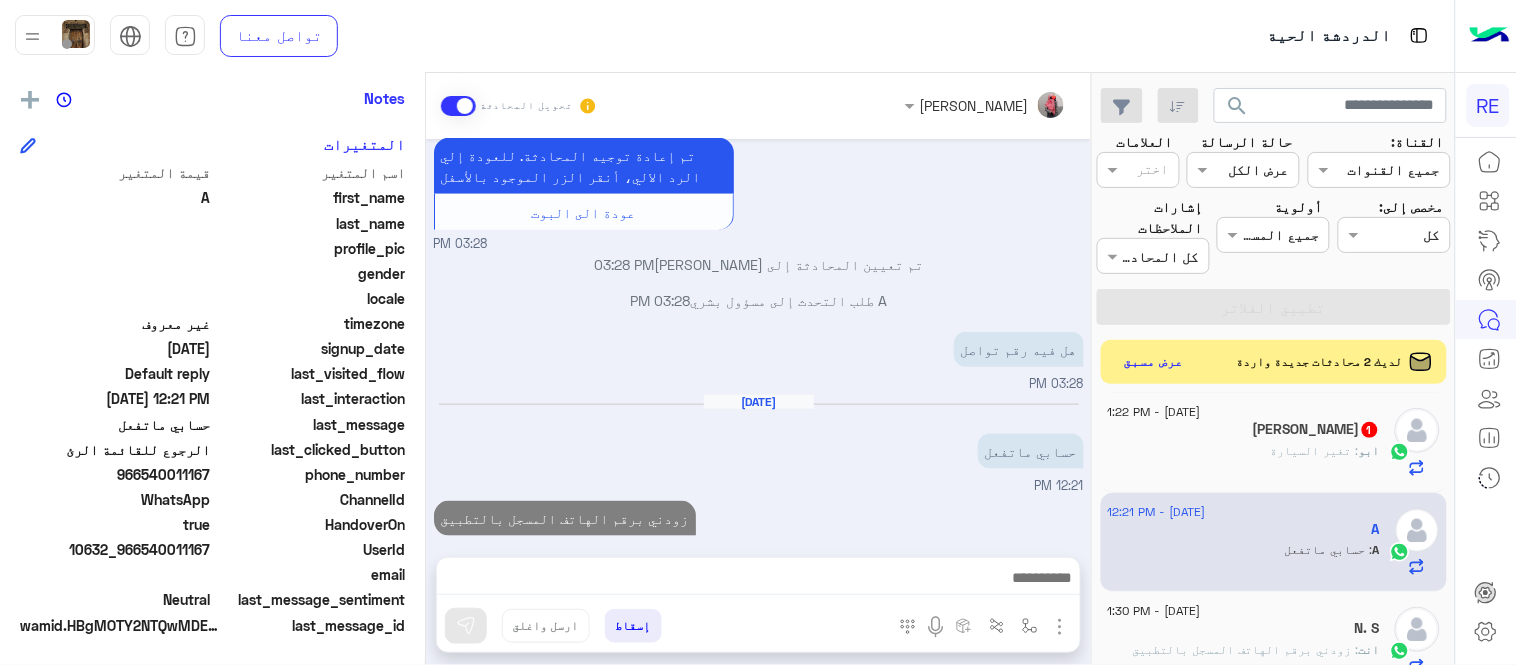 click on "[DATE]   الرجوع للقائمة الرئ    03:27 PM  اختر [DATE] الخدمات التالية:    03:27 PM  وصلت للمطار ما تفعل الحساب   03:28 PM  [PERSON_NAME] بتواصلك، نأمل منك توضيح استفسارك أكثر    03:28 PM  كيف اوضح   03:28 PM  تم إعادة توجيه المحادثة. للعودة إلي الرد الالي، أنقر الزر الموجود بالأسفل  عودة الى البوت     03:28 PM   تم تعيين المحادثة إلى [PERSON_NAME]   03:28 PM       A  طلب التحدث إلى مسؤول بشري   03:28 PM      هل فيه رقم تواصل   03:28 PM   [DATE]  حسابي ماتفعل   12:21 PM  [PERSON_NAME] برقم الهاتف المسجل بالتطبيق   01:31 PM" at bounding box center (758, 338) 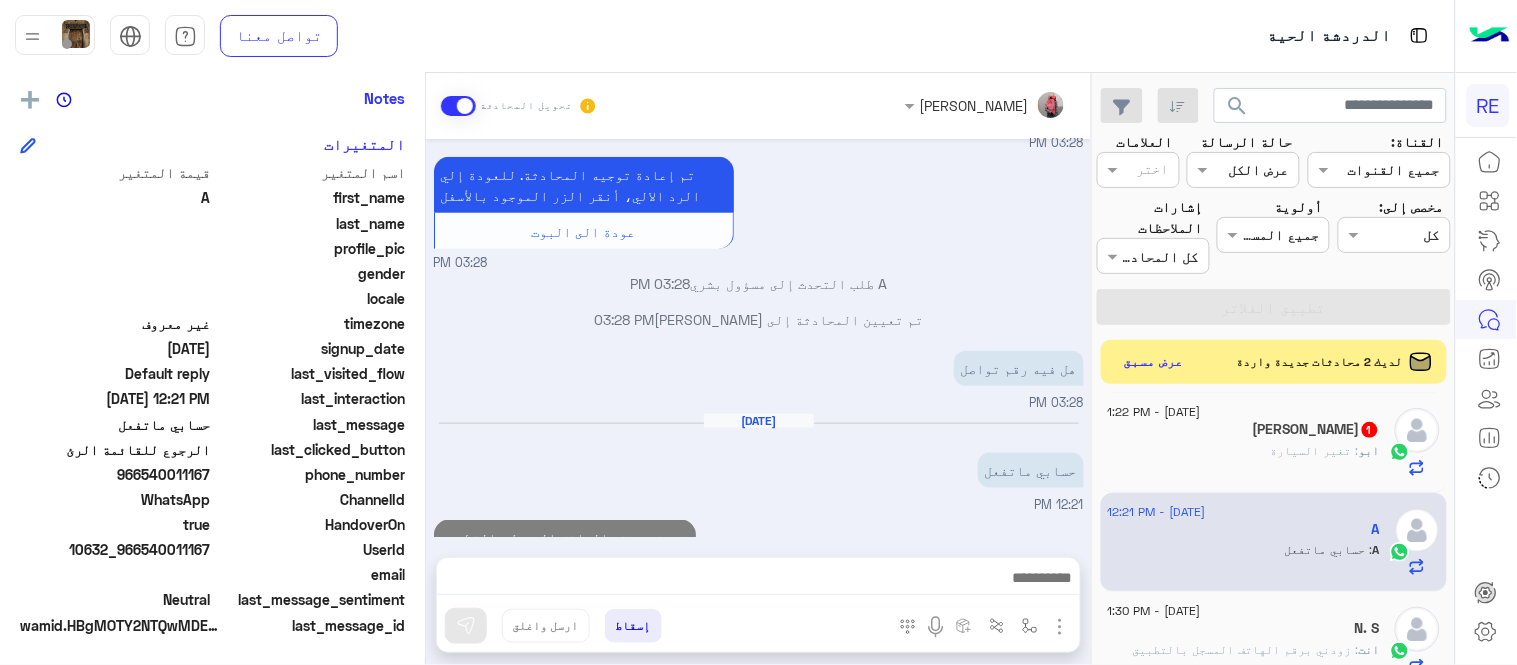 scroll, scrollTop: 471, scrollLeft: 0, axis: vertical 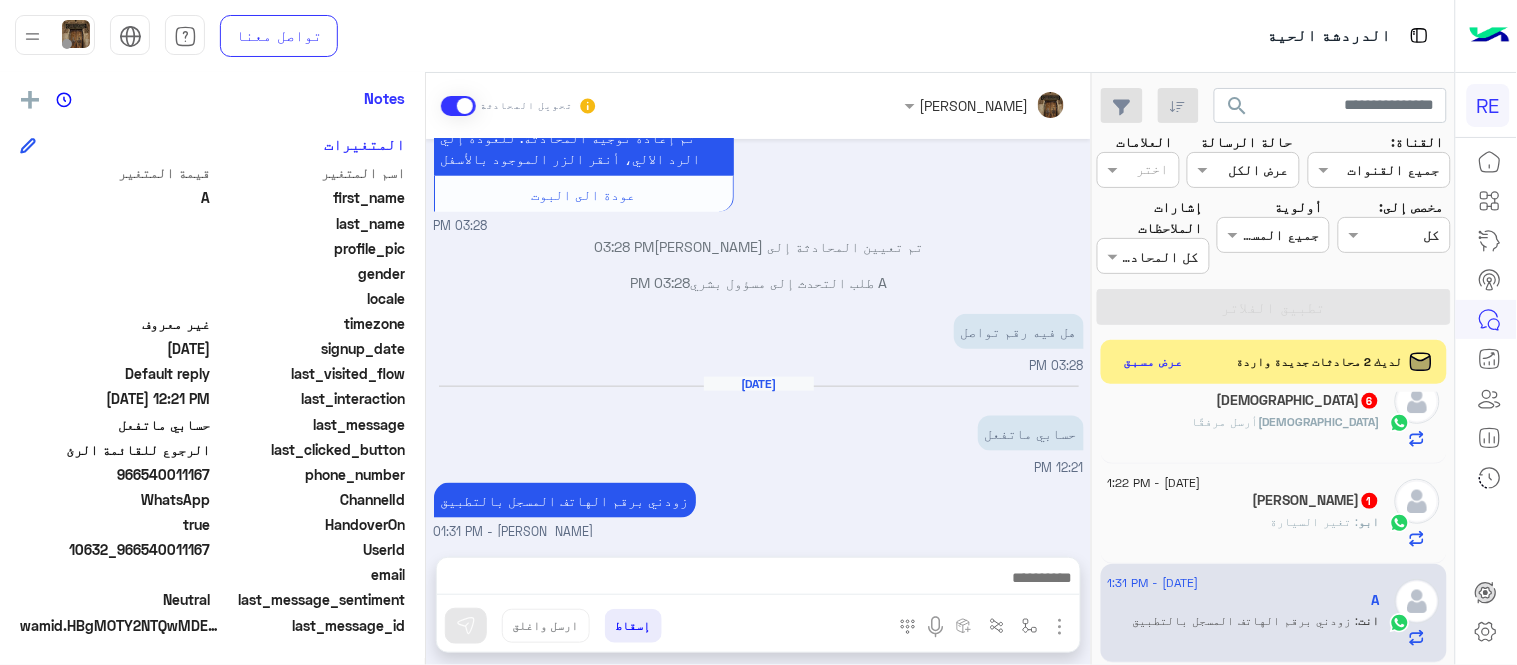click on "ابو هتان  1" 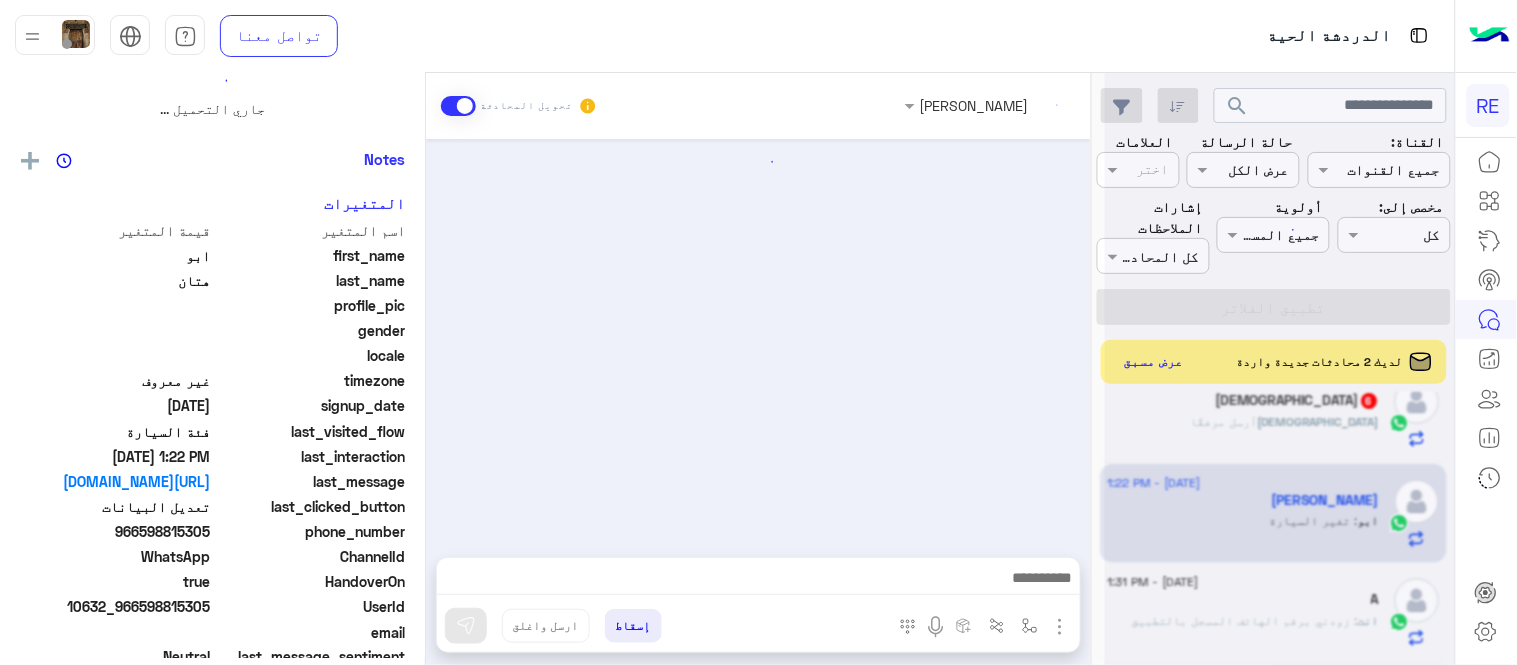 scroll, scrollTop: 0, scrollLeft: 0, axis: both 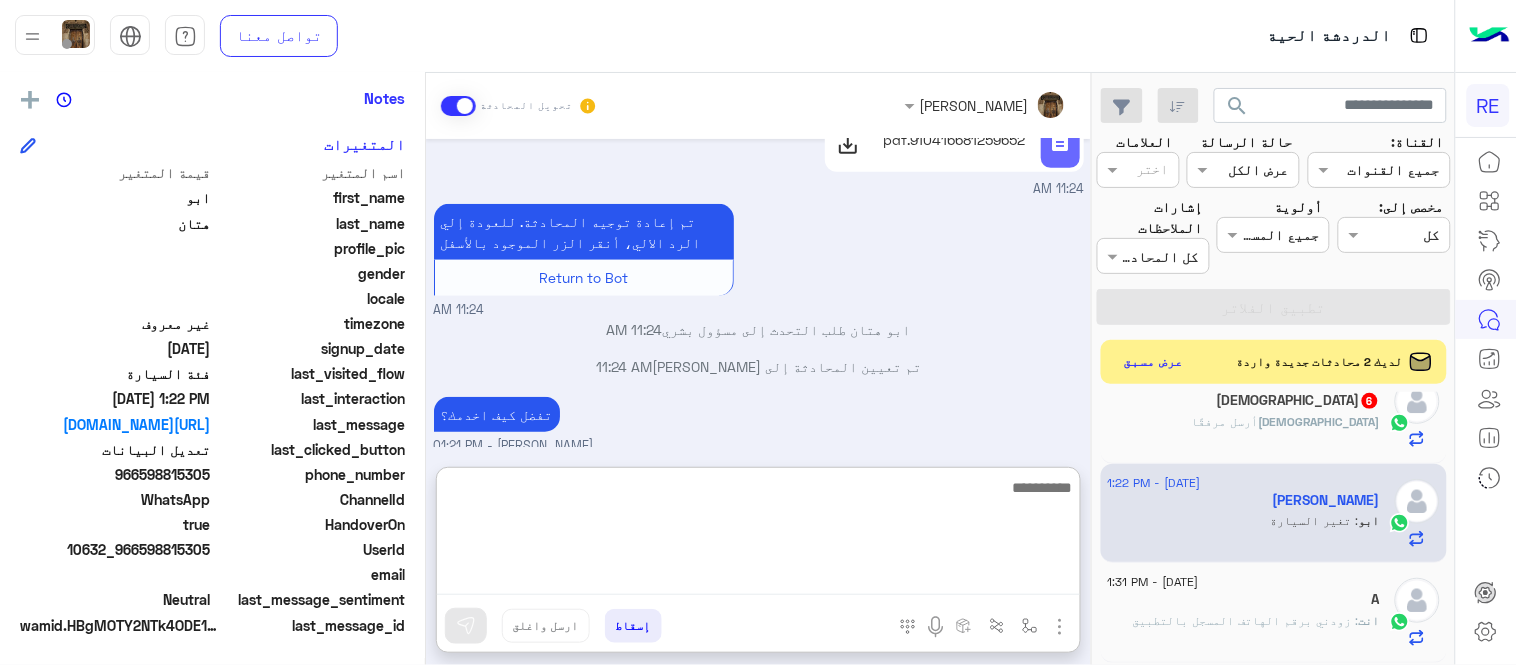 click at bounding box center [758, 535] 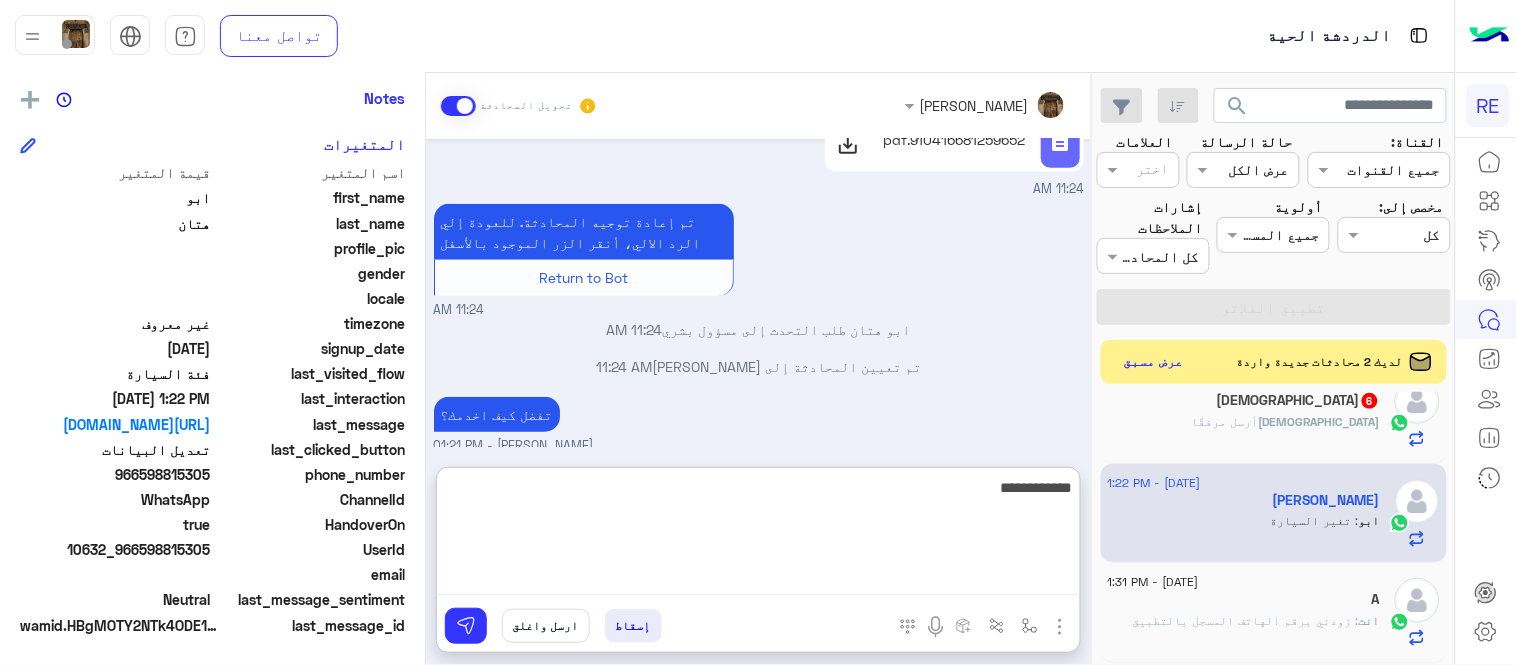 type on "**********" 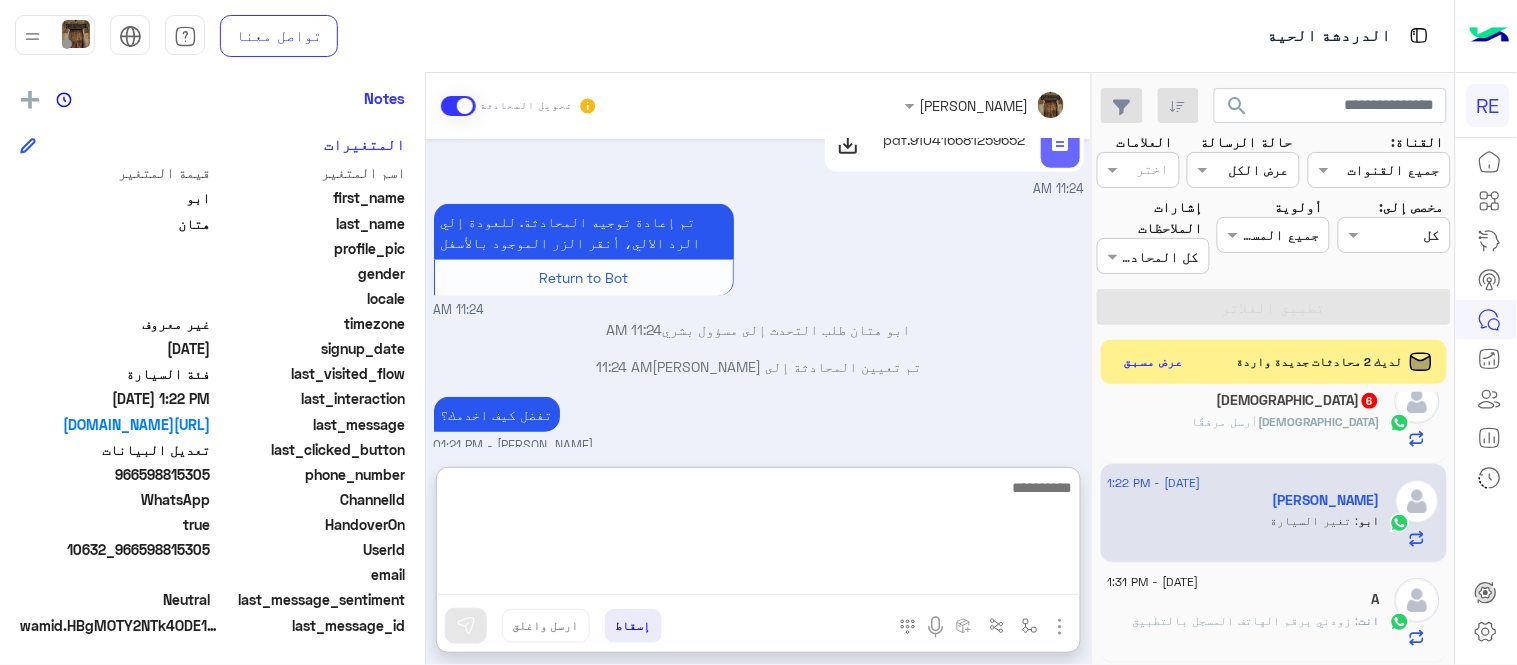 scroll, scrollTop: 474, scrollLeft: 0, axis: vertical 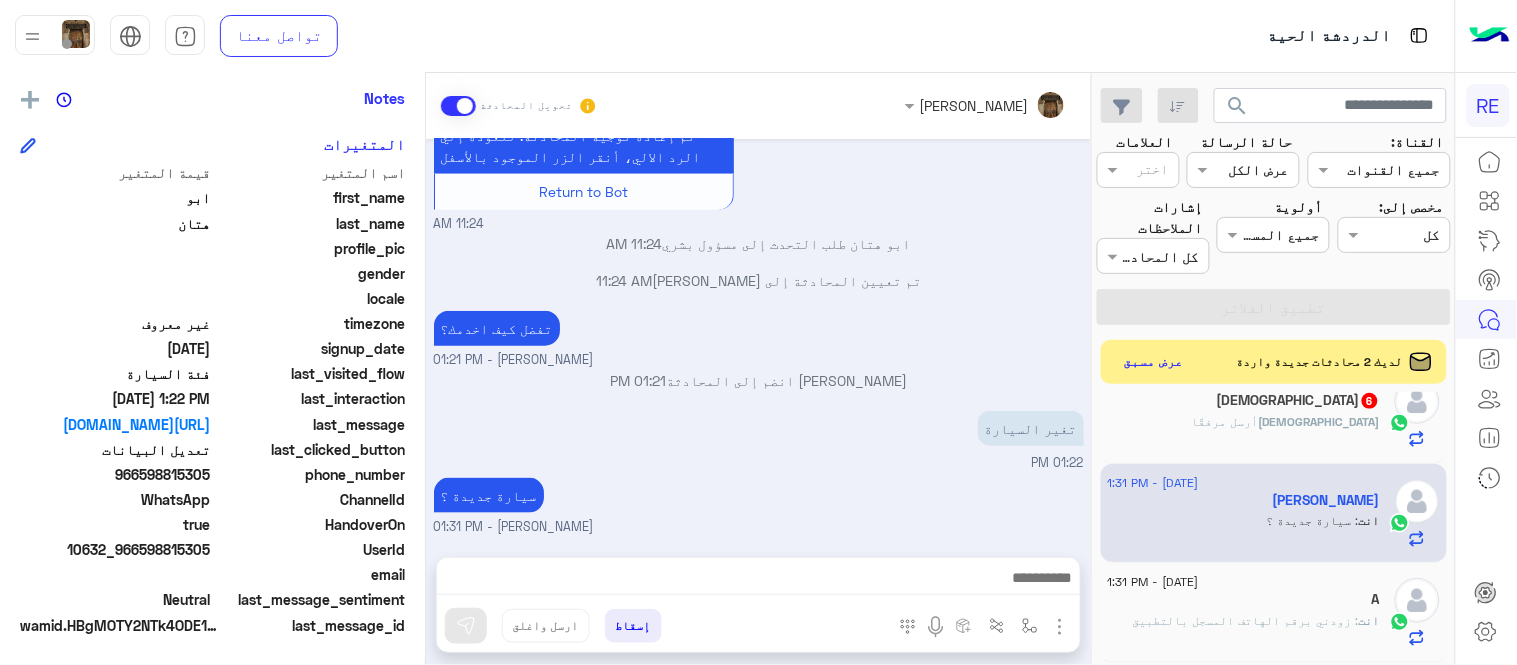 click on "[DATE]   تعديل البيانات    11:22 AM  من فضلك ارفق صورة للبيانات من التطبيق  مع ذكر البيانات المطلوب اضافتها او تعديلها.    11:22 AM  description 1245888027234428.pdf   11:23 AM  description 910416681259652.pdf   11:24 AM  تم إعادة توجيه المحادثة. للعودة إلي الرد الالي، أنقر الزر الموجود بالأسفل  Return to Bot     11:24 AM   ابو هتان طلب التحدث إلى مسؤول بشري   11:24 AM       تم تعيين المحادثة إلى [PERSON_NAME]   11:24 AM      تفضل كيف اخدمك؟  [PERSON_NAME] -  01:21 PM   [PERSON_NAME] انضم إلى المحادثة   01:21 PM      تغير السيارة   01:22 PM  سيارة جديدة ؟  [PERSON_NAME] -  01:31 PM" at bounding box center (758, 338) 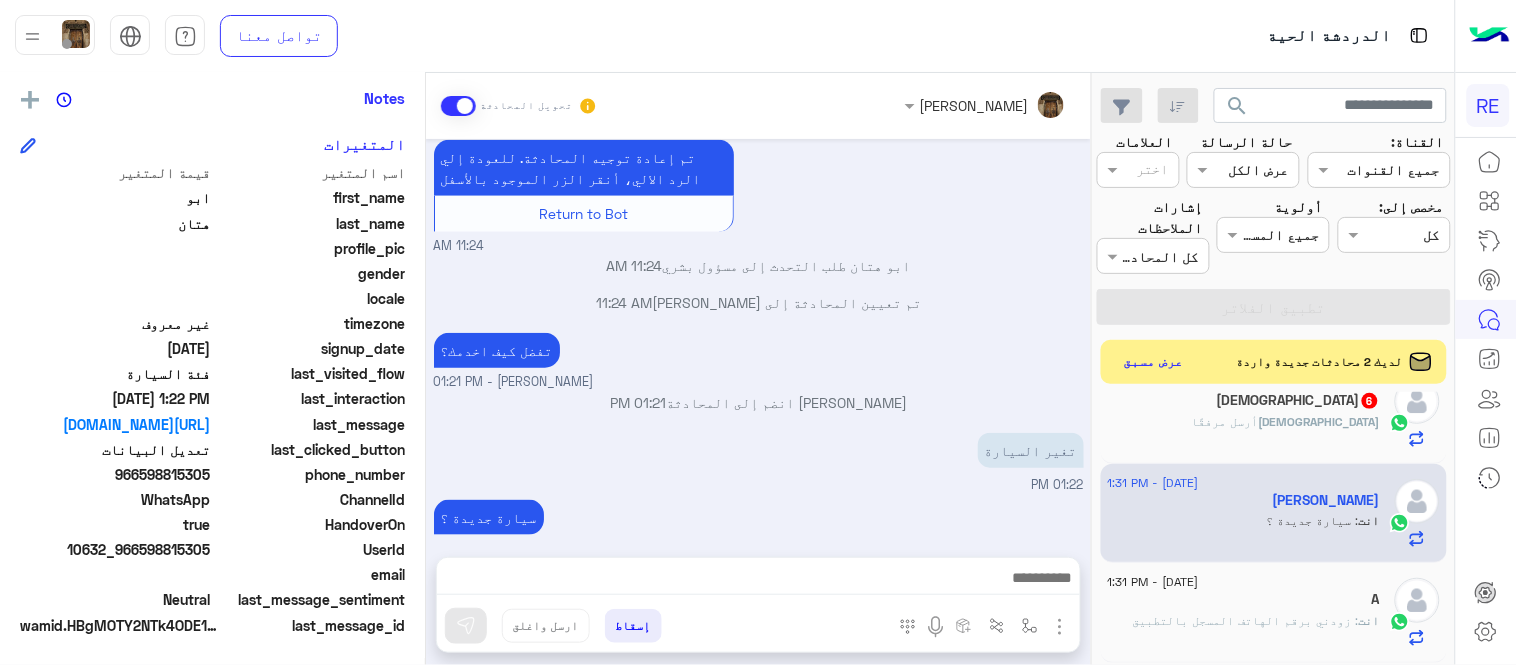 scroll, scrollTop: 0, scrollLeft: 0, axis: both 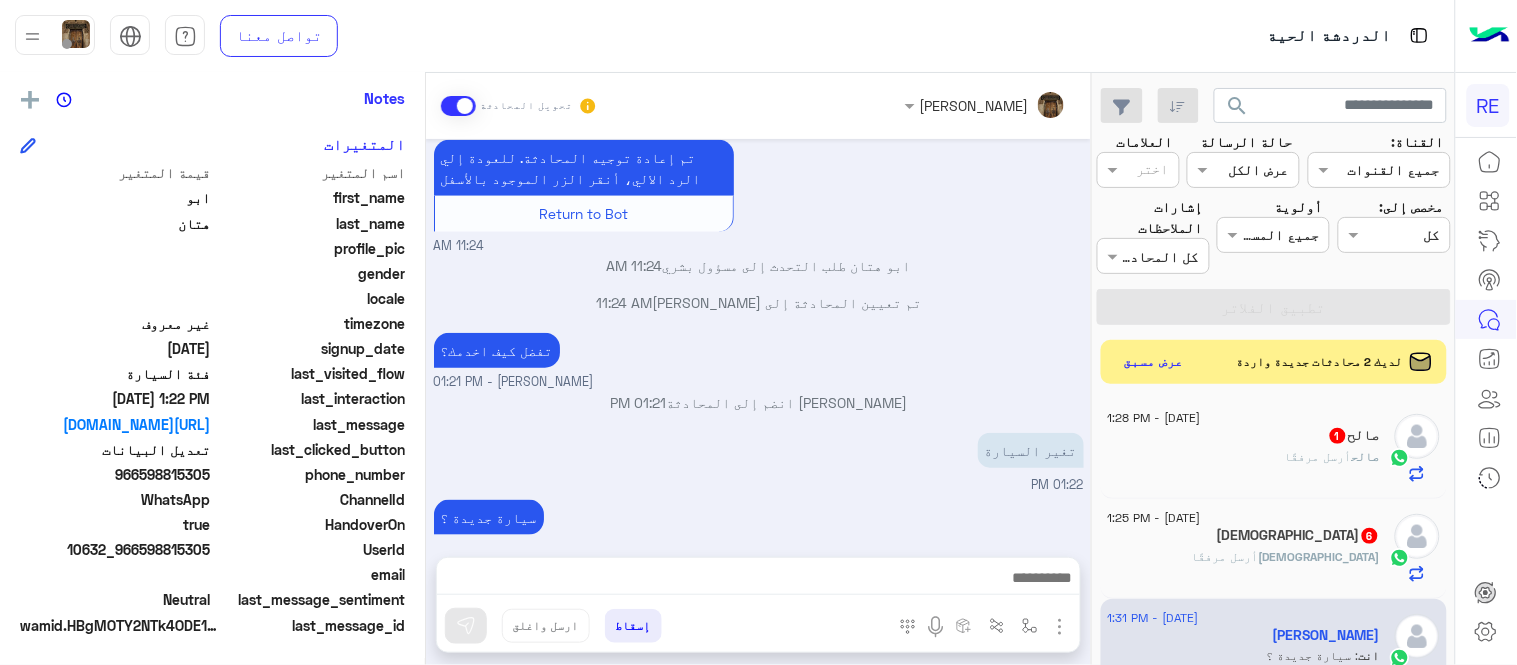 click on "[DEMOGRAPHIC_DATA]  أرسل مرفقًا" 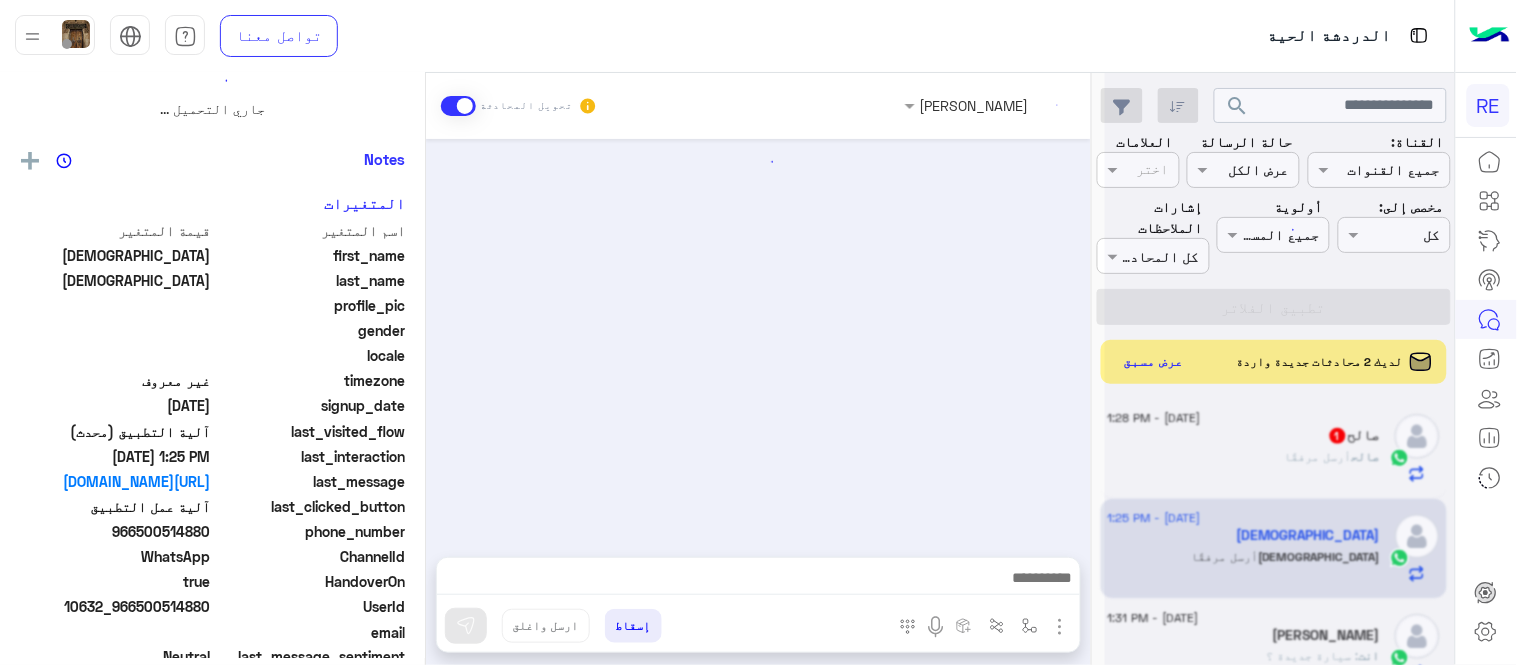 scroll, scrollTop: 0, scrollLeft: 0, axis: both 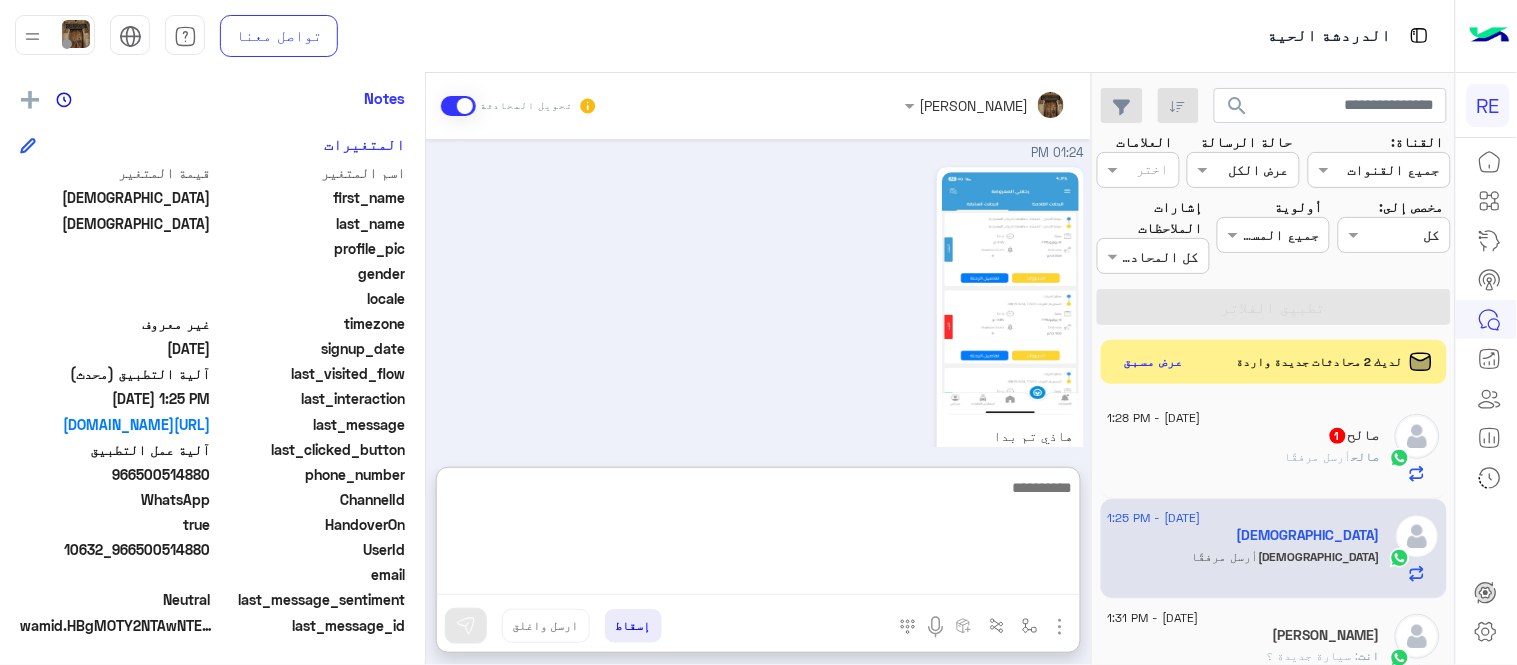 click at bounding box center (758, 535) 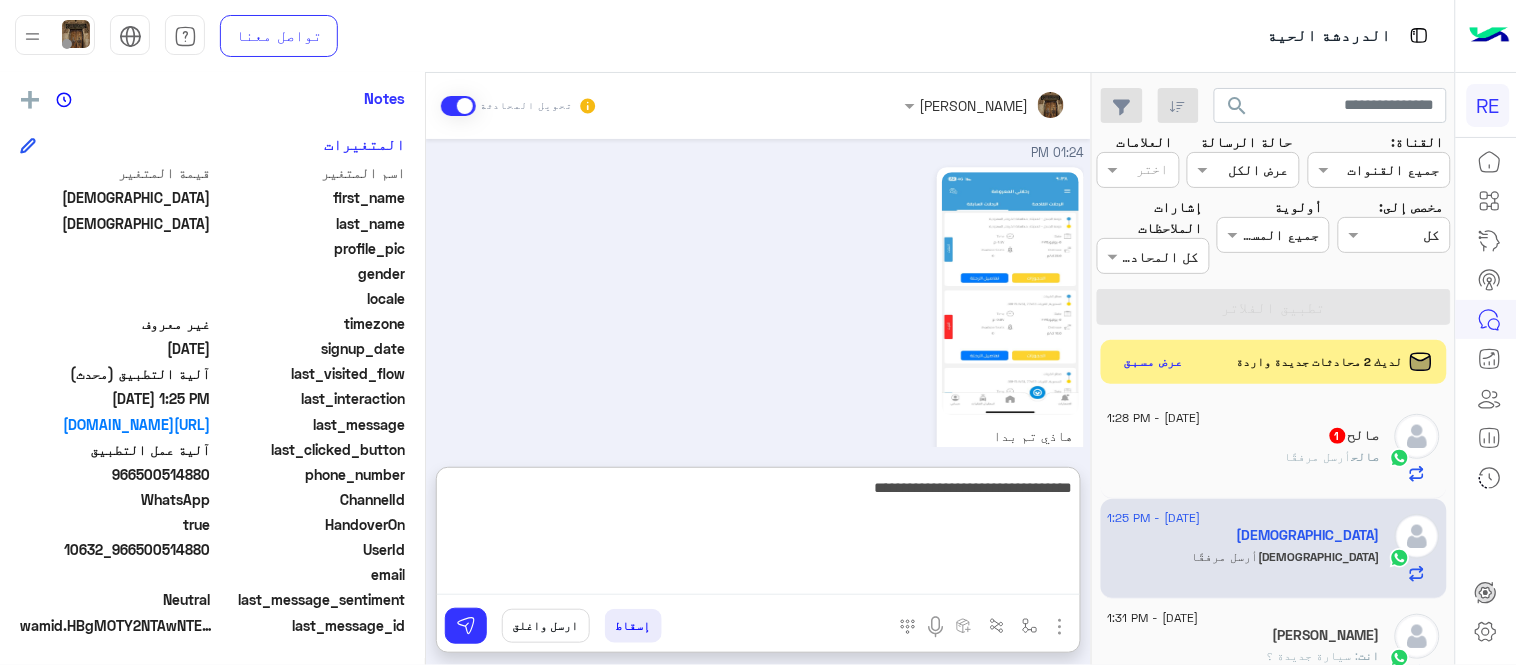type on "**********" 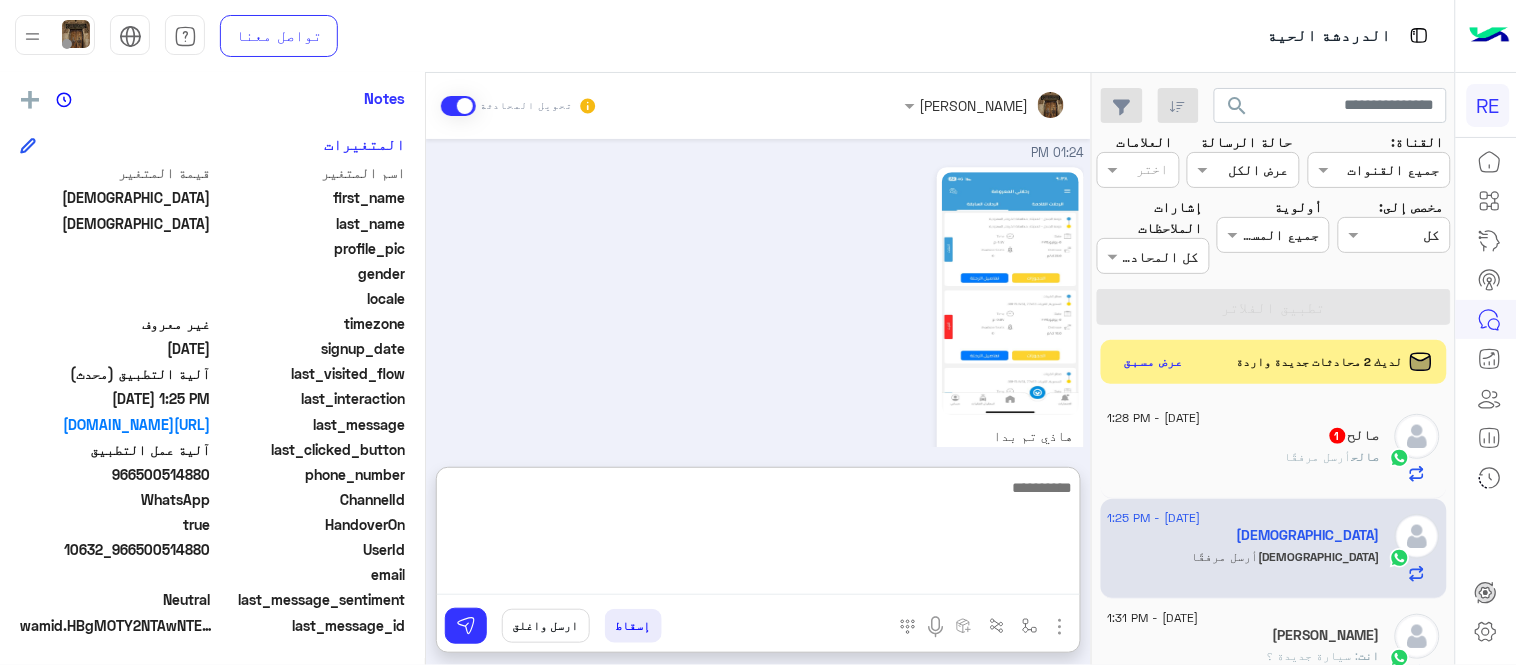 scroll, scrollTop: 1718, scrollLeft: 0, axis: vertical 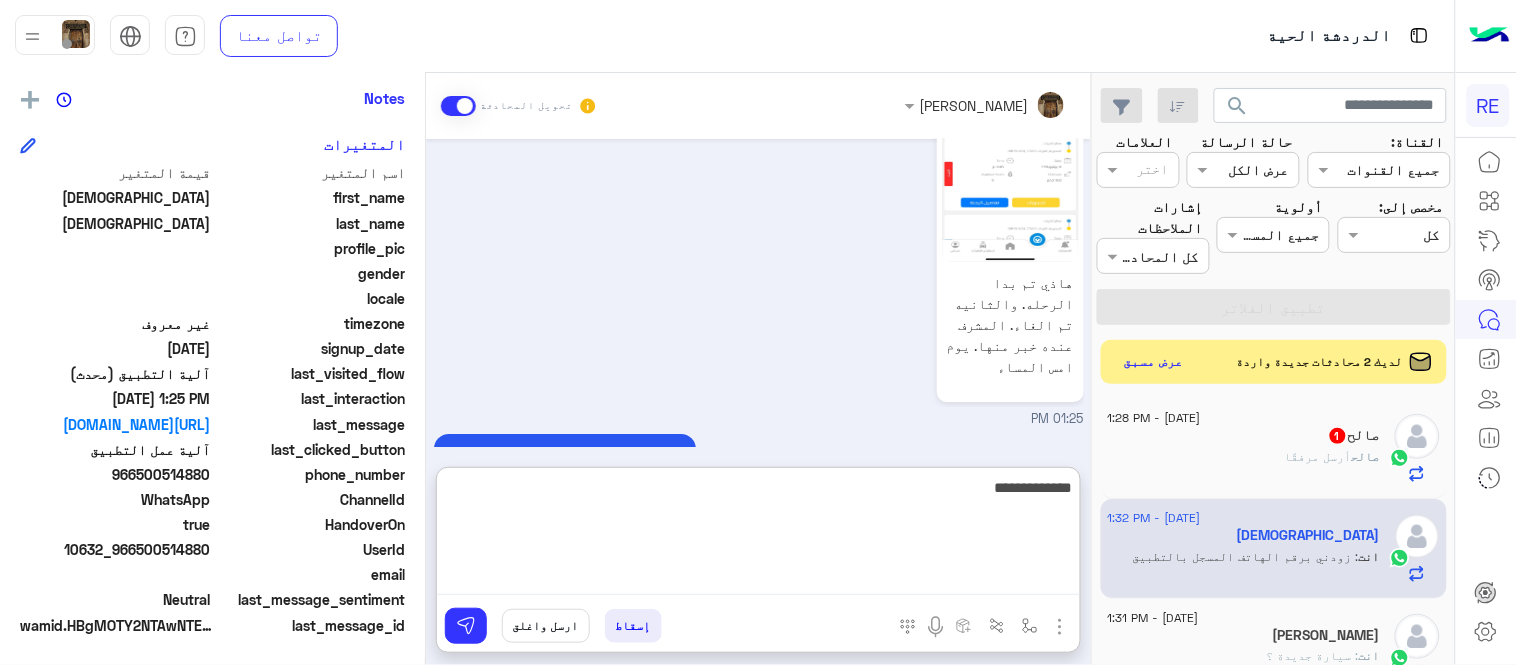 type on "**********" 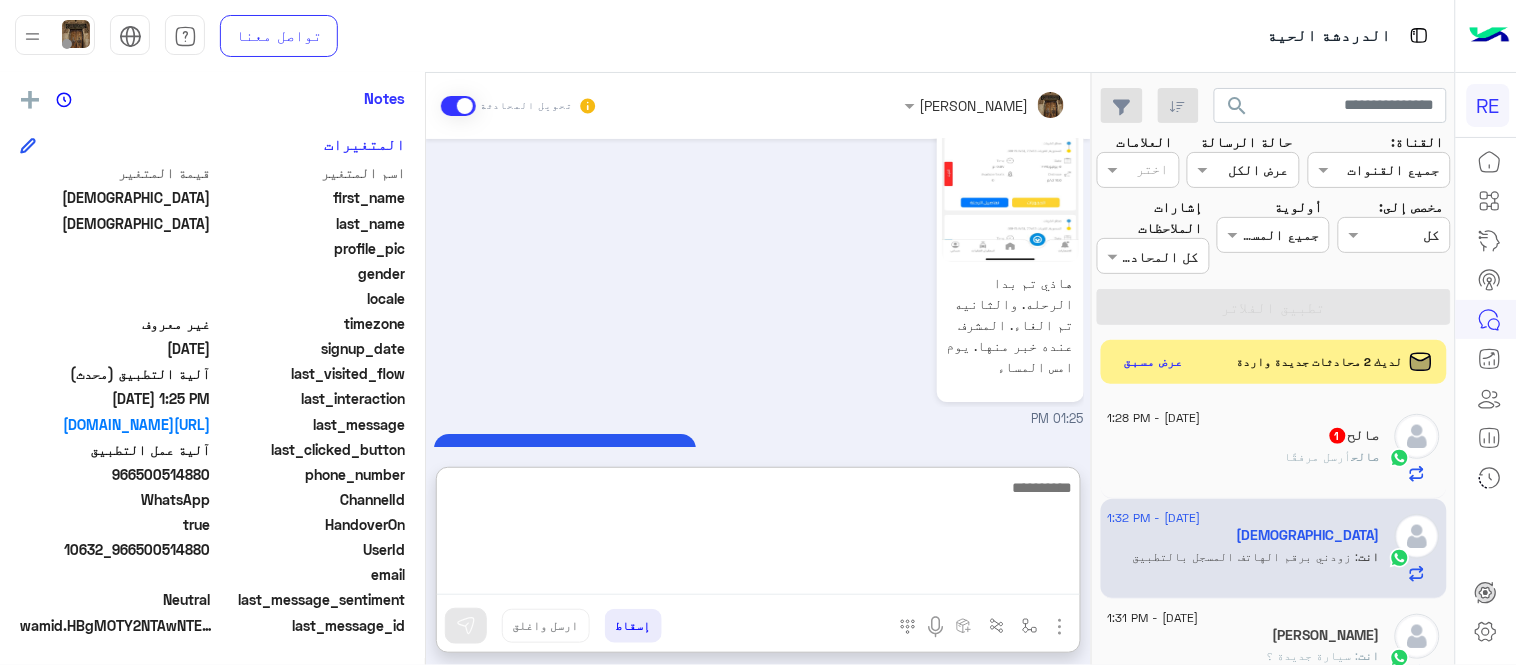 scroll, scrollTop: 1783, scrollLeft: 0, axis: vertical 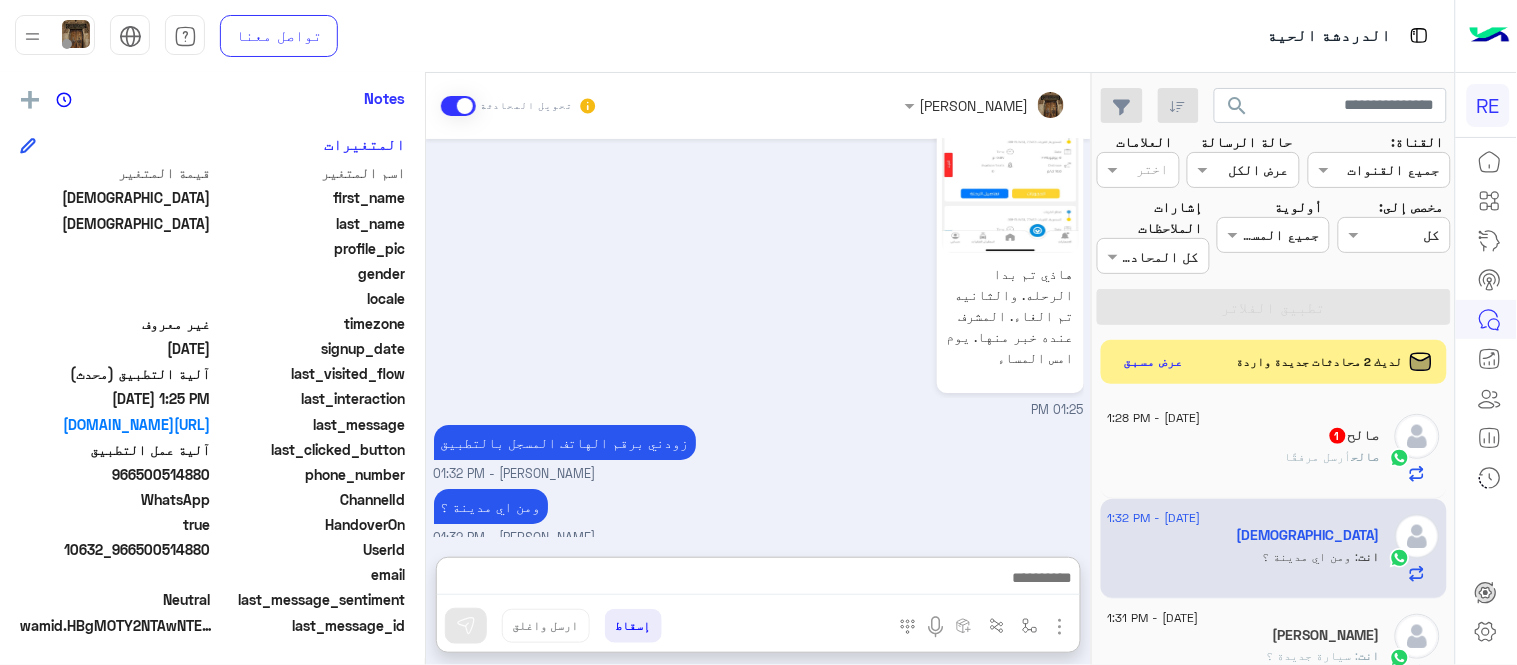 click on "[DATE]    11:19 AM  هاذي رحله ملغيه. خصمت عليه الرجاء اعاده الخصم   11:19 AM    11:20 AM  ليش ملغية  [PERSON_NAME] -  01:21 PM  المشرف ارسل  انشاء.     وانا انشايت رحله. بنفس الوقت. والقيمه   01:22 PM    01:23 PM    01:23 PM  هاذي الرحله   ارسلها المشرف.  وبدات الرحله   01:24 PM  والي تم الغاها. انشات. لم اعرف انه ارسل انشاء   01:24 PM   هاذي تم بدا الرحله.  والثانيه تم الغاء.  المشرف عنده خبر منها.  يوم امس المساء    01:25 PM  زودني برقم الهاتف المسجل بالتطبيق  [PERSON_NAME] -  01:32 PM  ومن اي مدينة ؟  [PERSON_NAME] -  01:32 PM" at bounding box center (758, 338) 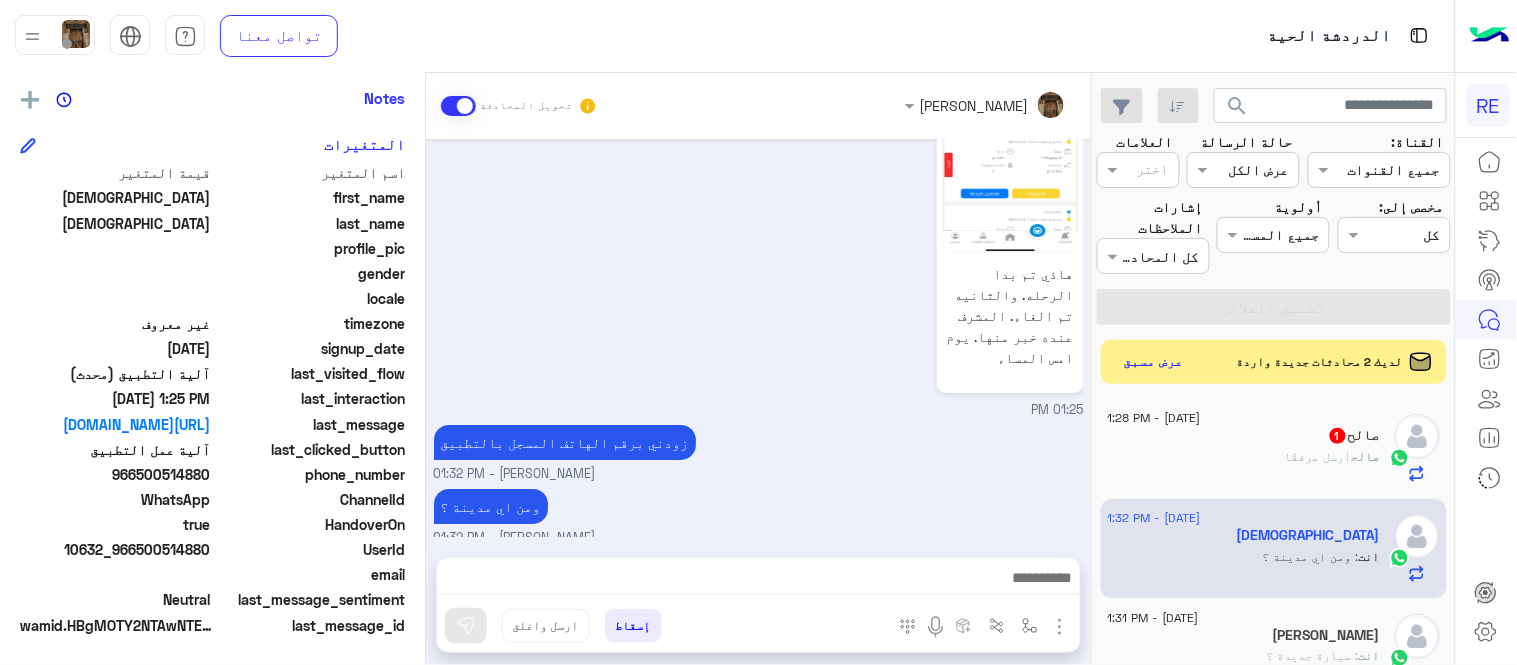 scroll, scrollTop: 1693, scrollLeft: 0, axis: vertical 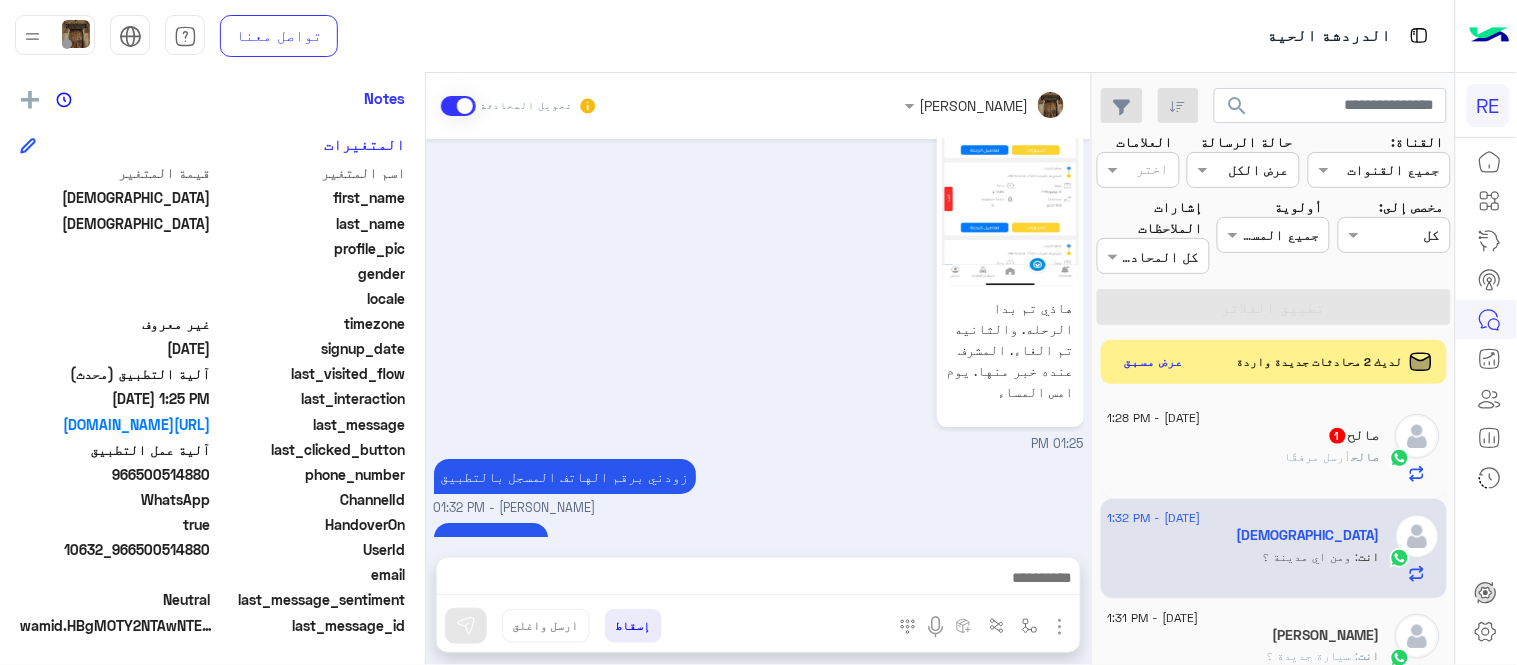 click on "[DATE] - 1:28 PM  صالح   1 [PERSON_NAME]  أرسل مرفقًا [DATE] - 1:32 PM  [DEMOGRAPHIC_DATA]   انت  : ومن اي مدينة ؟ [DATE] - 1:31 PM  ابو هتان   انت  : سيارة جديدة ؟ [DATE] - 1:31 PM  A    انت  : زودني برقم الهاتف المسجل بالتطبيق  [DATE] - 1:30 PM  N. S   انت  : زودني برقم الهاتف المسجل بالتطبيق  [DATE] - 1:28 PM  .    انت  : السرا يمشي على حسب توافر العملاء للمرحل  [DATE] - 1:23 PM  .    انت  : اذا انت اللي هتستخدم السيارة يلزم وجود تفويض من شركة مقبولة ومسجل بأبشر  [DATE] - 1:22 PM  [PERSON_NAME]   انت  : الفحص ما فيه مشكلة وحسابك تمام وتم ذكر سبب الخروج من السرا  [DATE] - 11:40 AM  عباده    انت  : من ابشر رجاء  [DATE] - 11:23 AM  ال[PERSON_NAME]    انت  [DATE] - 1:20 PM  توصيل    انت  : تم التفعيل  :" 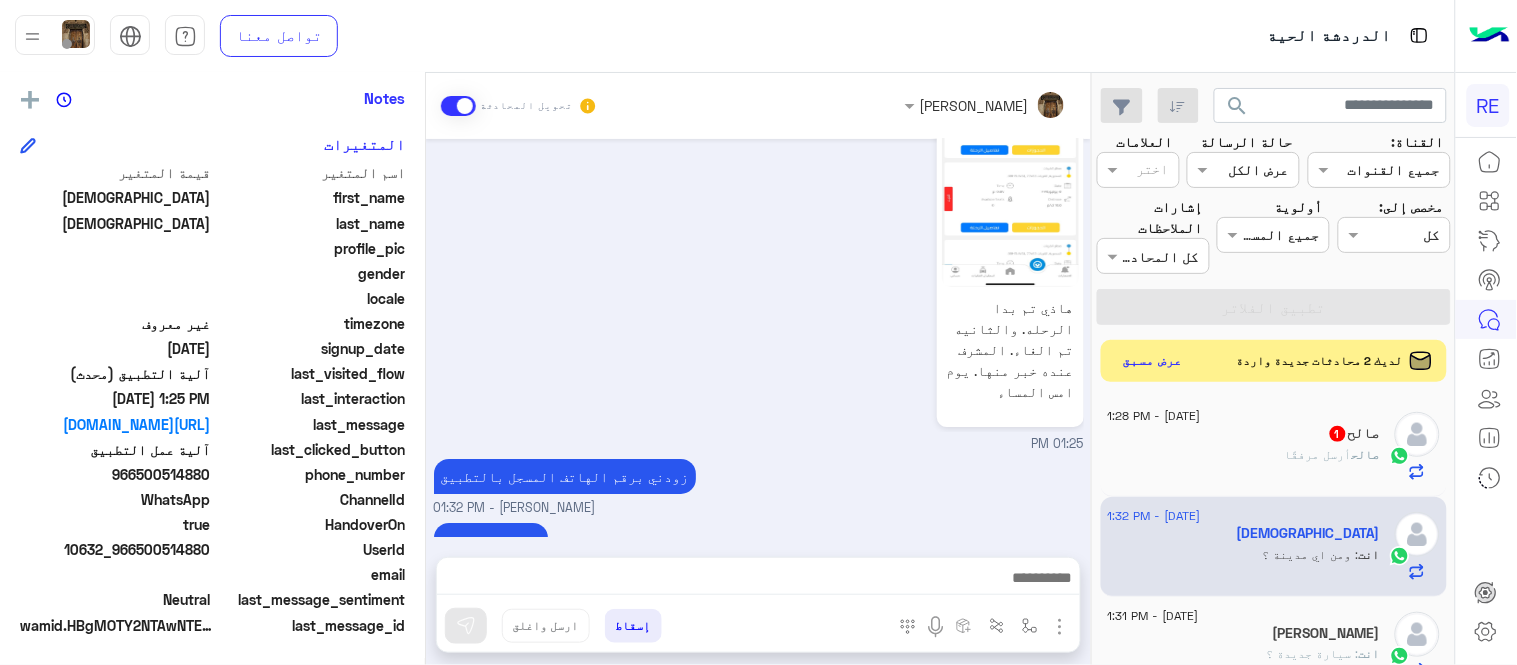 click on "عرض مسبق" 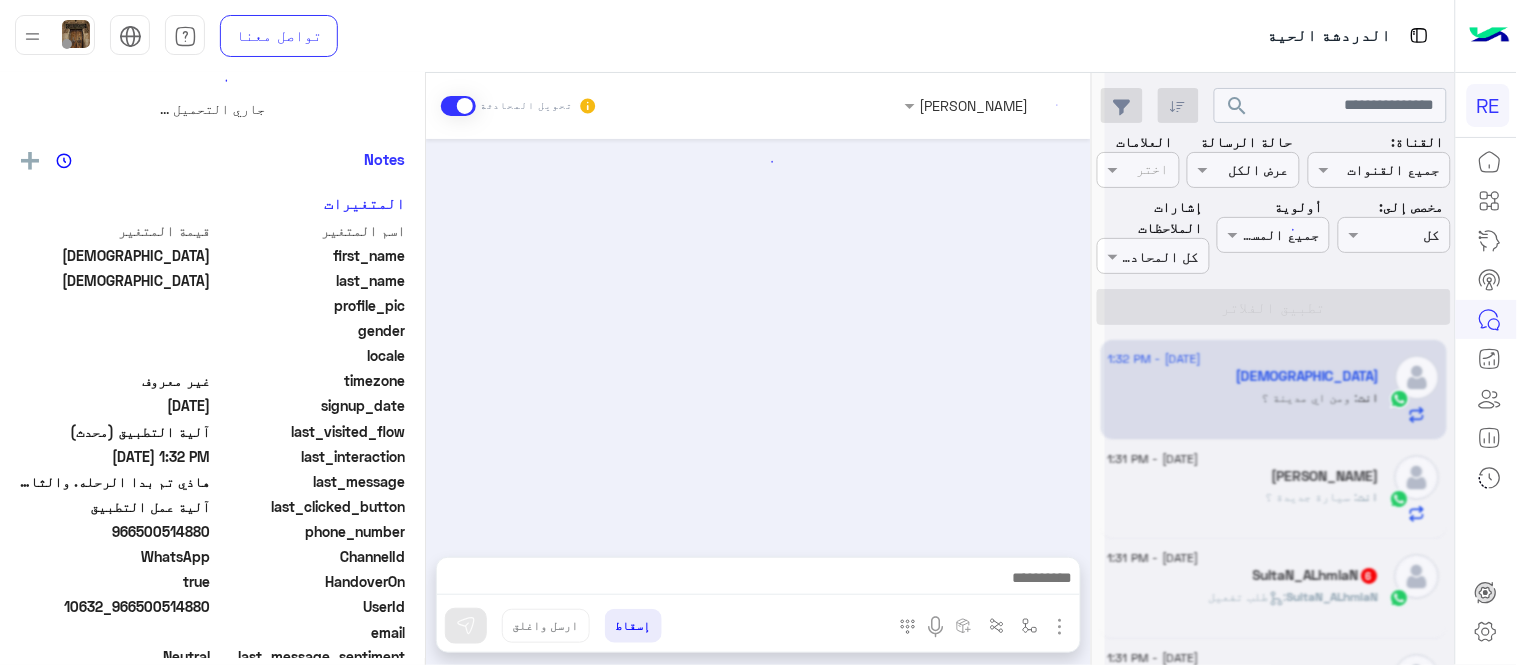 scroll, scrollTop: 0, scrollLeft: 0, axis: both 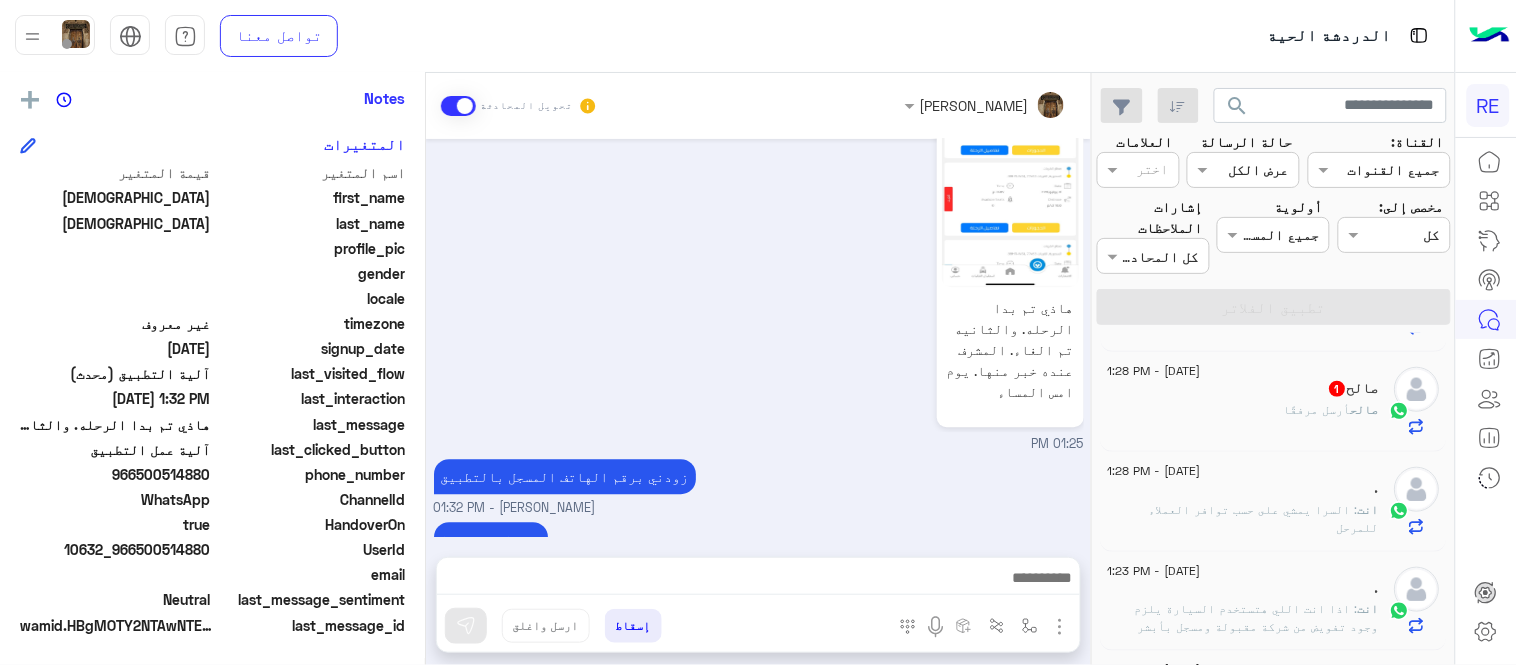 click on "[PERSON_NAME]  أرسل مرفقًا" 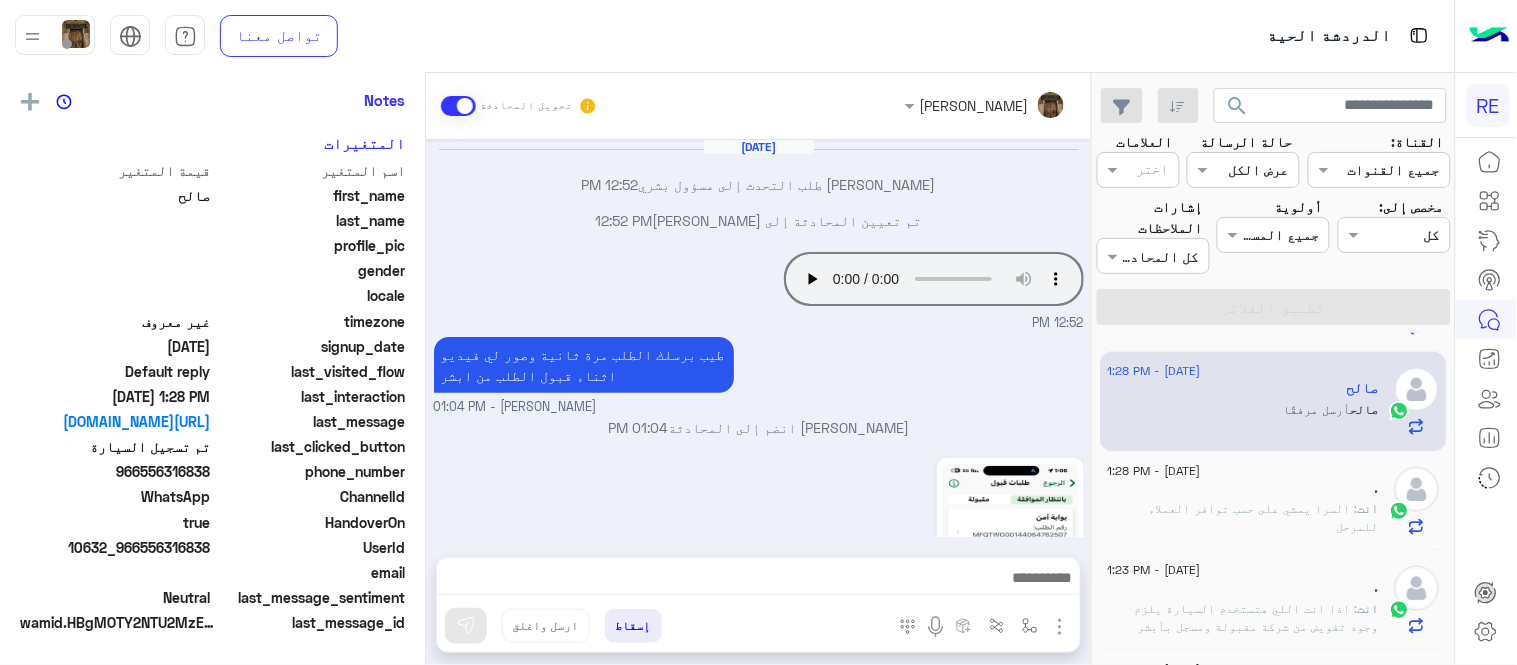 scroll, scrollTop: 405, scrollLeft: 0, axis: vertical 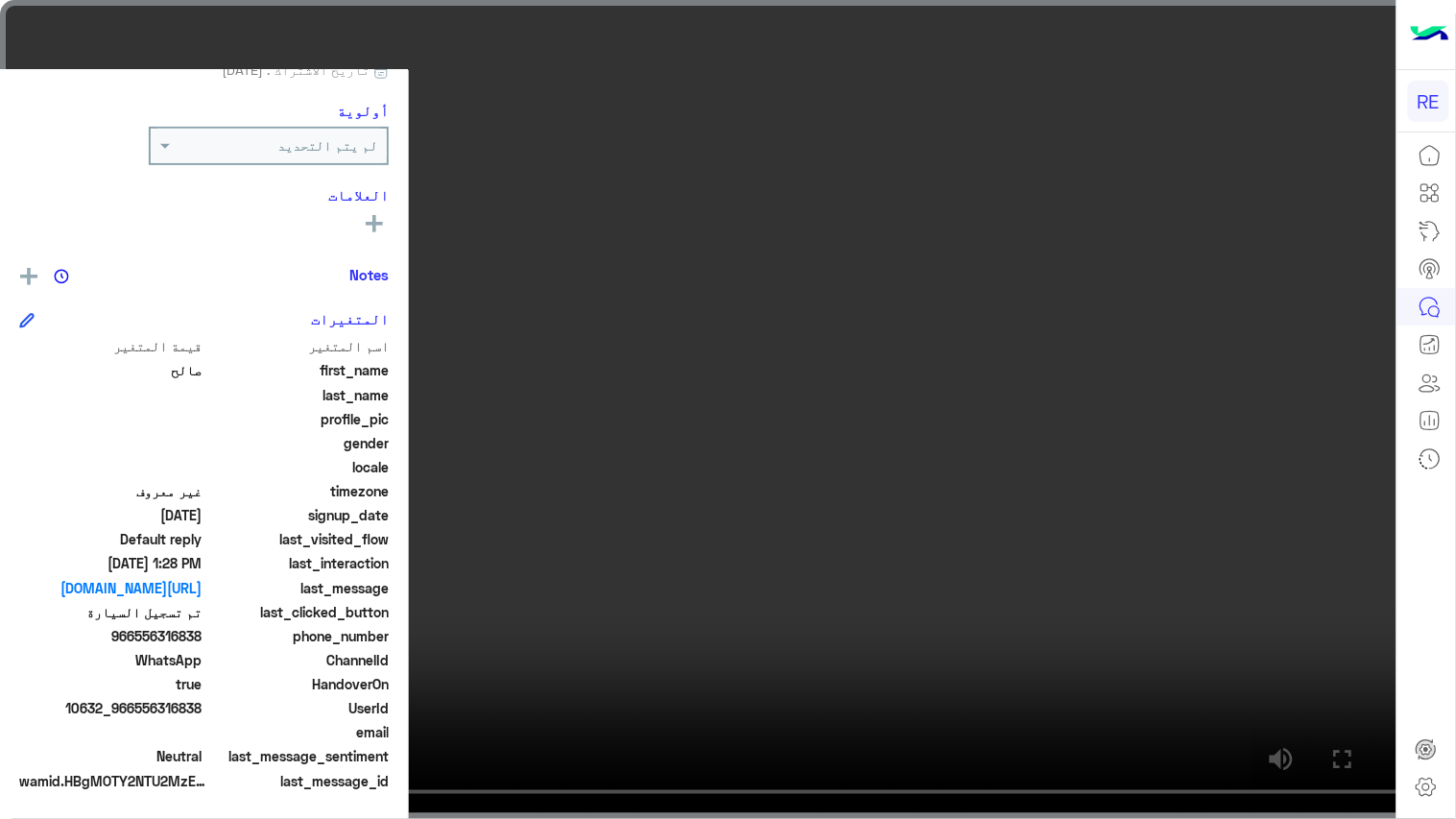 click 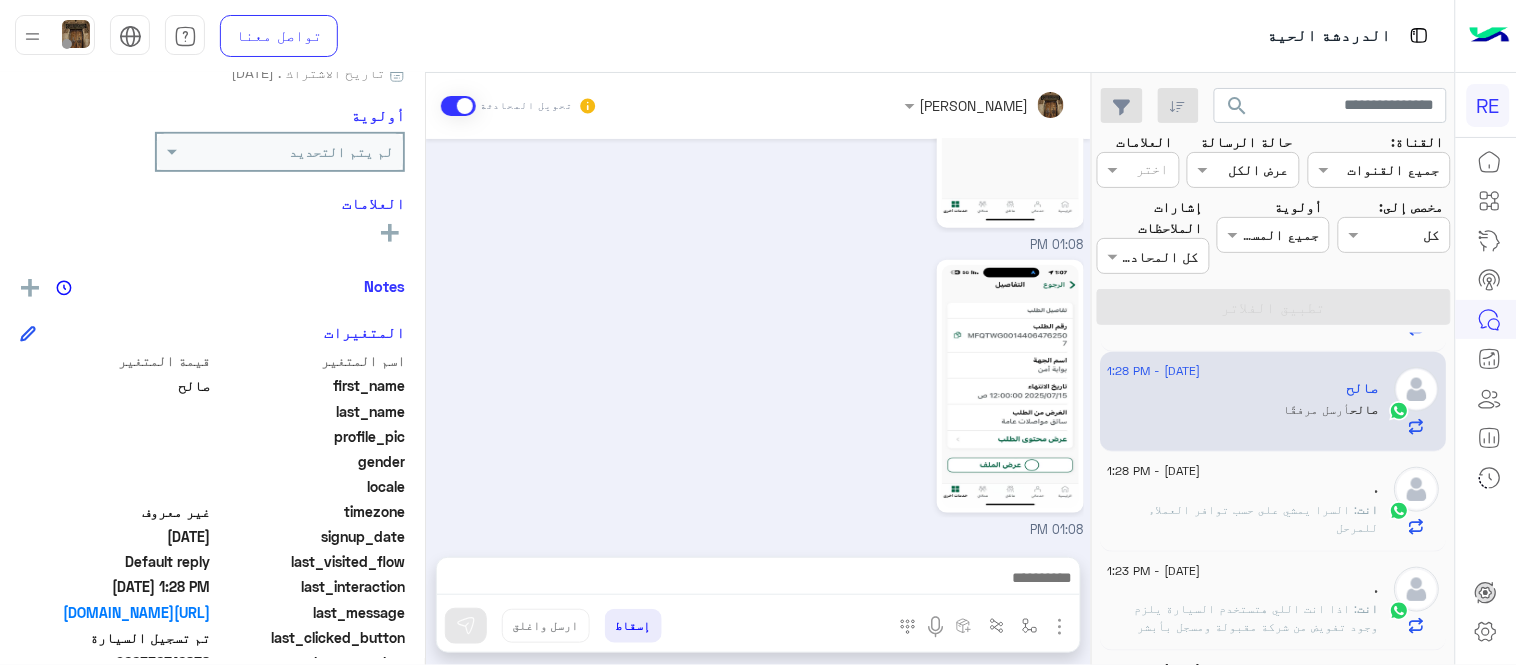 scroll, scrollTop: 796, scrollLeft: 0, axis: vertical 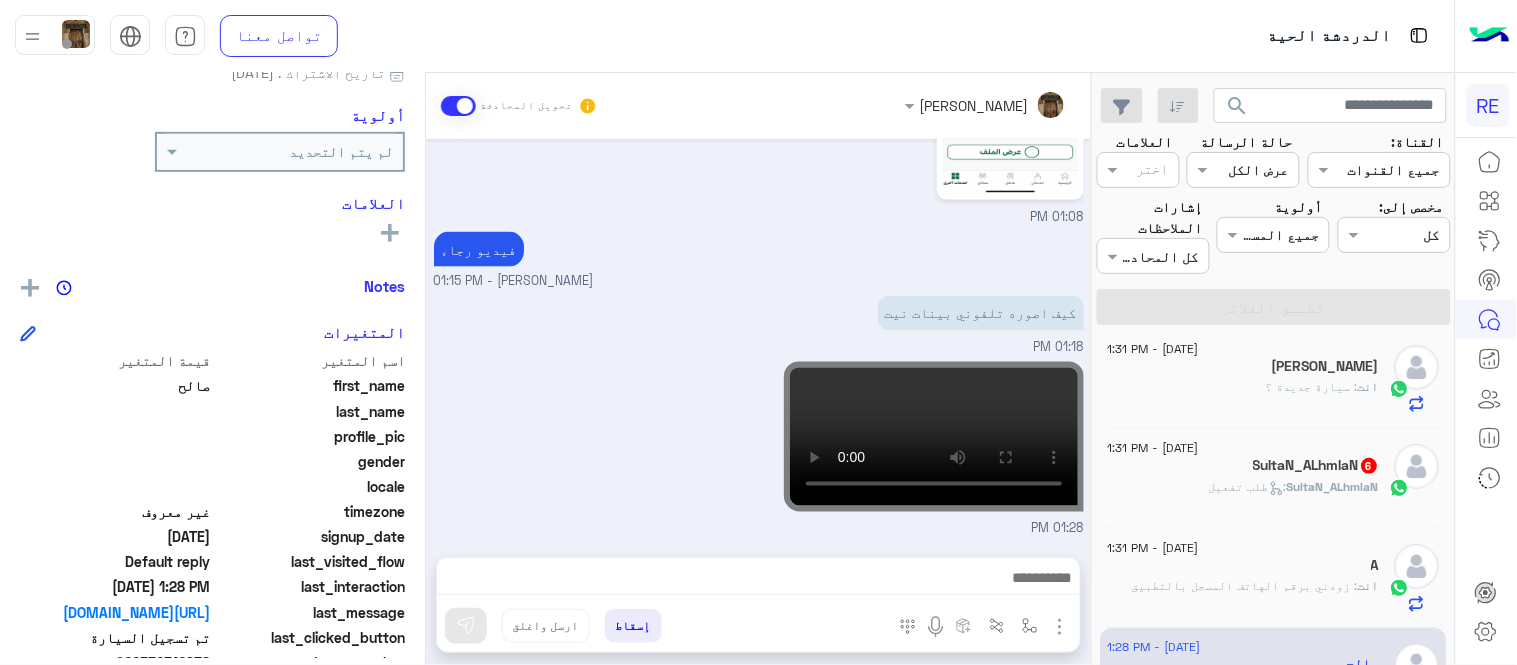 click on "SultaN_ALhmlaN   6" 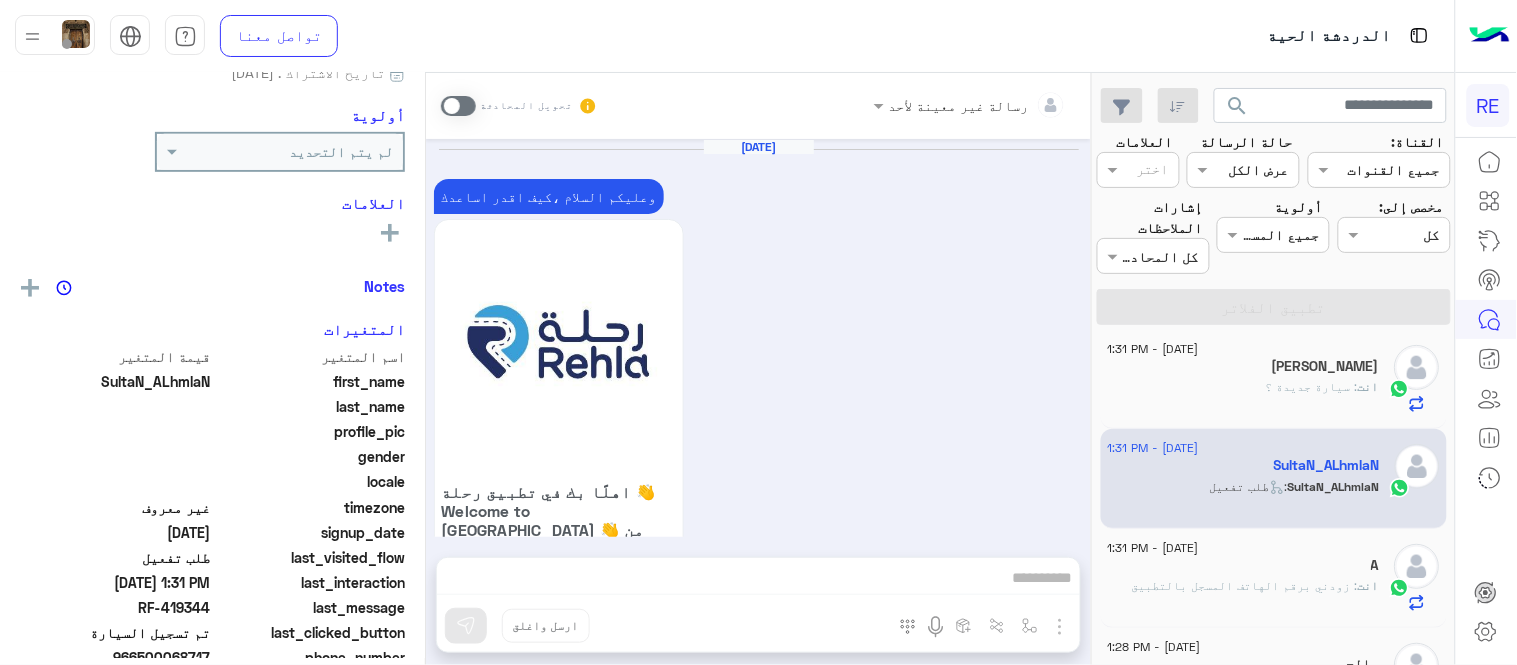 scroll, scrollTop: 1860, scrollLeft: 0, axis: vertical 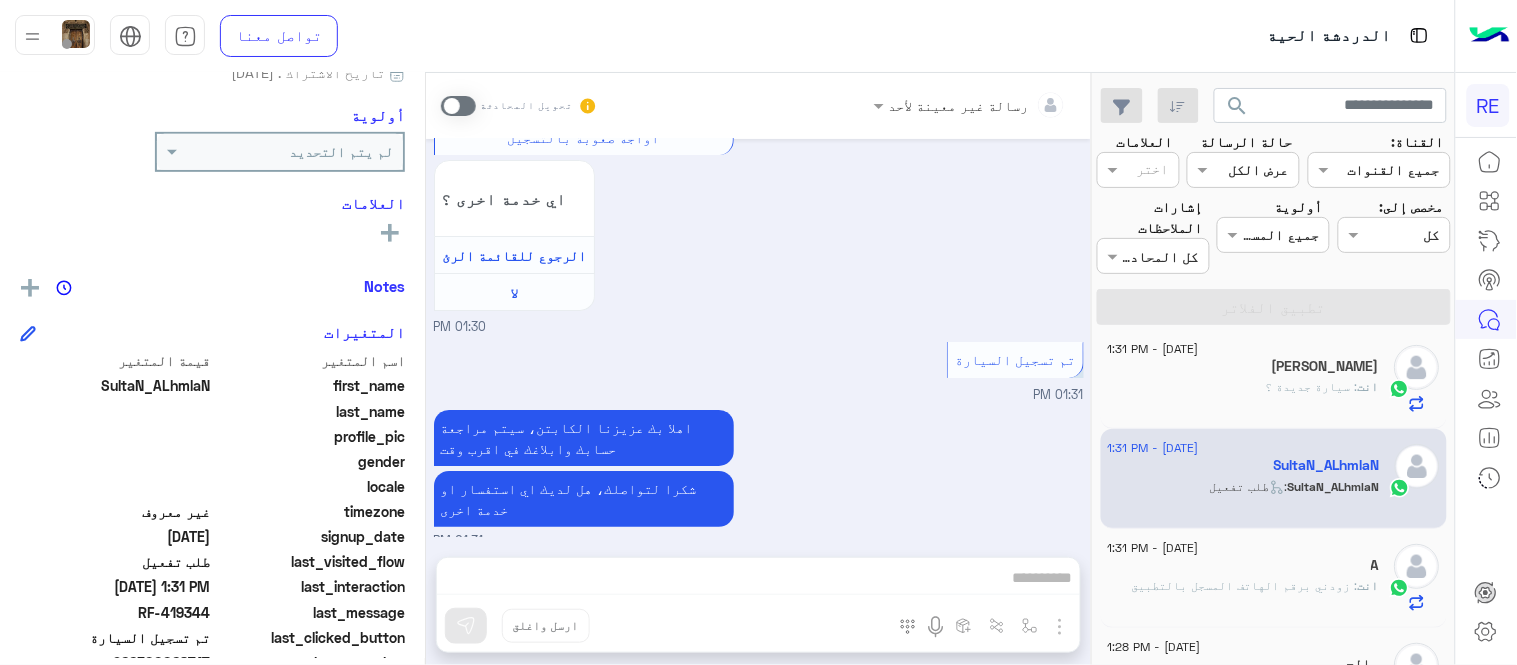 click at bounding box center [458, 106] 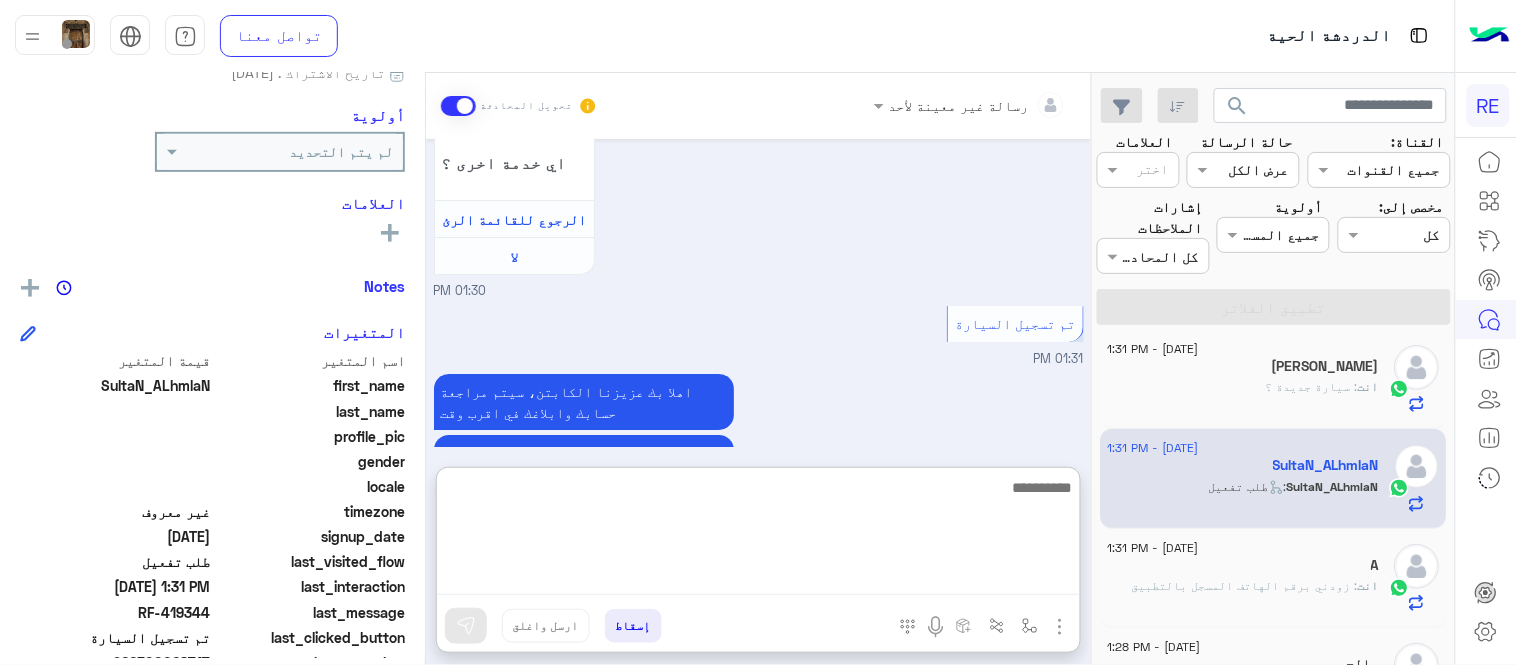 click at bounding box center [758, 535] 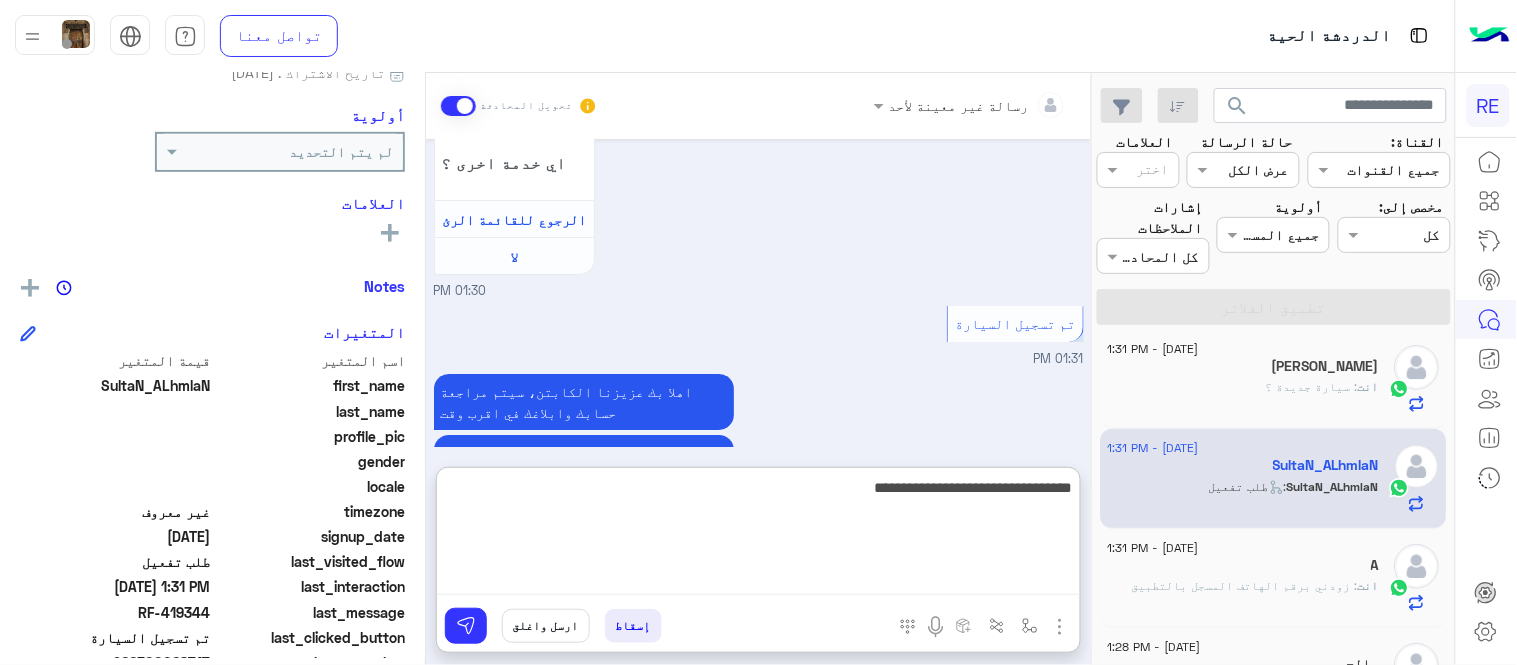 type on "**********" 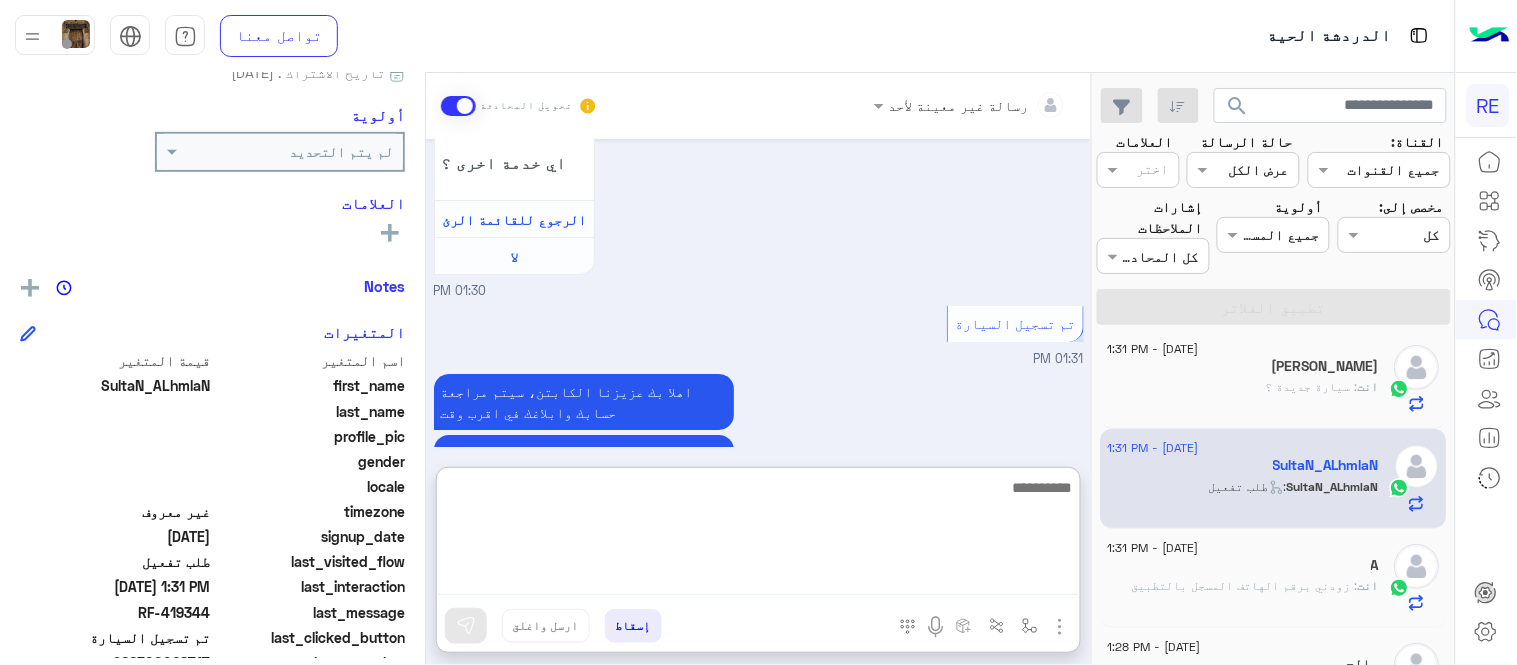 scroll, scrollTop: 2050, scrollLeft: 0, axis: vertical 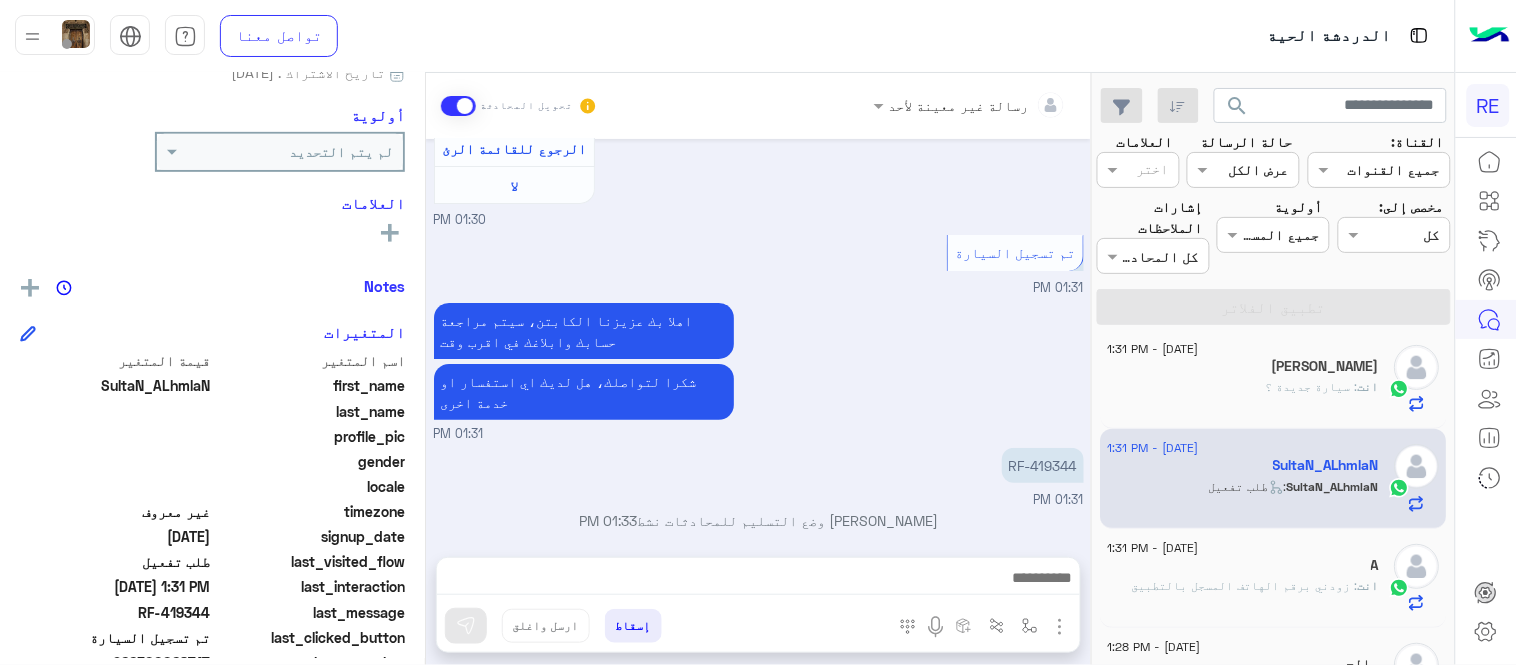click on "[DATE]  وعليكم السلام ،كيف اقدر اساعدك
اهلًا بك في تطبيق رحلة 👋
Welcome to Rehla  👋
من فضلك أختر لغة التواصل
Please choose your preferred Language
English   عربي     01:29 PM   عربي    01:30 PM  هل أنت ؟   كابتن 👨🏻‍✈️   عميل 🧳   رحال (مرشد مرخص) 🏖️     01:30 PM   كابتن �    01:30 PM  اختر [DATE] الخدمات التالية:    01:30 PM   تفعيل حساب    01:30 PM  يمكنك الاطلاع على شروط الانضمام لرحلة ك (كابتن ) الموجودة بالصورة أعلاه،
لتحميل التطبيق عبر الرابط التالي : 📲
[URL][DOMAIN_NAME]    يسعدنا انضمامك لتطبيق رحلة يمكنك اتباع الخطوات الموضحة لتسجيل بيانات سيارتك بالفيديو التالي  :  تم تسجيل السيارة   اواجه صعوبة بالتسجيل  اي خدمة اخرى ؟" at bounding box center [758, 338] 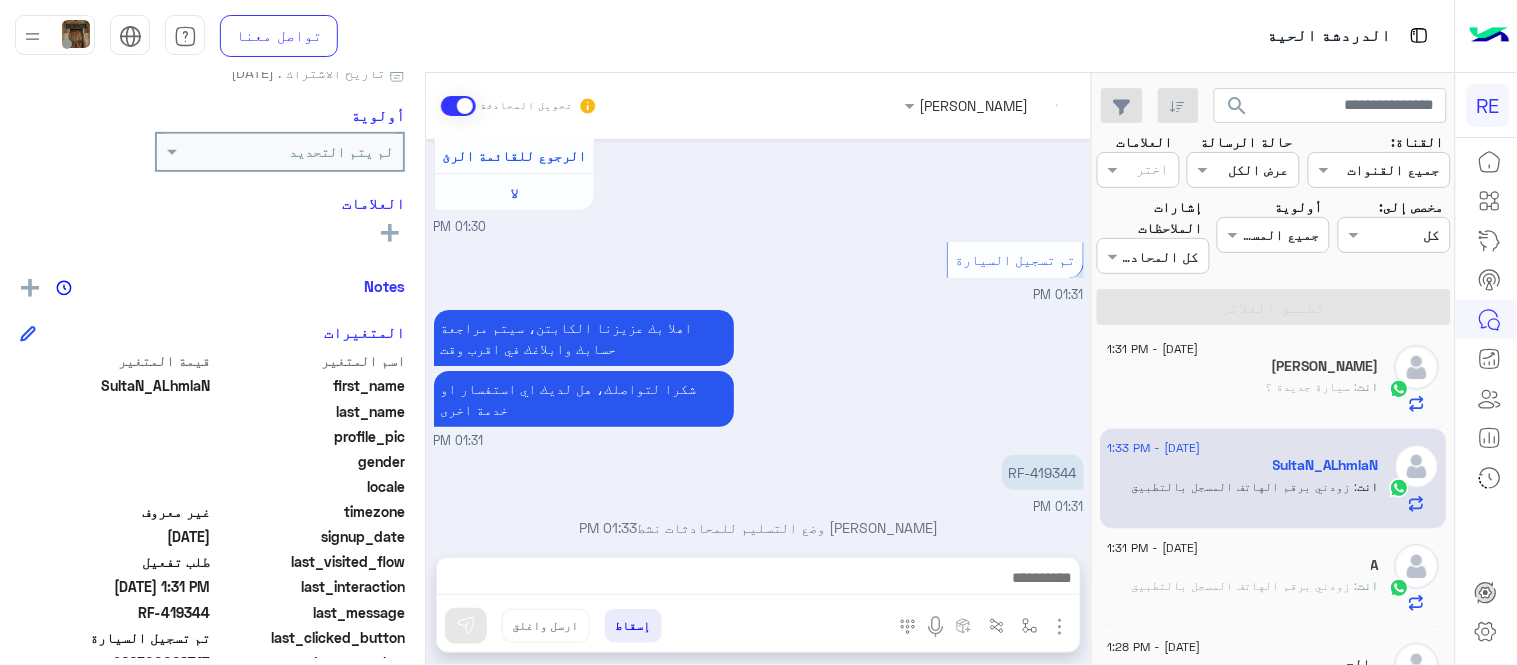 scroll, scrollTop: 1996, scrollLeft: 0, axis: vertical 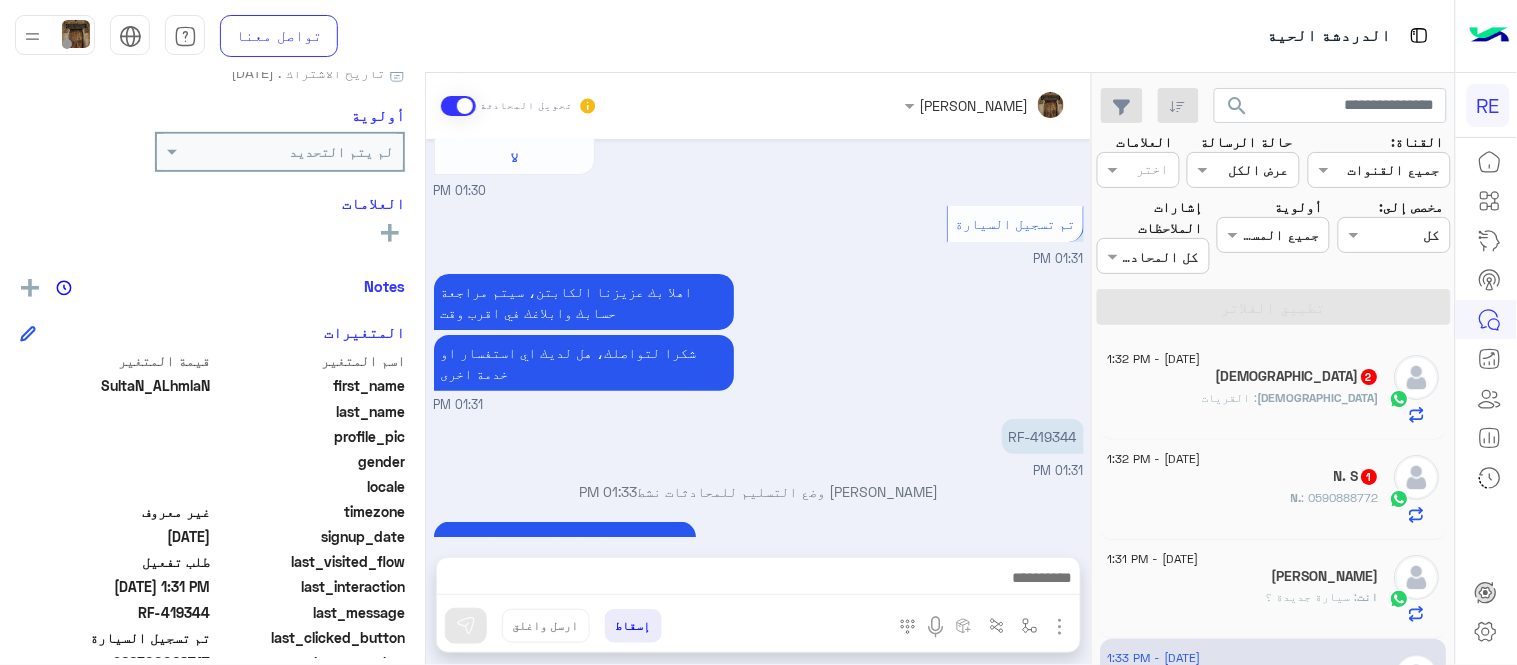 click on "N. : 0590888772" 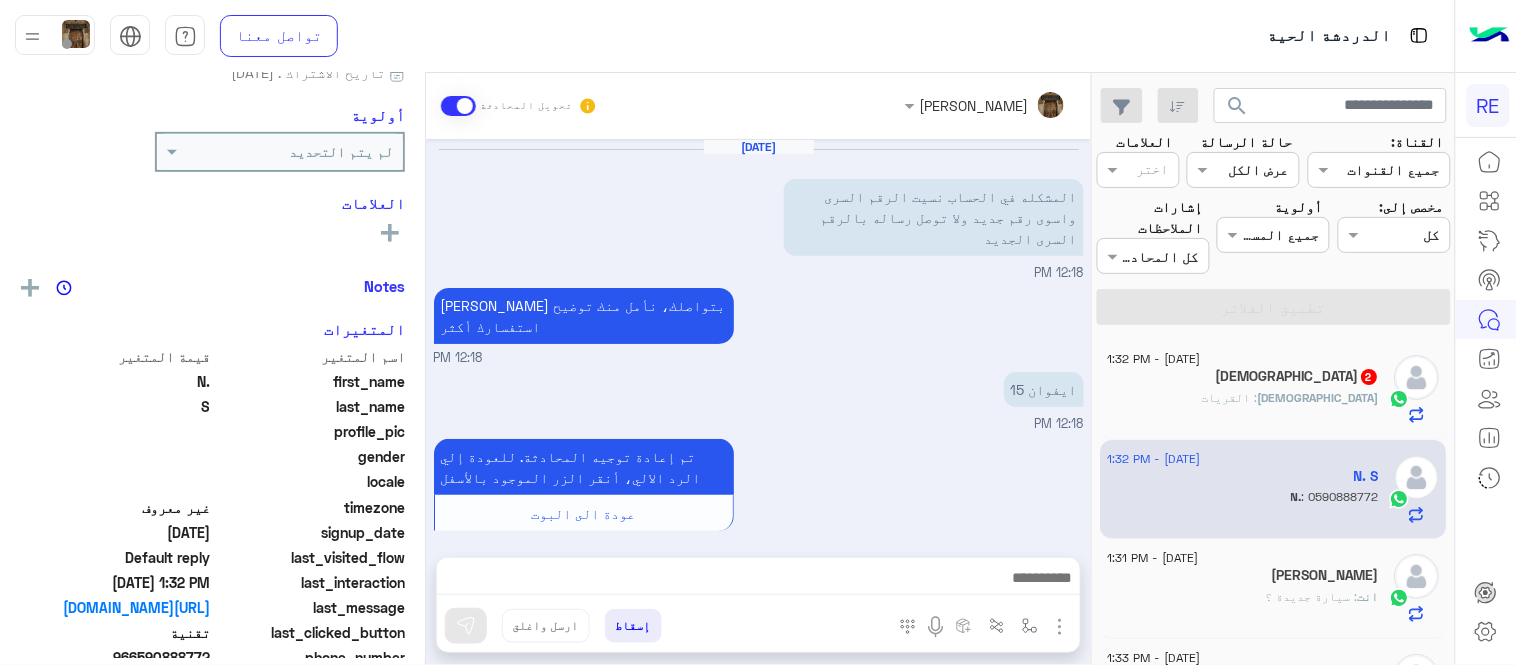 scroll, scrollTop: 498, scrollLeft: 0, axis: vertical 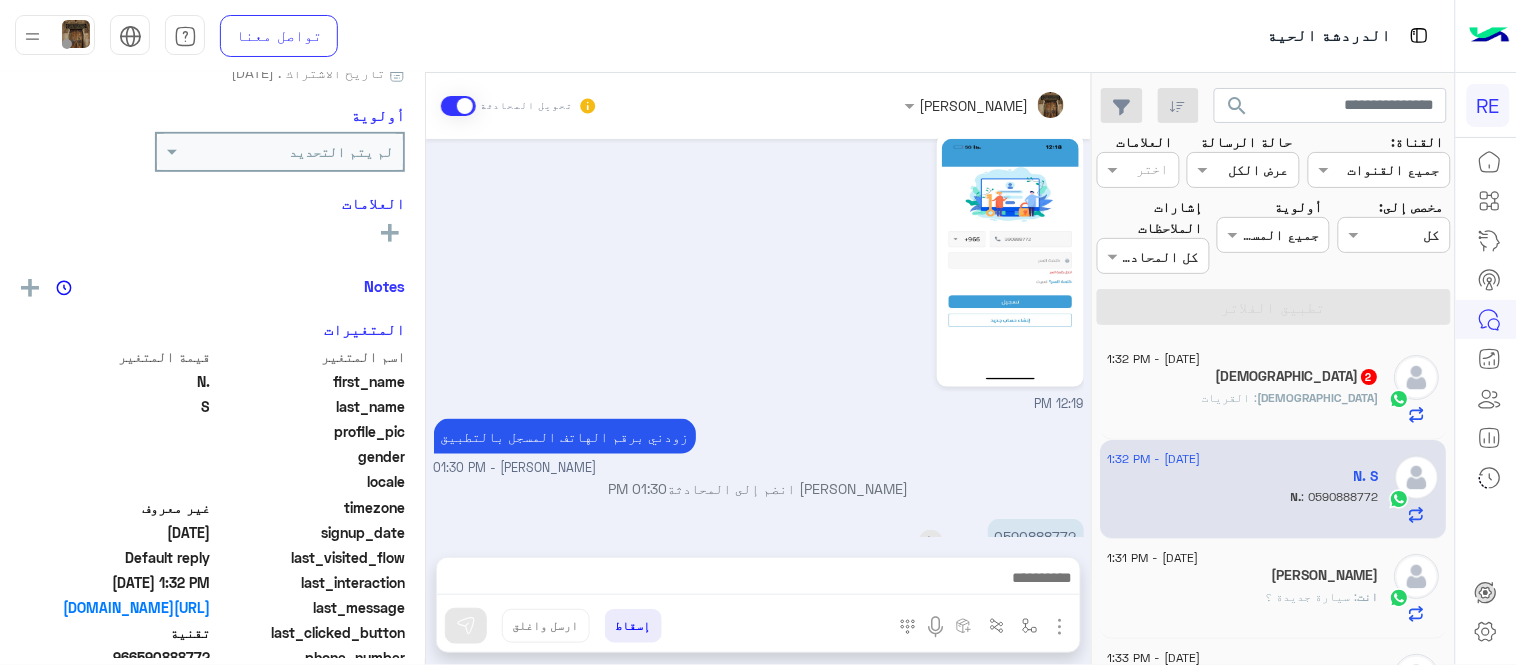 click on "0590888772" at bounding box center [1036, 536] 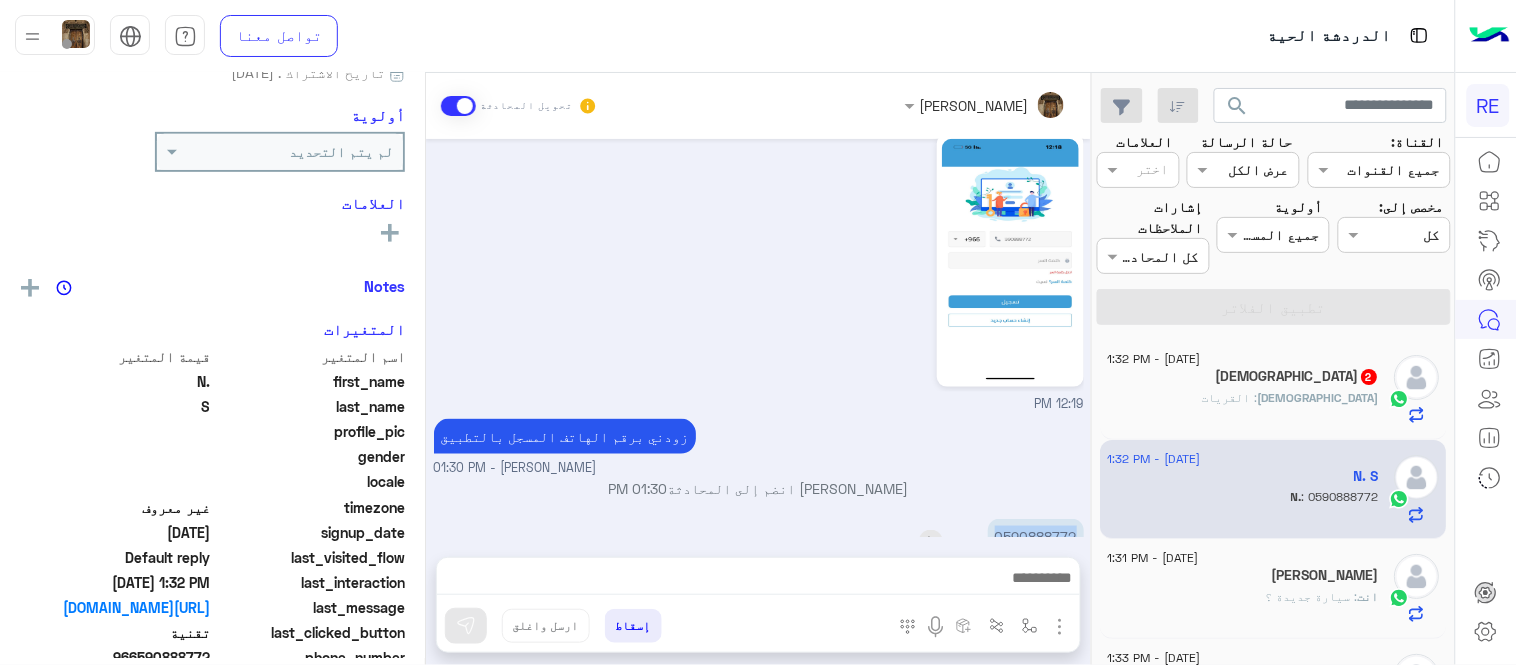 click on "0590888772" at bounding box center [1036, 536] 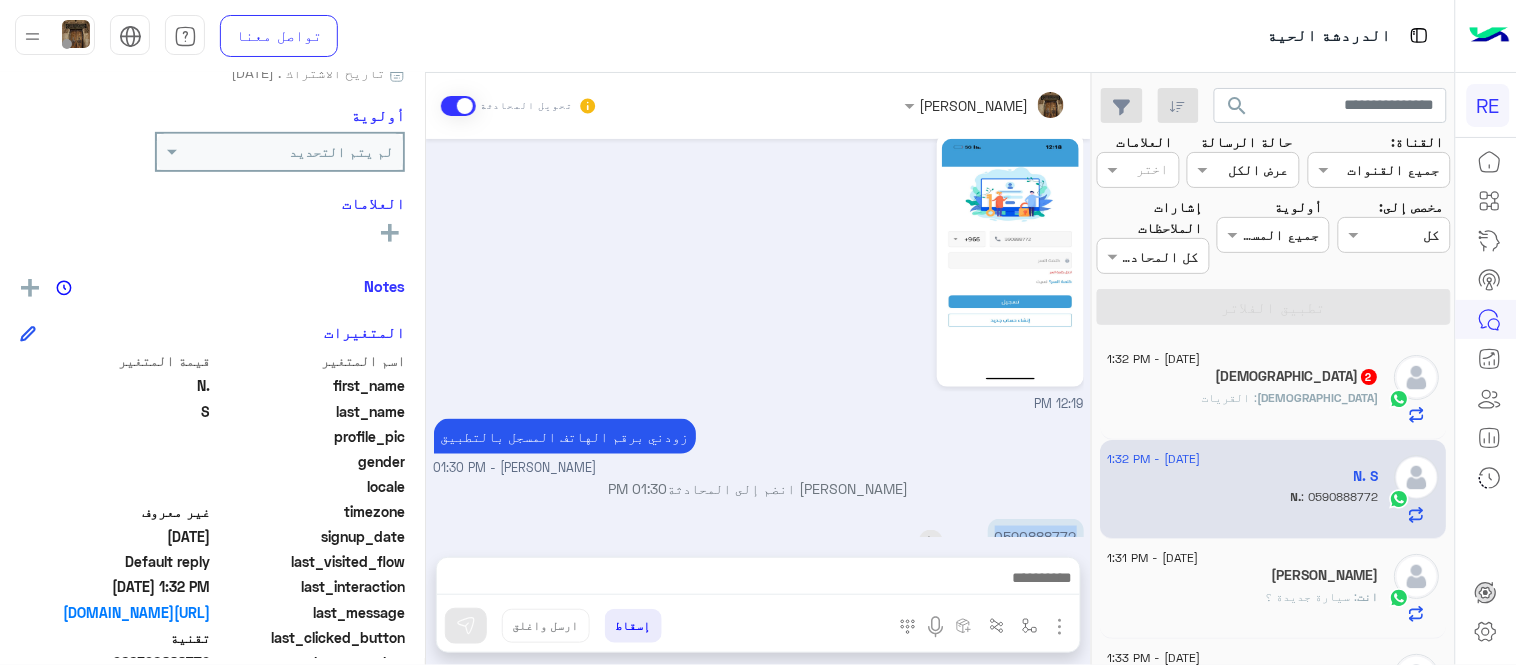 copy on "0590888772" 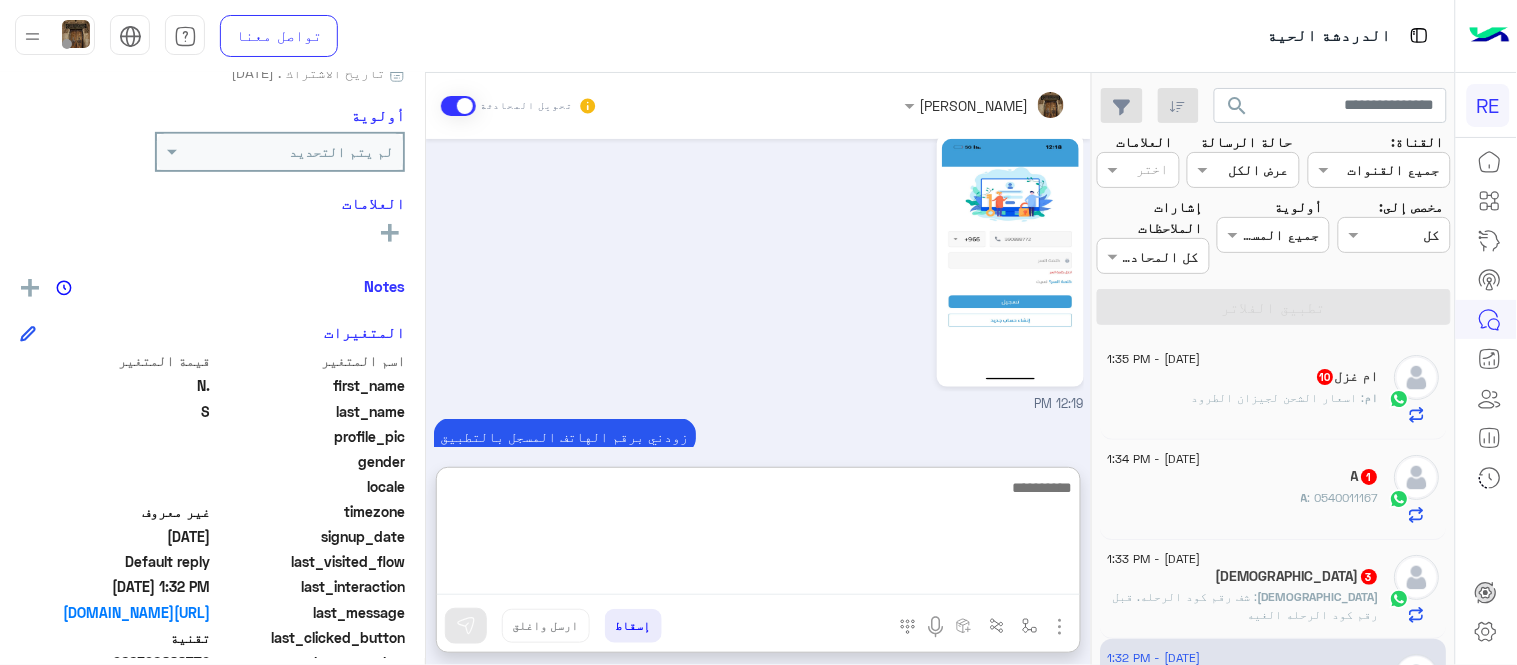 click at bounding box center (758, 535) 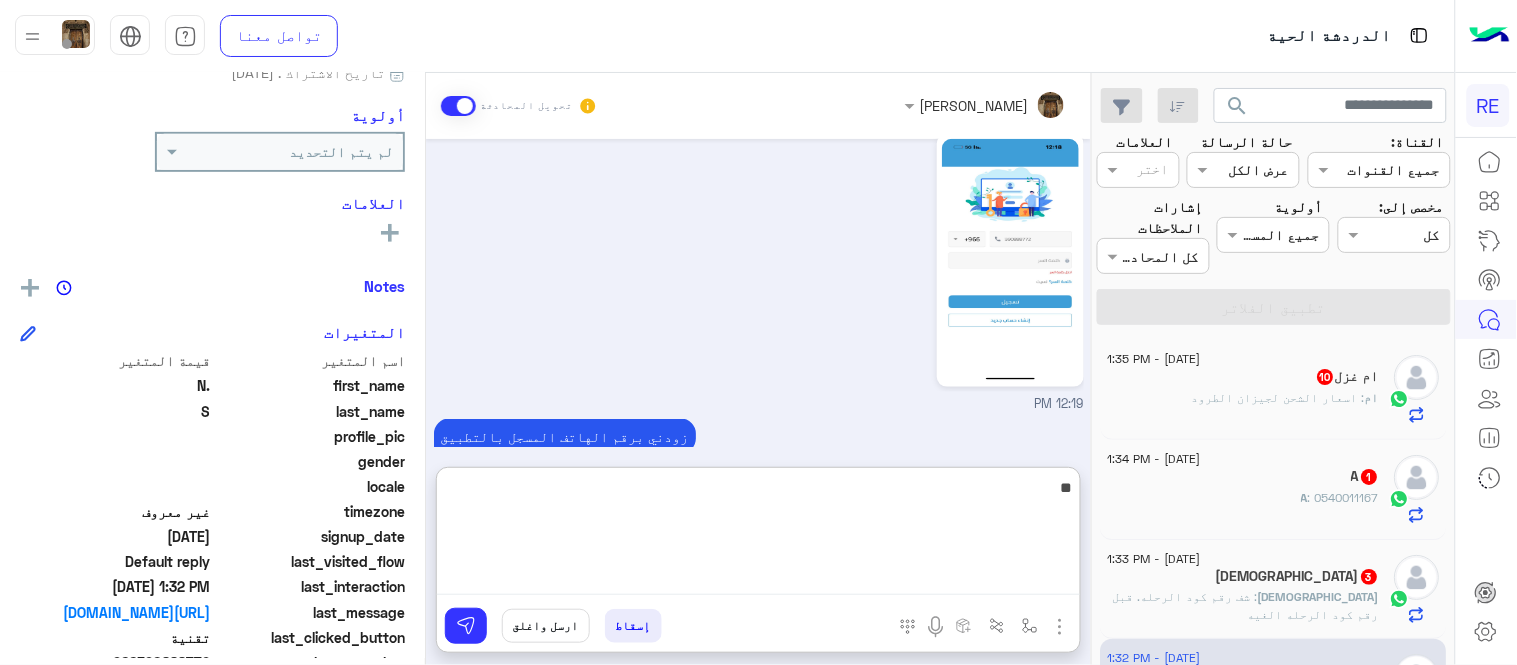 type on "*" 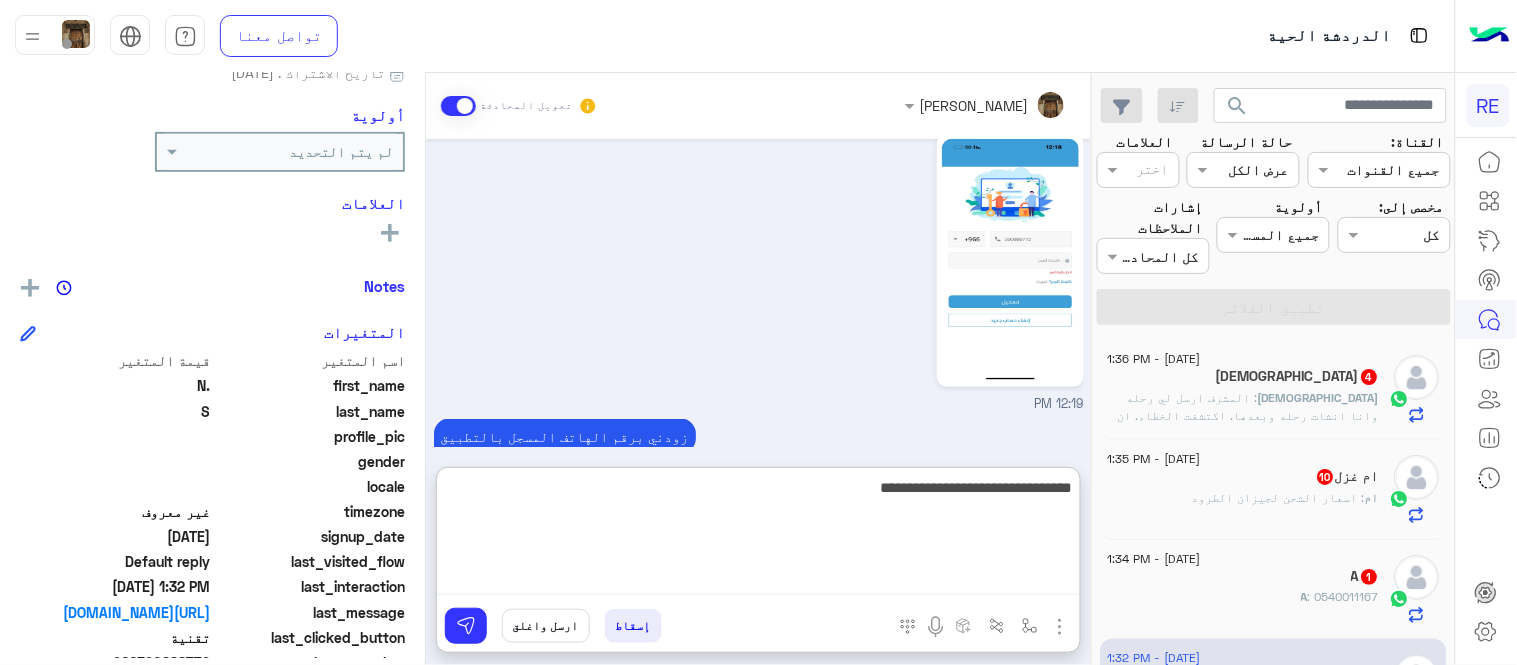 click on "**********" at bounding box center [758, 535] 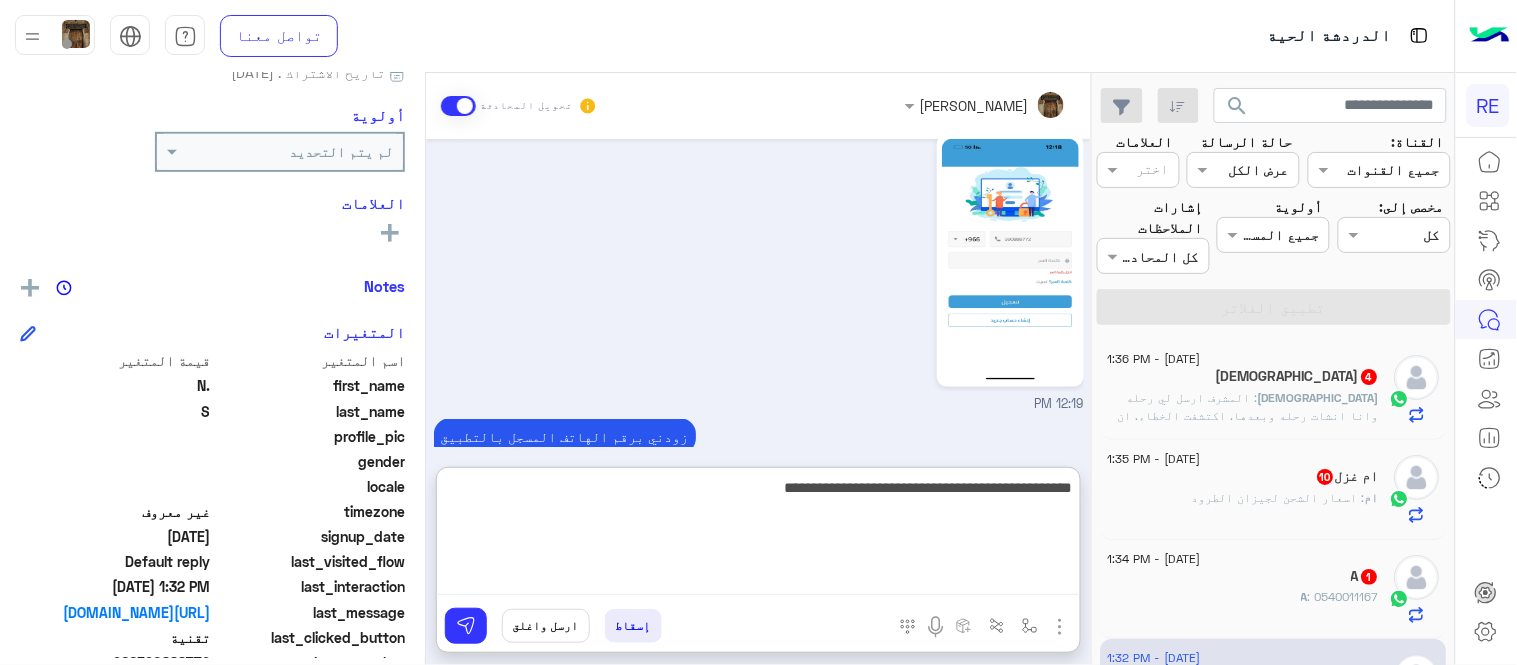 click on "**********" at bounding box center (758, 535) 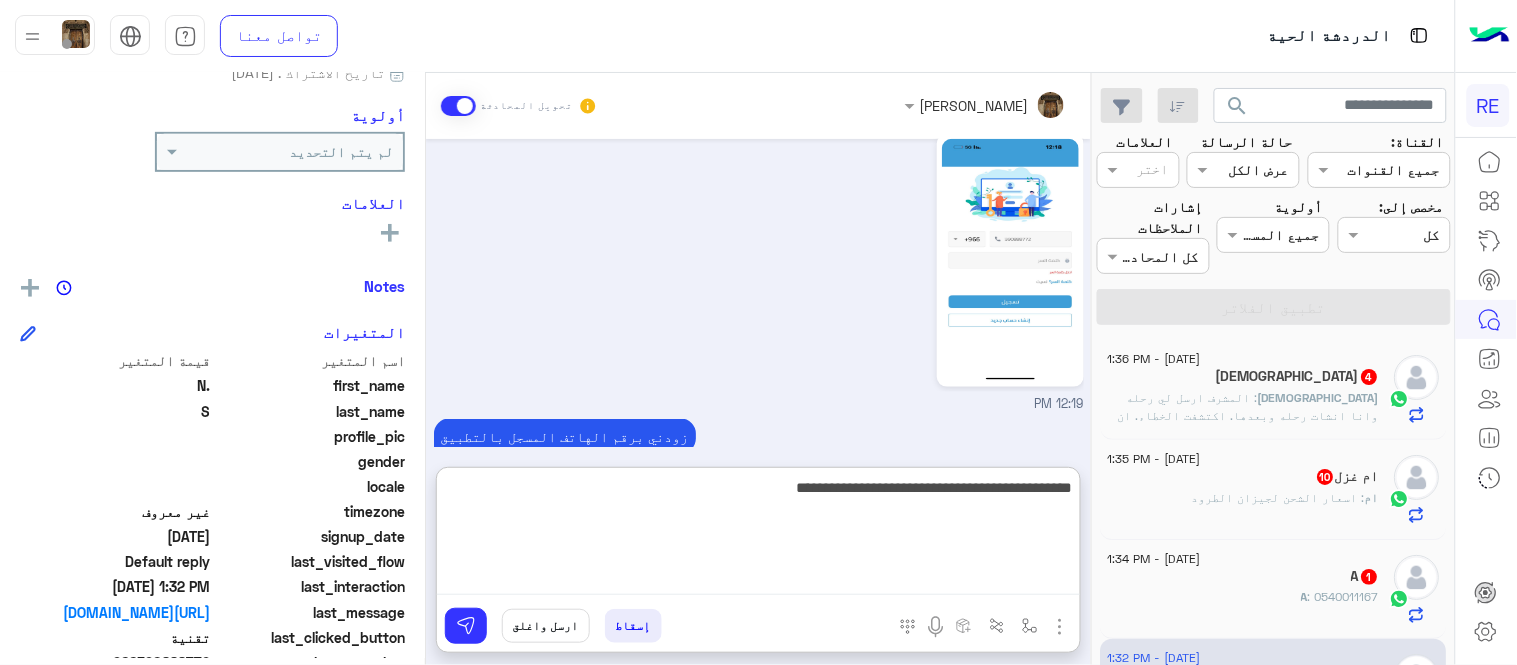 type on "**********" 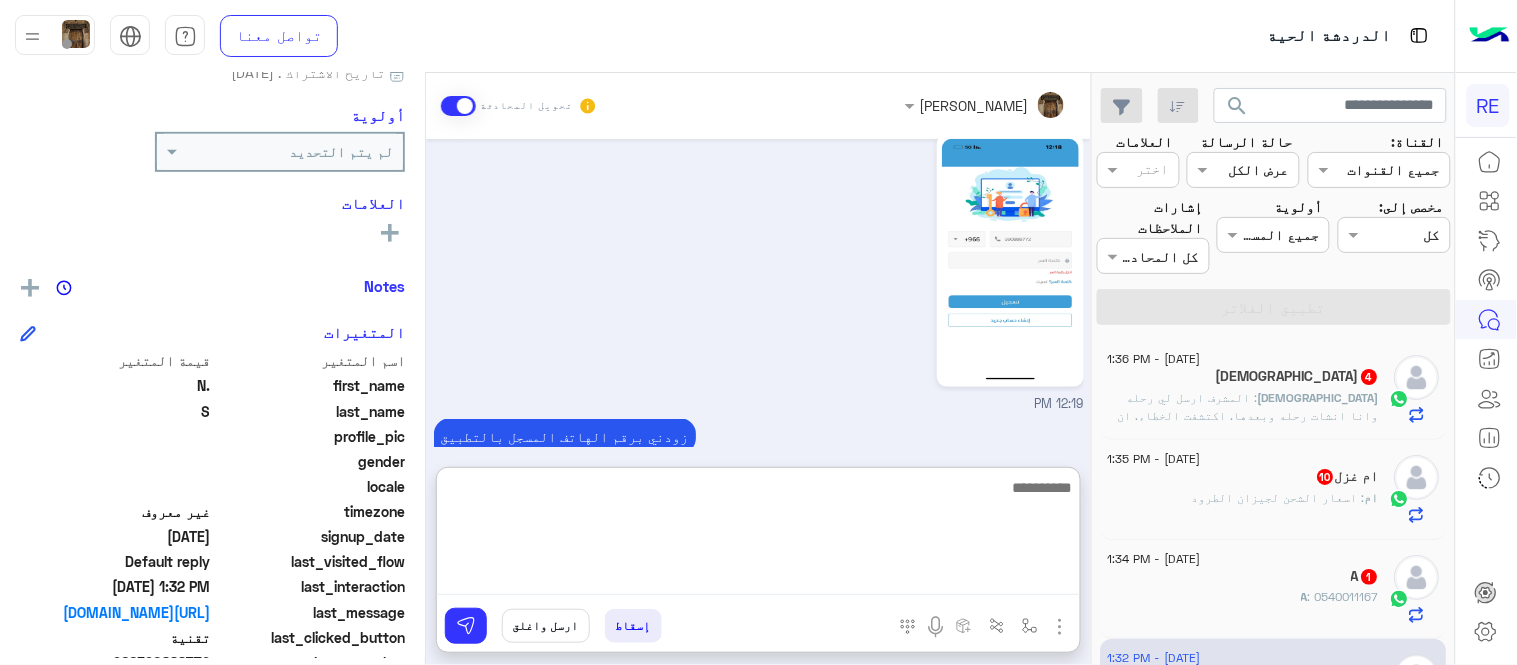 scroll, scrollTop: 674, scrollLeft: 0, axis: vertical 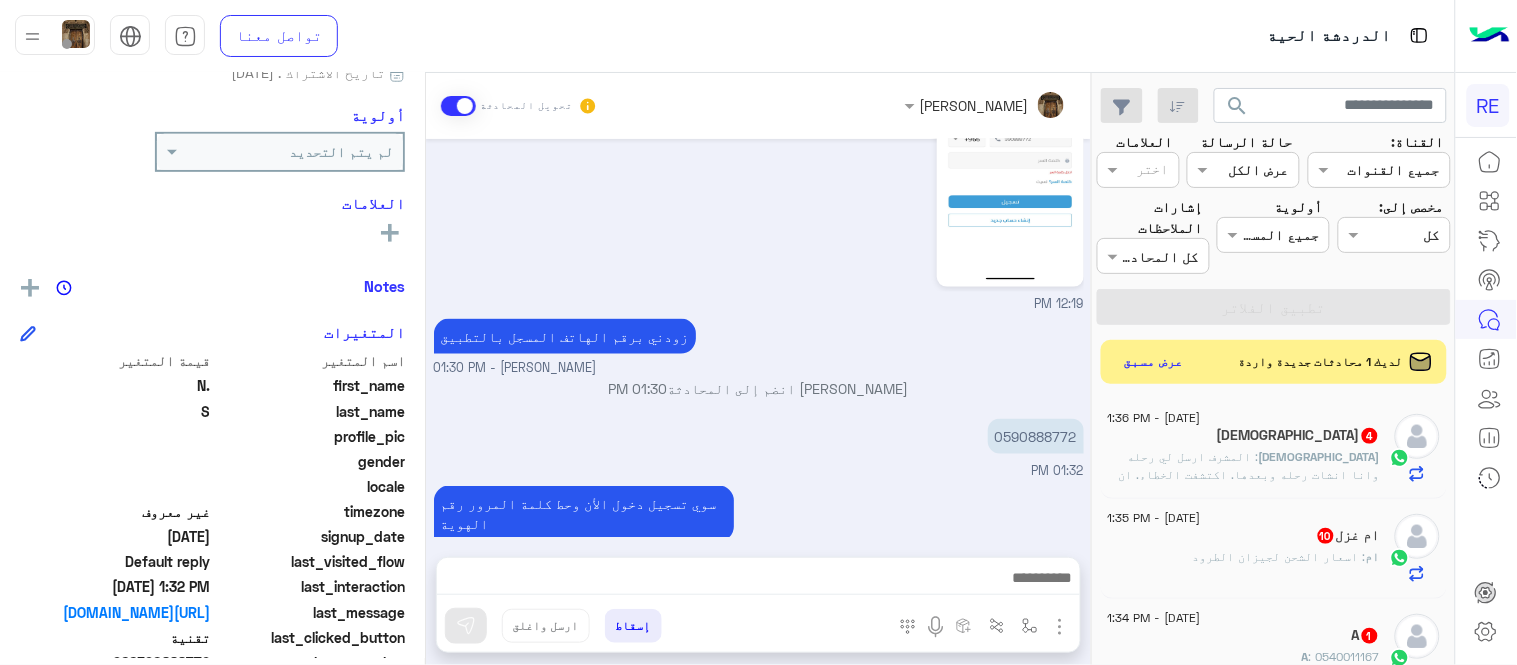 click on "[DATE]  المشكله في الحساب نسيت الرقم السرى واسوى رقم جديد ولا توصل رساله بالرقم السرى الجديد   12:18 PM  [PERSON_NAME] بتواصلك، نأمل منك توضيح استفسارك أكثر    12:18 PM  ايفوان 15   12:18 PM  تم إعادة توجيه المحادثة. للعودة إلي الرد الالي، أنقر الزر الموجود بالأسفل  عودة الى البوت     12:18 PM   N. S طلب التحدث إلى مسؤول بشري   12:18 PM       تم تعيين المحادثة إلى [PERSON_NAME]   12:18 PM        12:19 PM  زودني برقم الهاتف المسجل بالتطبيق  [PERSON_NAME] -  01:30 PM   [PERSON_NAME] انضم إلى المحادثة   01:30 PM      0590888772   01:32 PM  سوي تسجيل دخول الأن وحط كلمة المرور رقم الهوية  [PERSON_NAME] -  01:36 PM" at bounding box center (758, 338) 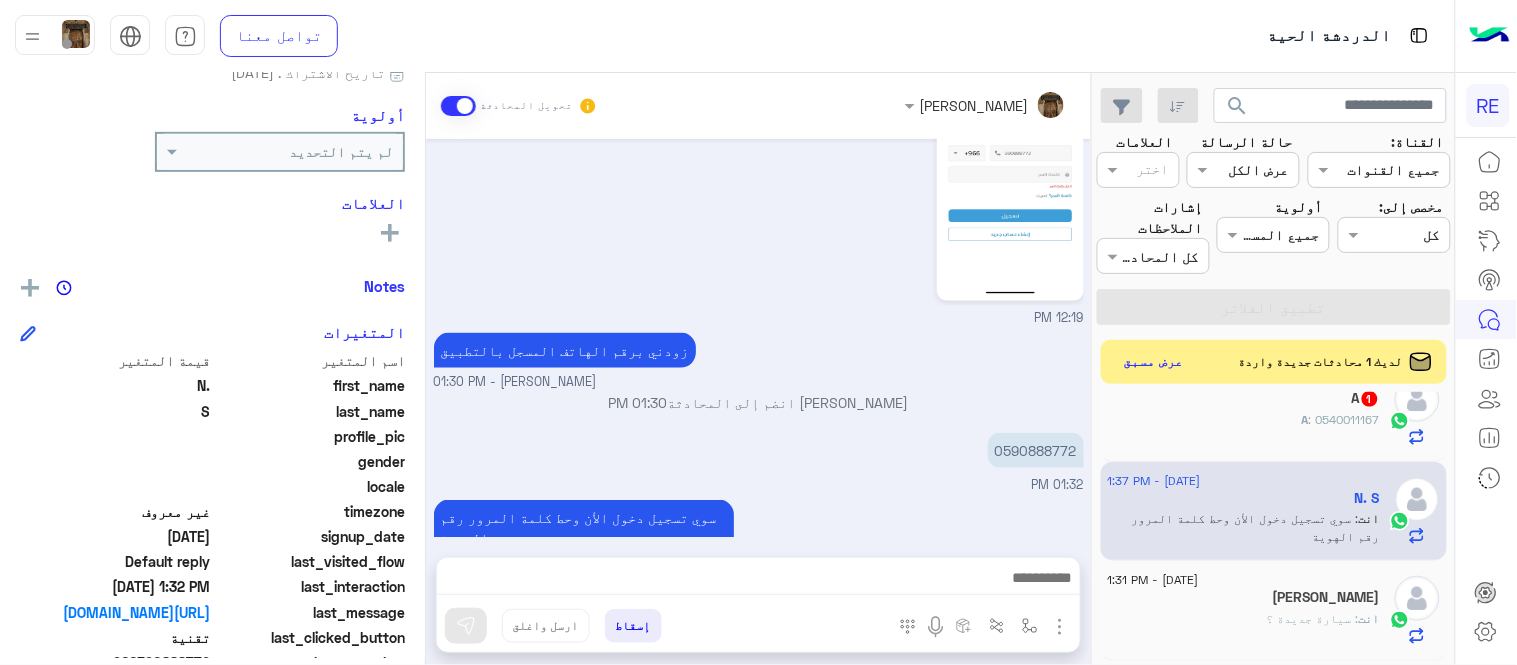 scroll, scrollTop: 0, scrollLeft: 0, axis: both 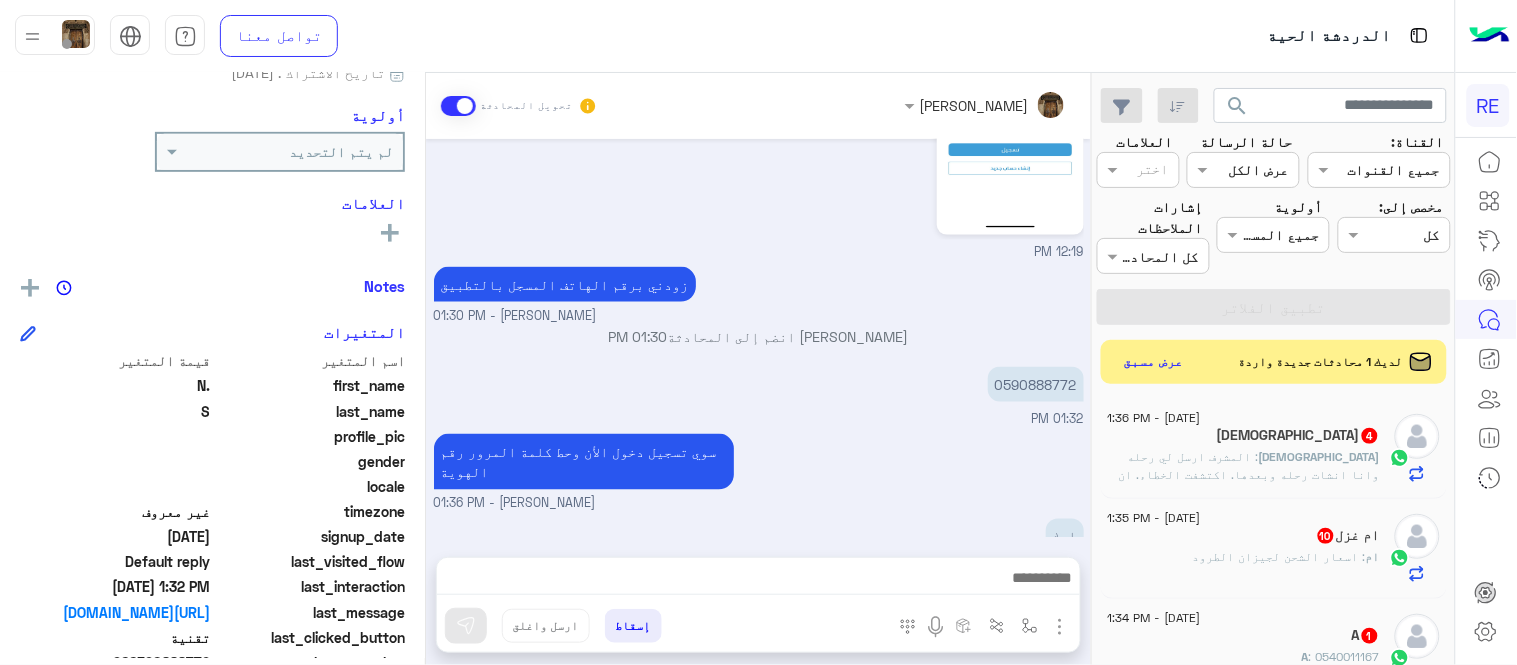 click on "ام : اسعار الشحن لجيزان الطرود" 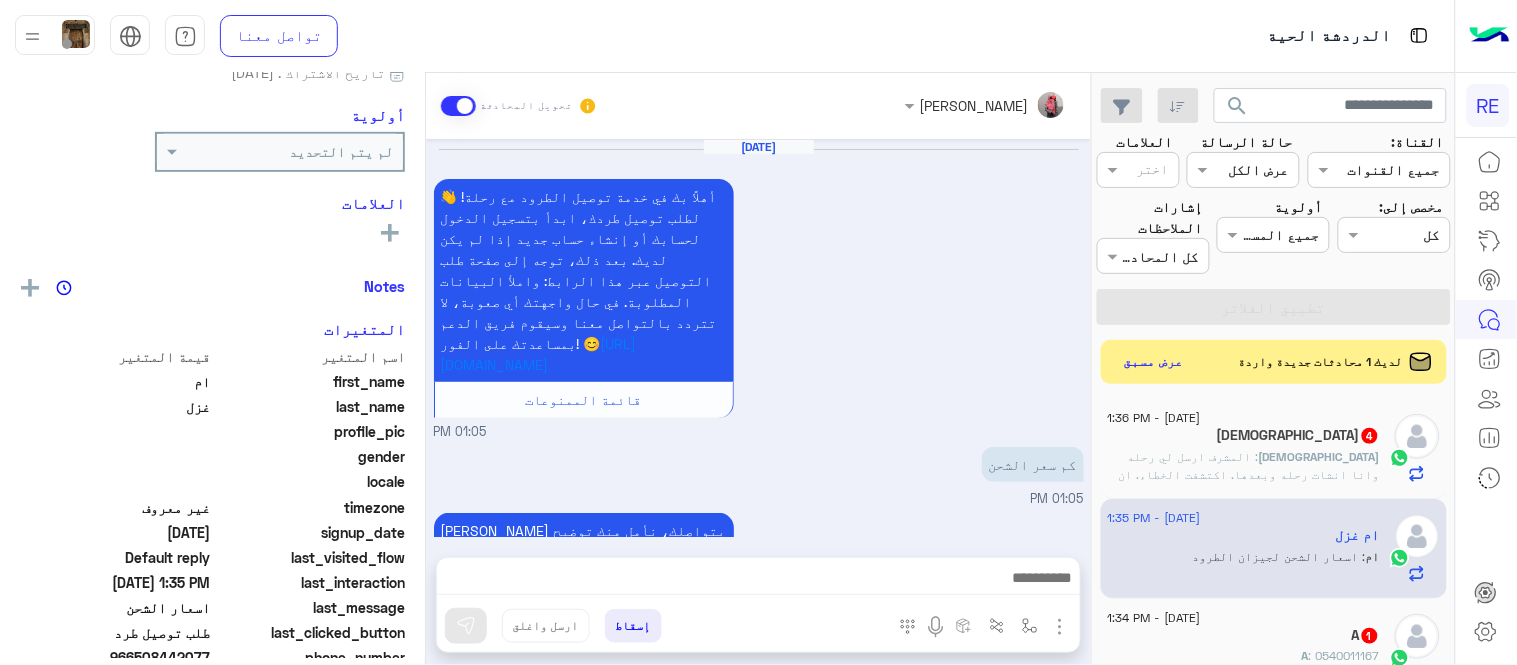scroll, scrollTop: 494, scrollLeft: 0, axis: vertical 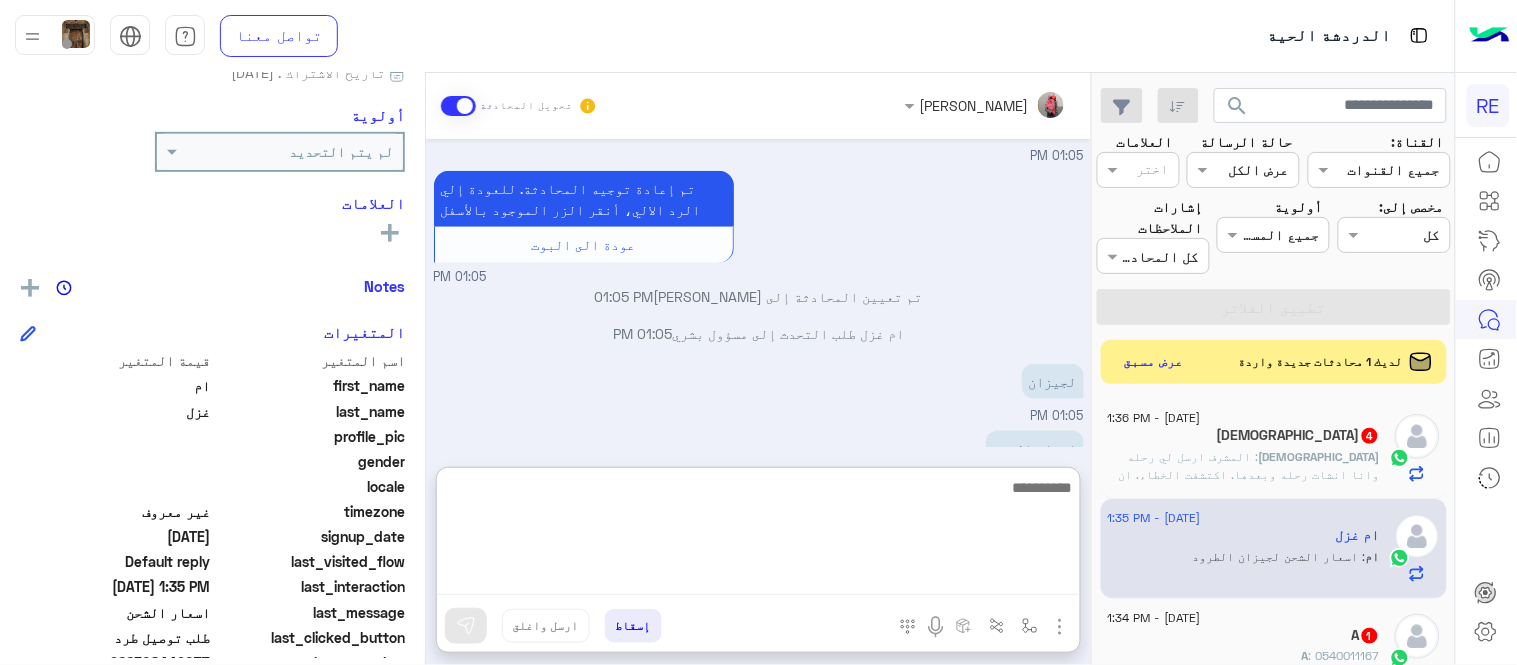 click at bounding box center [758, 535] 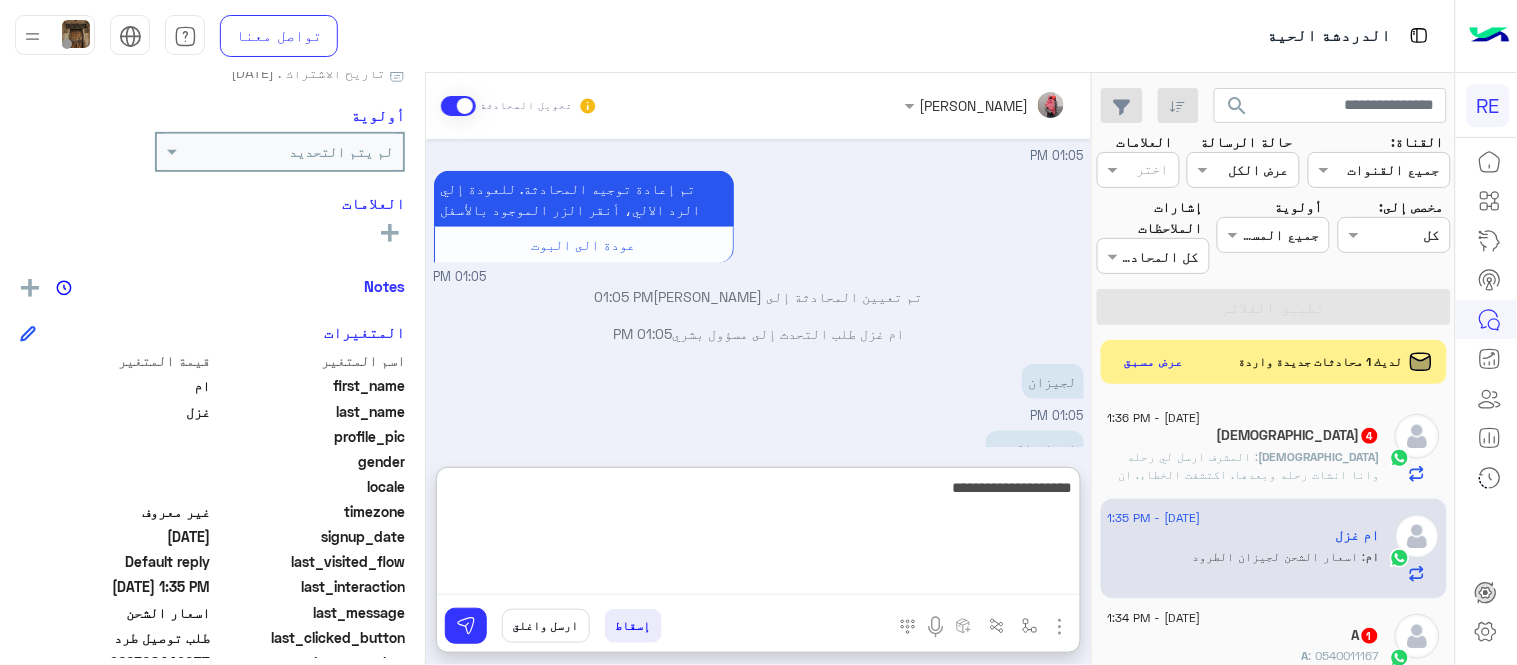 type on "**********" 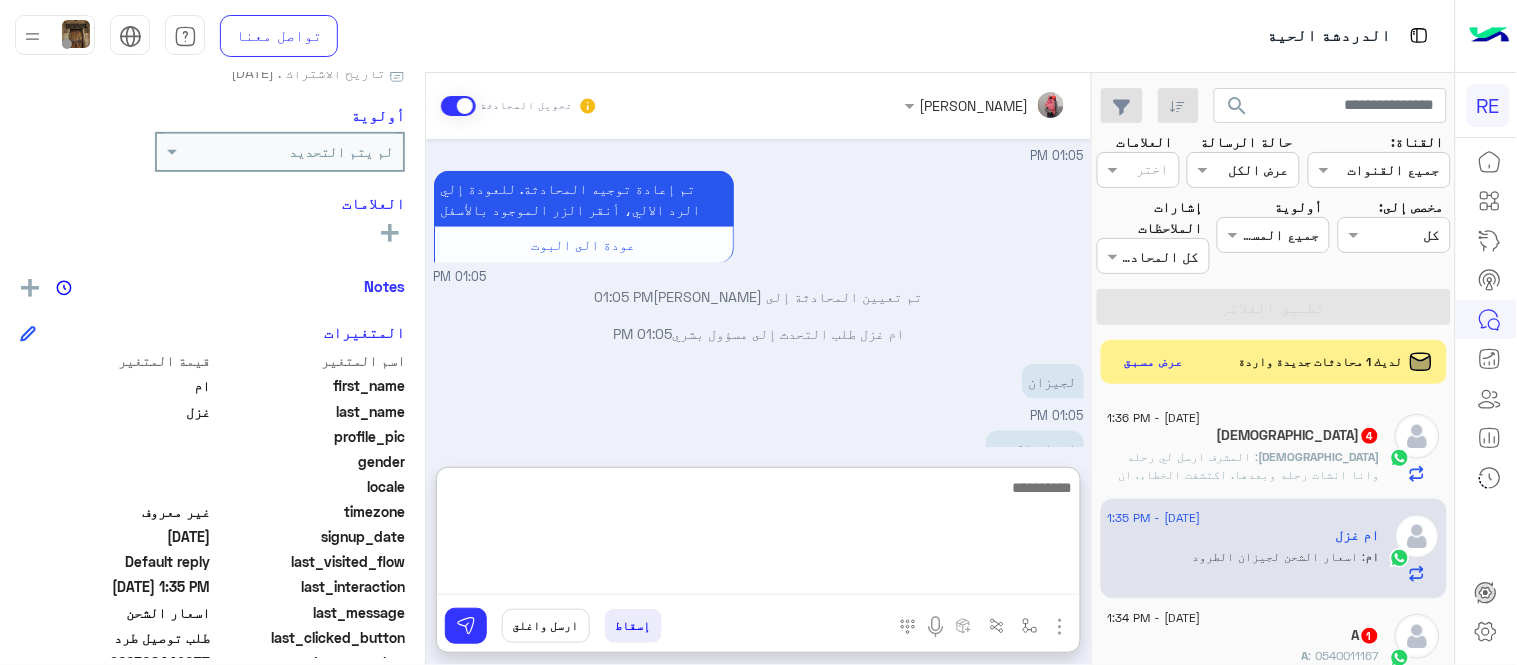 scroll, scrollTop: 647, scrollLeft: 0, axis: vertical 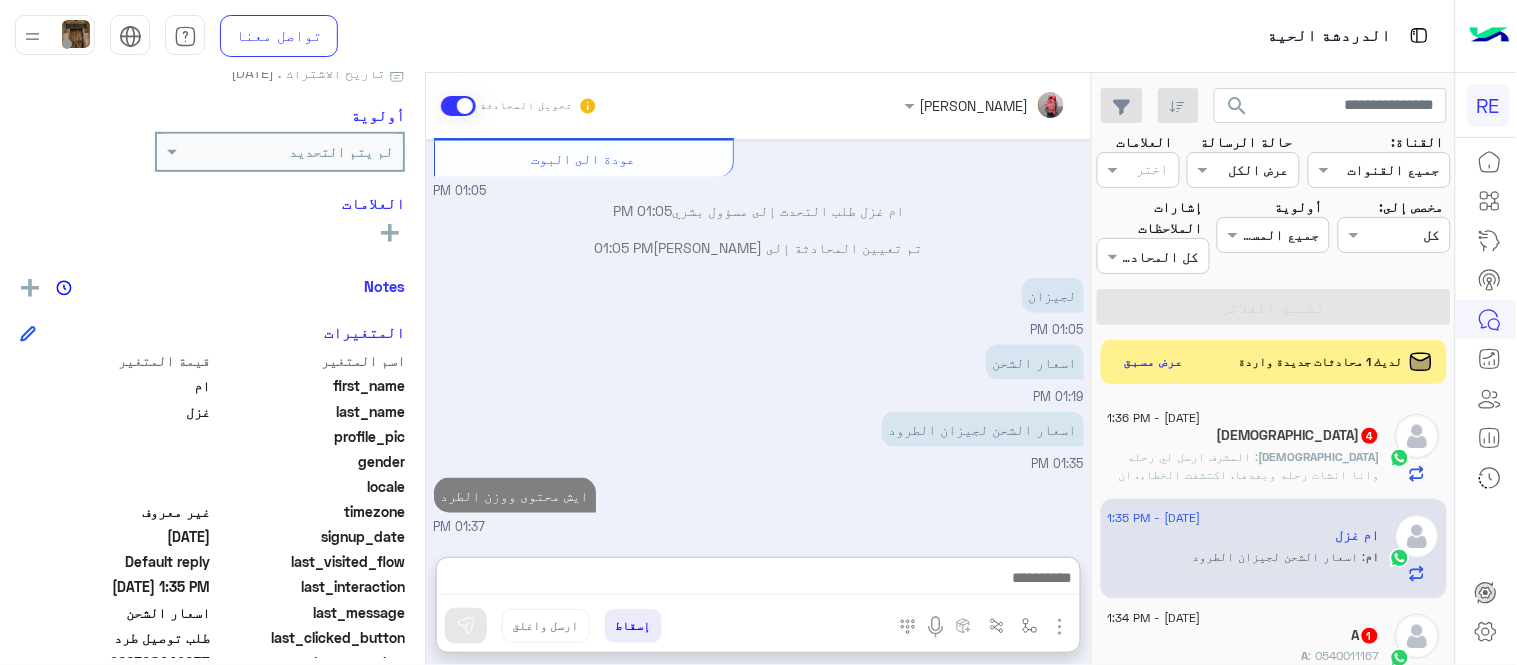 click on "[DATE]  أهلاً بك في خدمة توصيل الطرود مع رحلة! 👋
لطلب توصيل طردك، ابدأ بتسجيل الدخول لحسابك أو إنشاء حساب جديد إذا لم يكن لديك.
بعد ذلك، توجه إلى صفحة طلب التوصيل عبر هذا الرابط:
واملأ البيانات المطلوبة. في حال واجهتك أي صعوبة، لا تتردد بالتواصل معنا وسيقوم فريق الدعم بمساعدتك على الفور! 😊   [URL][DOMAIN_NAME]  قائمة الممنوعات     01:05 PM  كم سعر الشحن   01:05 PM  [PERSON_NAME] بتواصلك، نأمل منك توضيح استفسارك أكثر    01:05 PM  [PERSON_NAME]   01:05 PM  تم إعادة توجيه المحادثة. للعودة إلي الرد الالي، أنقر الزر الموجود بالأسفل  عودة الى البوت     01:05 PM   ام غزل طلب التحدث إلى مسؤول بشري   01:05 PM" at bounding box center (758, 338) 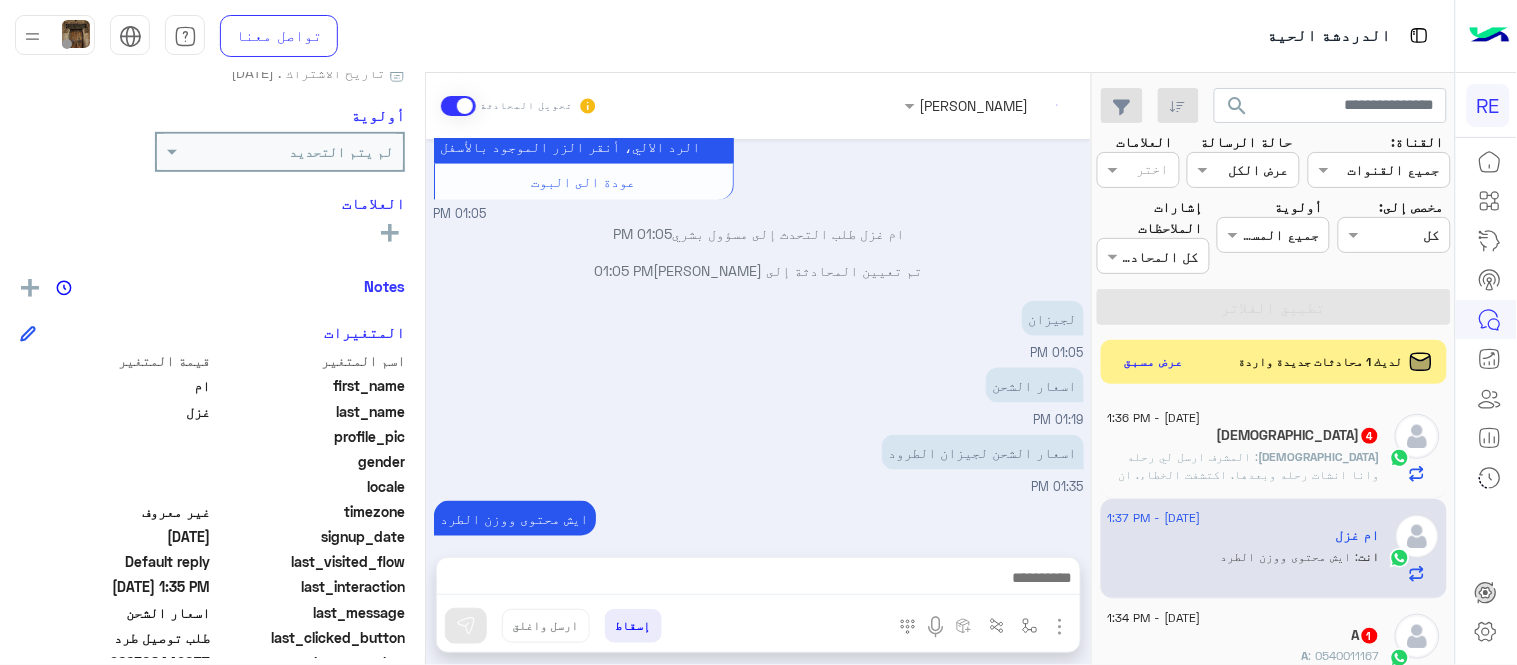 scroll, scrollTop: 594, scrollLeft: 0, axis: vertical 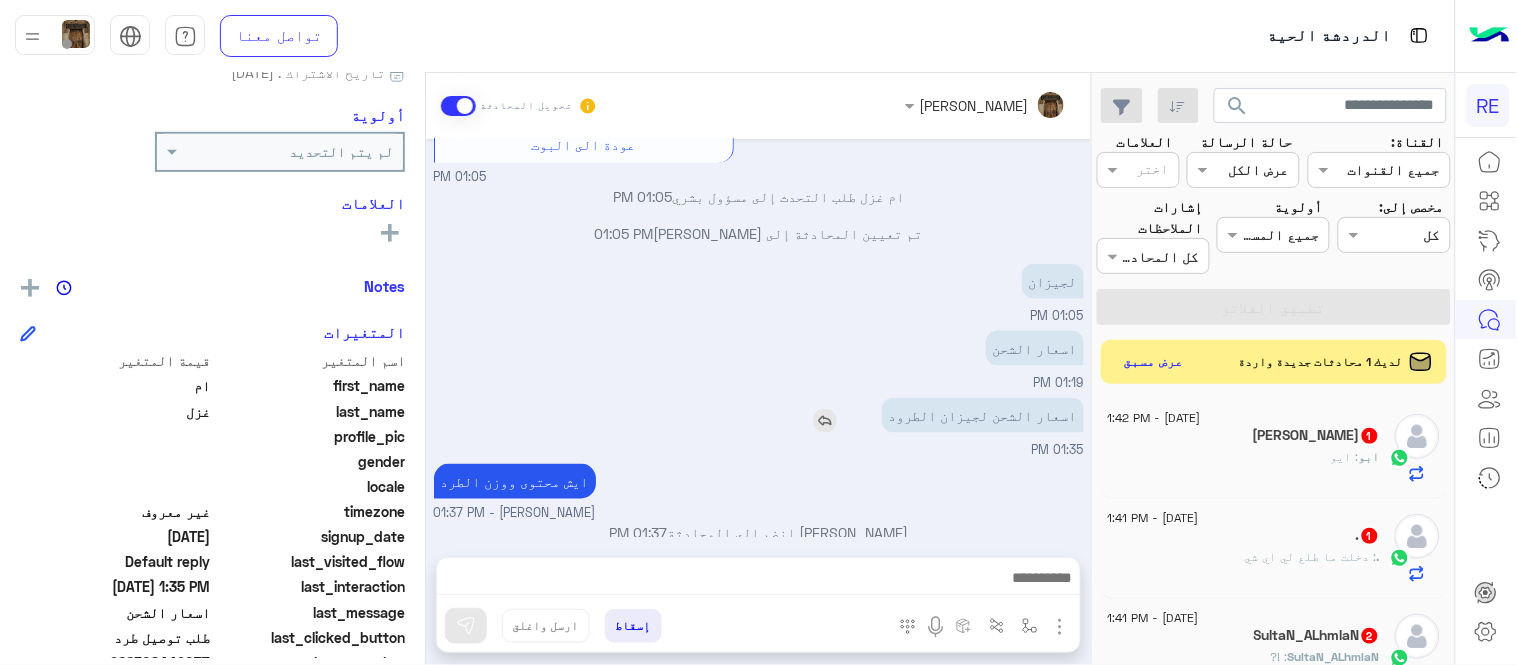 click on "اسعار الشحن لجيزان الطرود" at bounding box center (926, 415) 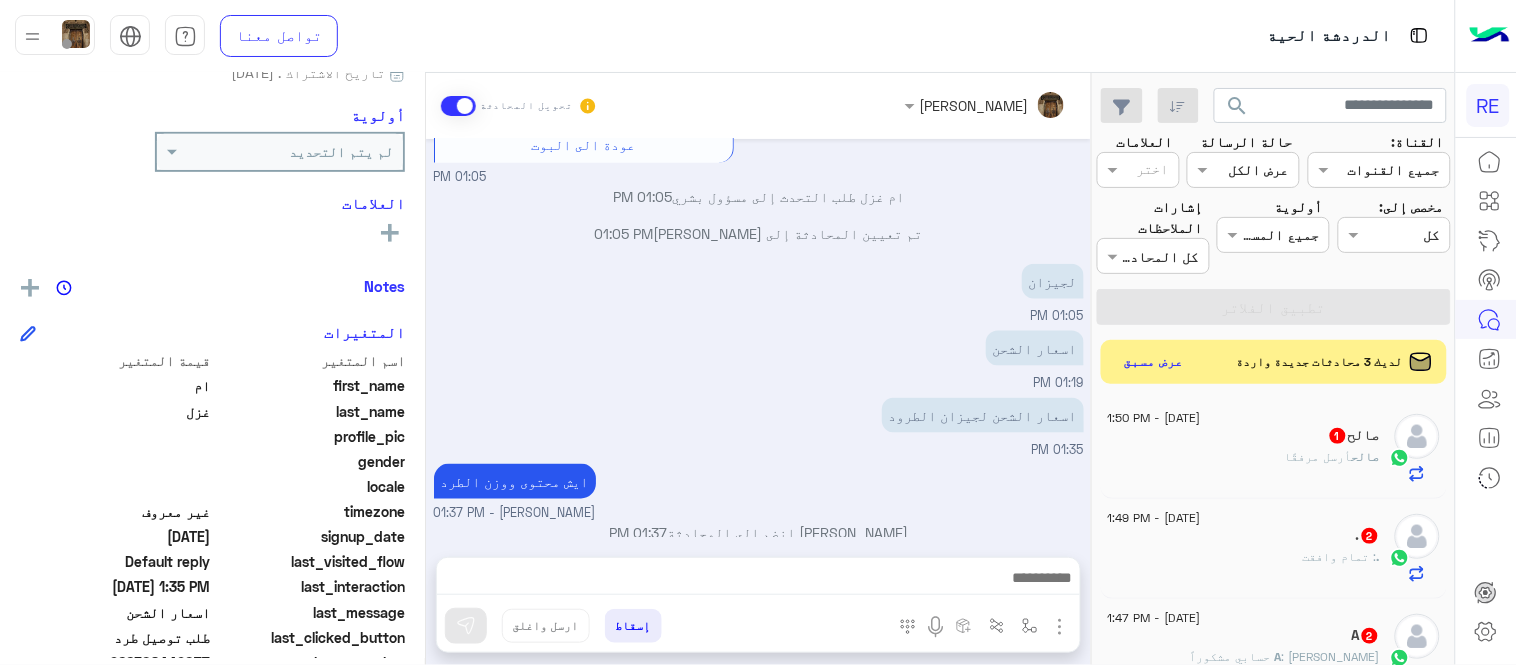scroll, scrollTop: 726, scrollLeft: 0, axis: vertical 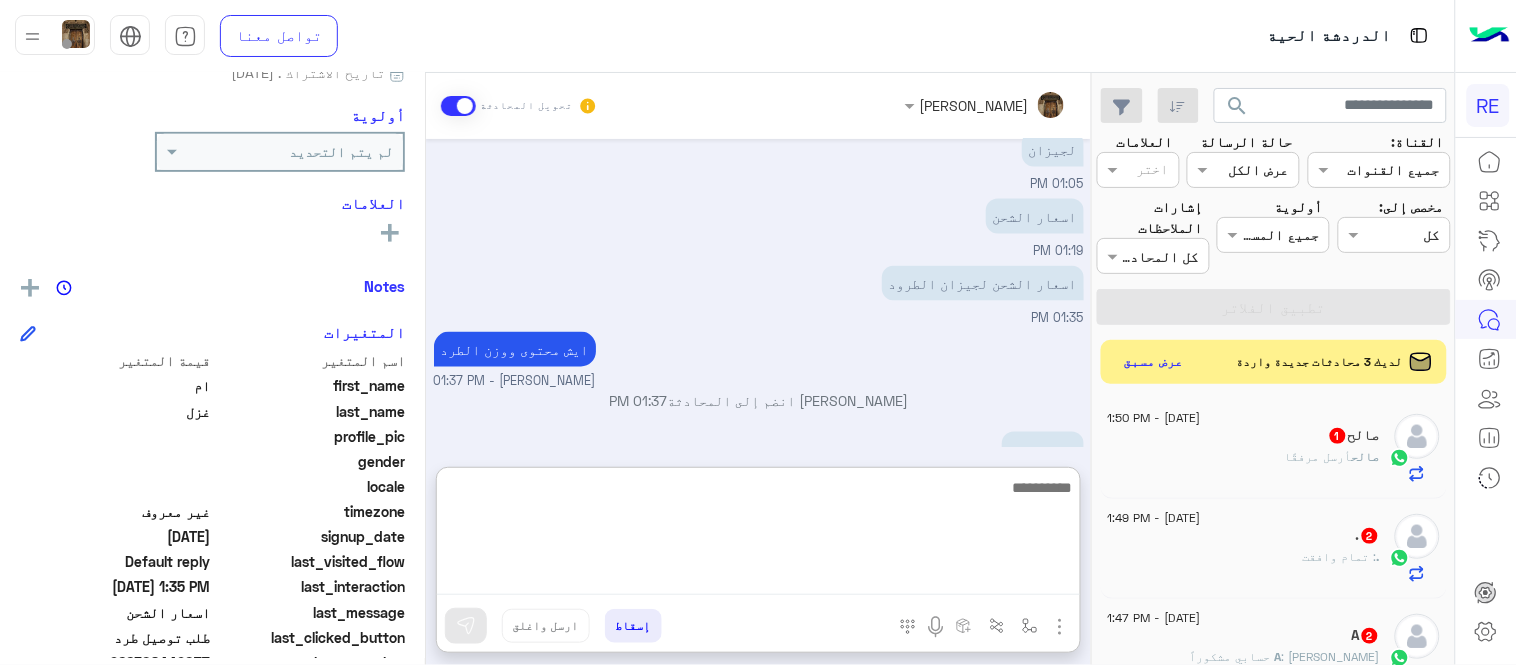 click at bounding box center (758, 535) 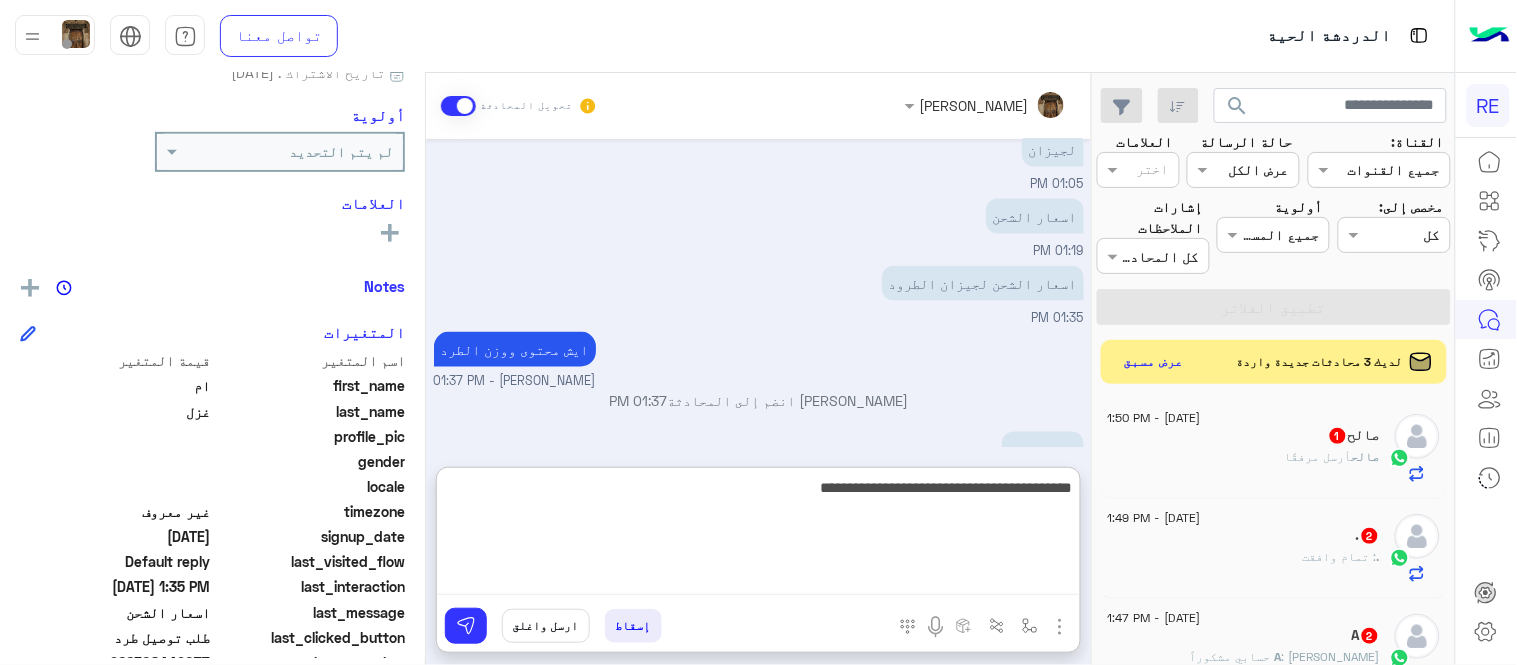 type on "**********" 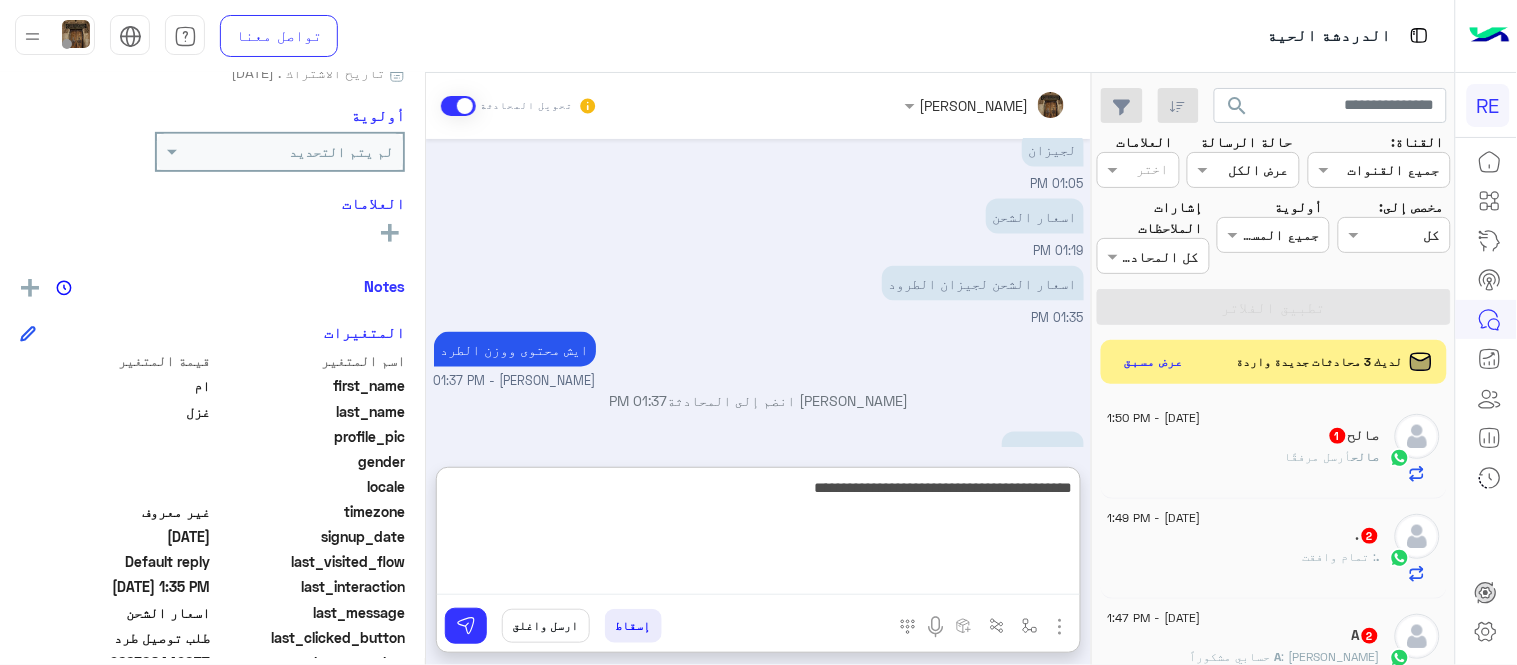 type 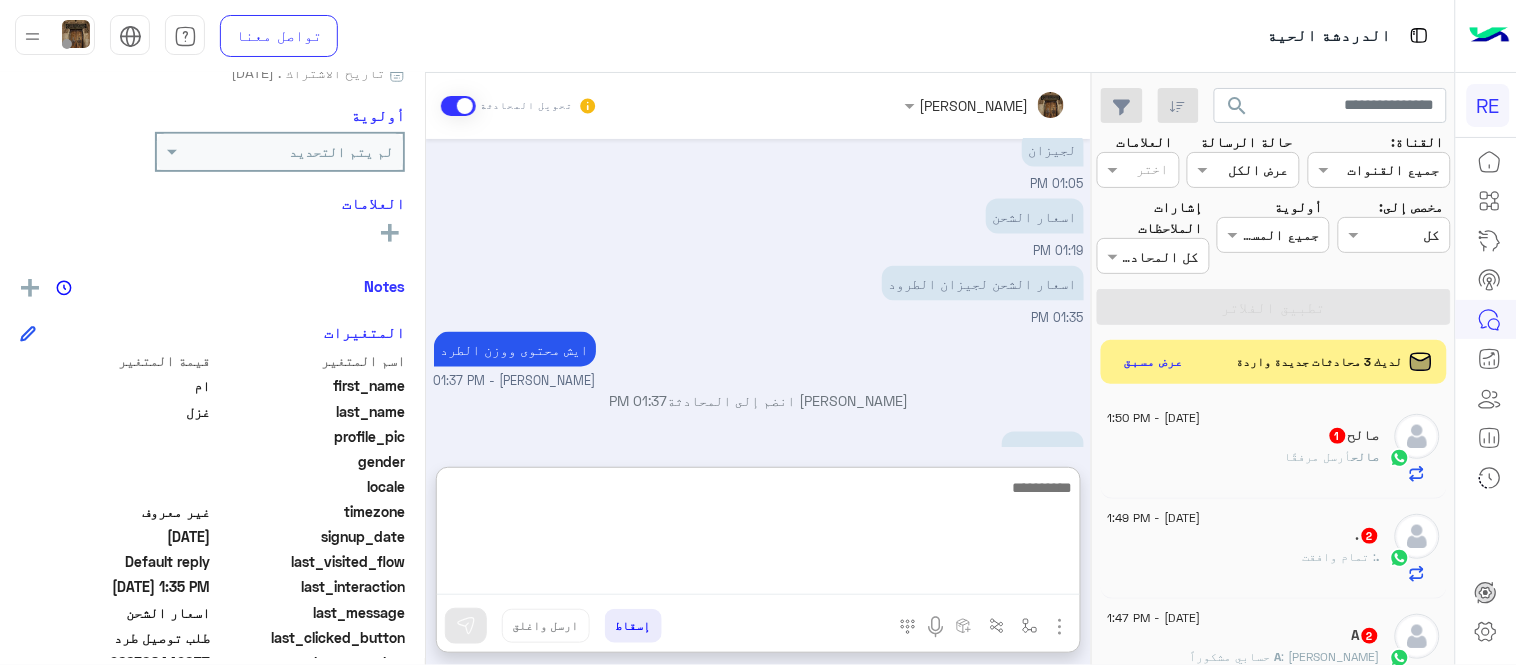 scroll, scrollTop: 881, scrollLeft: 0, axis: vertical 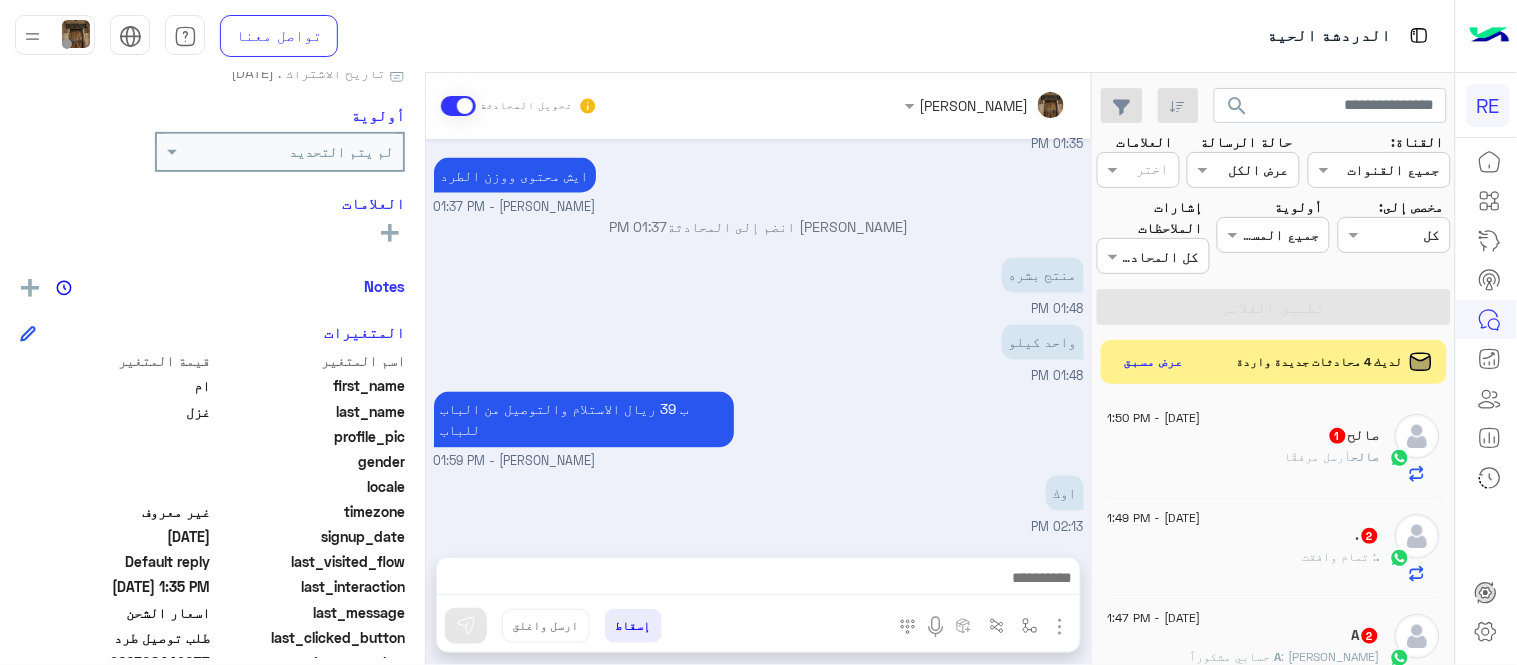 click on "[DATE]  أهلاً بك في خدمة توصيل الطرود مع رحلة! 👋
لطلب توصيل طردك، ابدأ بتسجيل الدخول لحسابك أو إنشاء حساب جديد إذا لم يكن لديك.
بعد ذلك، توجه إلى صفحة طلب التوصيل عبر هذا الرابط:
واملأ البيانات المطلوبة. في حال واجهتك أي صعوبة، لا تتردد بالتواصل معنا وسيقوم فريق الدعم بمساعدتك على الفور! 😊   [URL][DOMAIN_NAME]  قائمة الممنوعات     01:05 PM  كم سعر الشحن   01:05 PM  [PERSON_NAME] بتواصلك، نأمل منك توضيح استفسارك أكثر    01:05 PM  [PERSON_NAME]   01:05 PM  تم إعادة توجيه المحادثة. للعودة إلي الرد الالي، أنقر الزر الموجود بالأسفل  عودة الى البوت     01:05 PM   تم تعيين المحادثة إلى [PERSON_NAME]   01:05 PM" at bounding box center [758, 338] 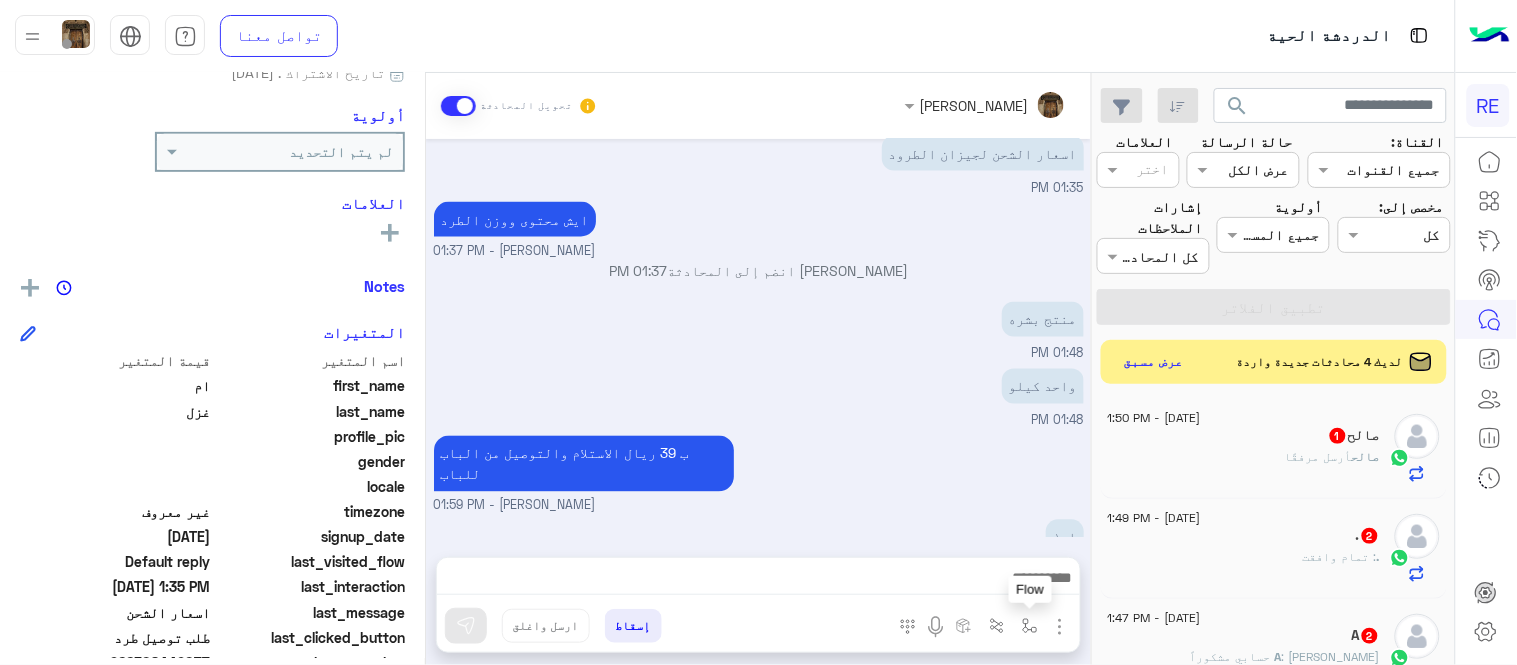 click at bounding box center [1030, 626] 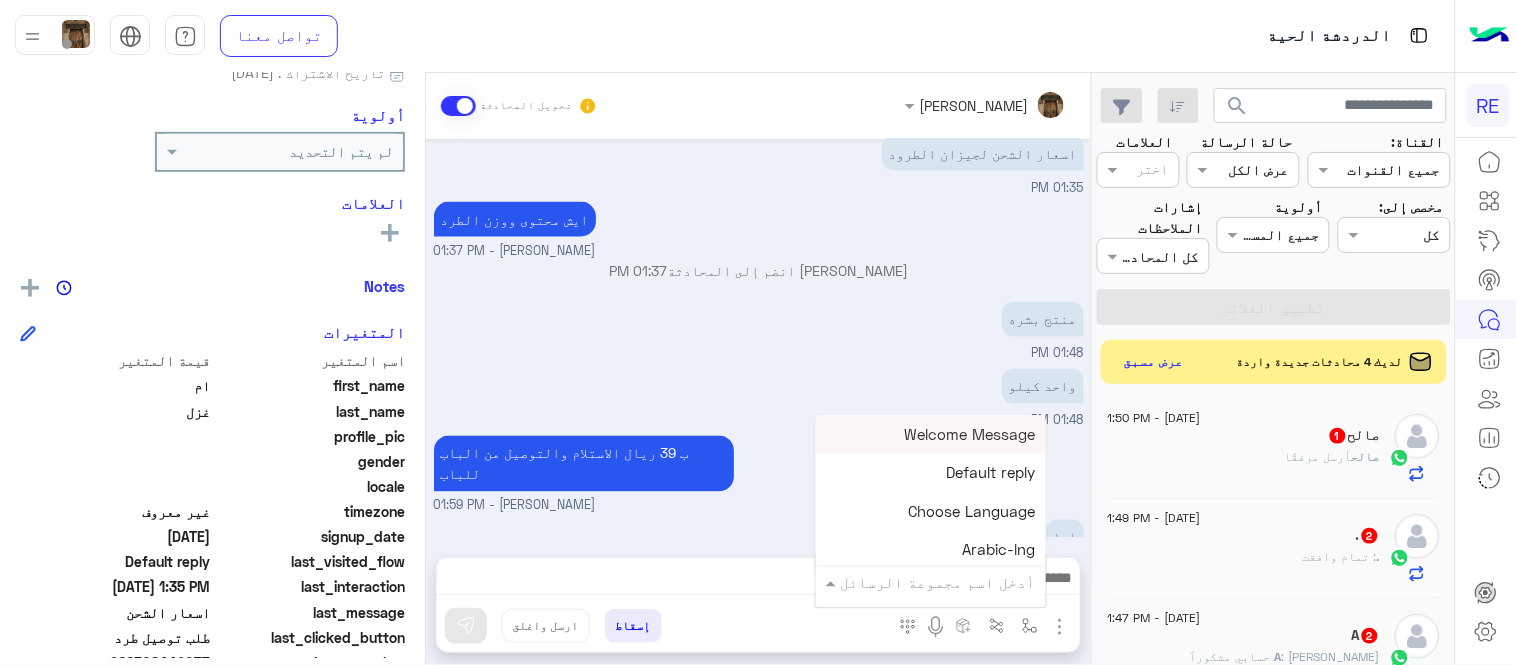 click at bounding box center (959, 582) 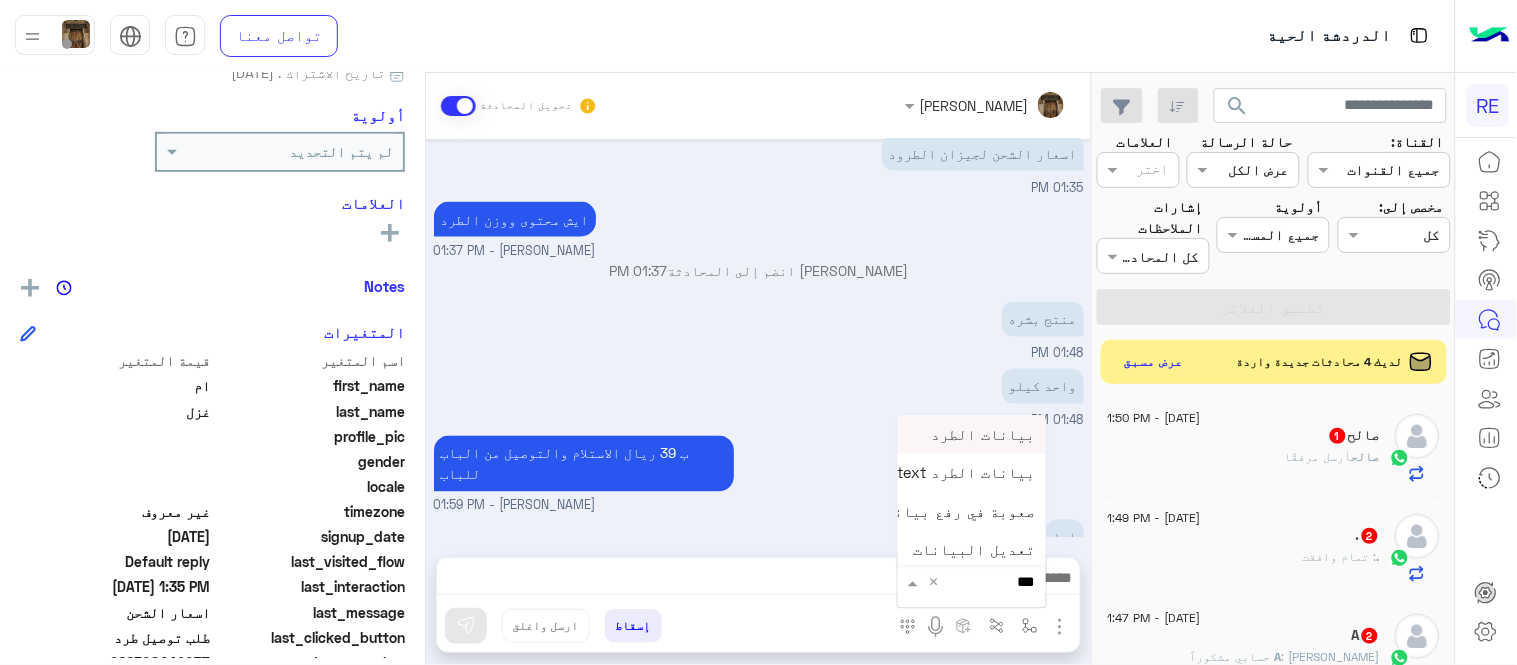 type on "****" 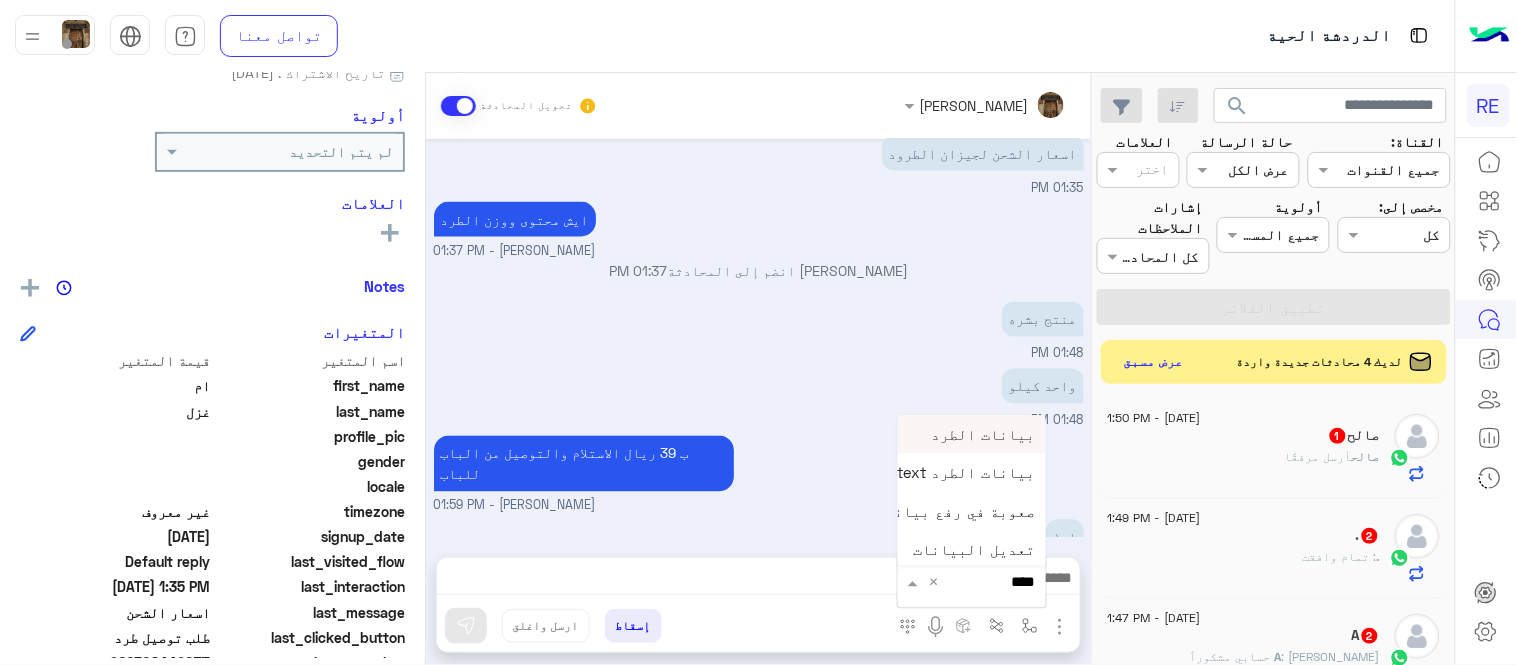 click on "بيانات الطرد بيانات الطرد text صعوبة في رفع بيانات السيارة تعديل البيانات" at bounding box center [972, 492] 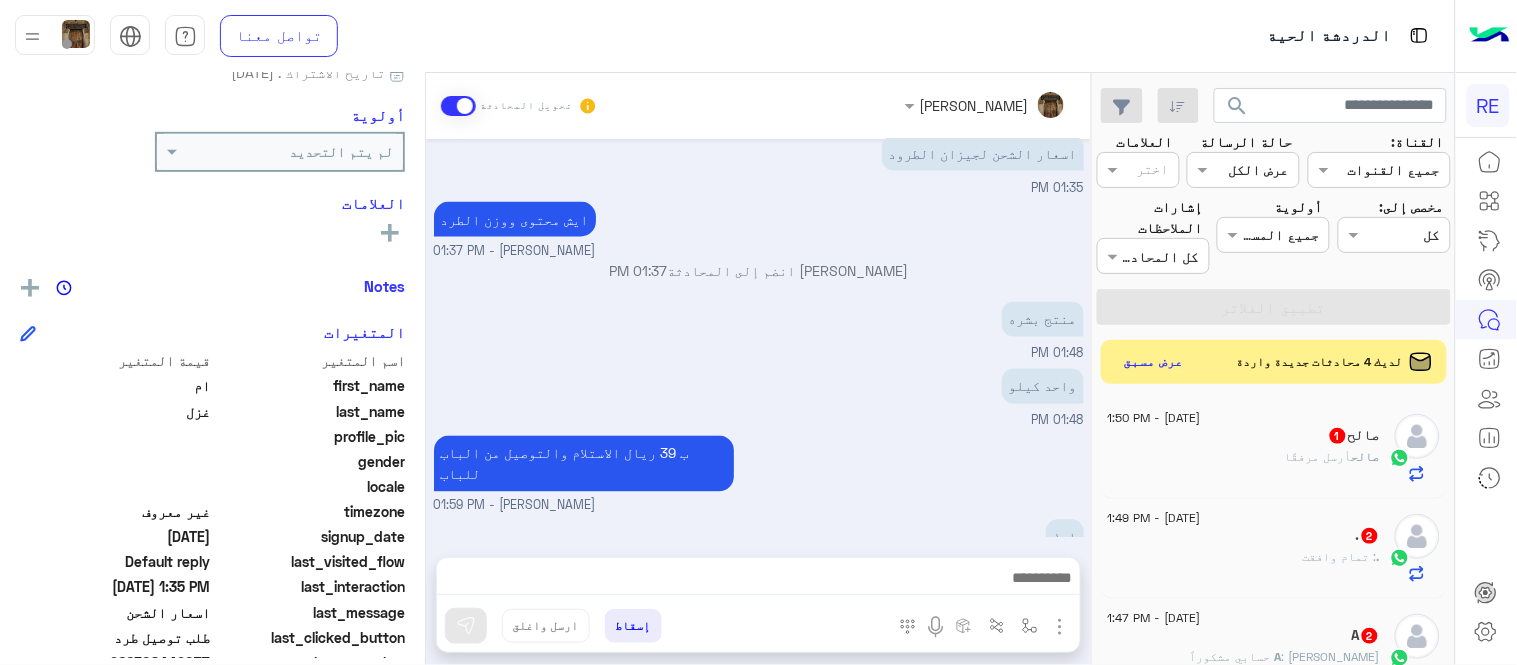 type on "**********" 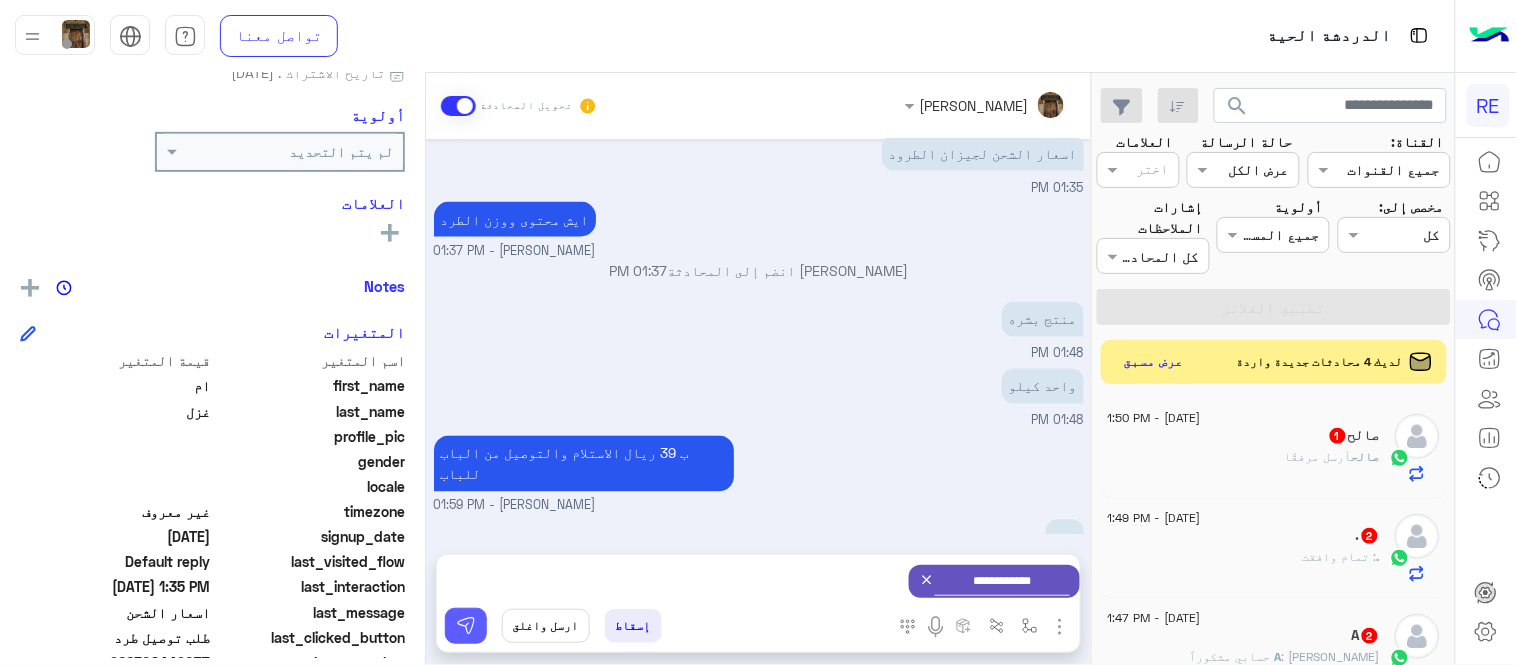 click at bounding box center (466, 626) 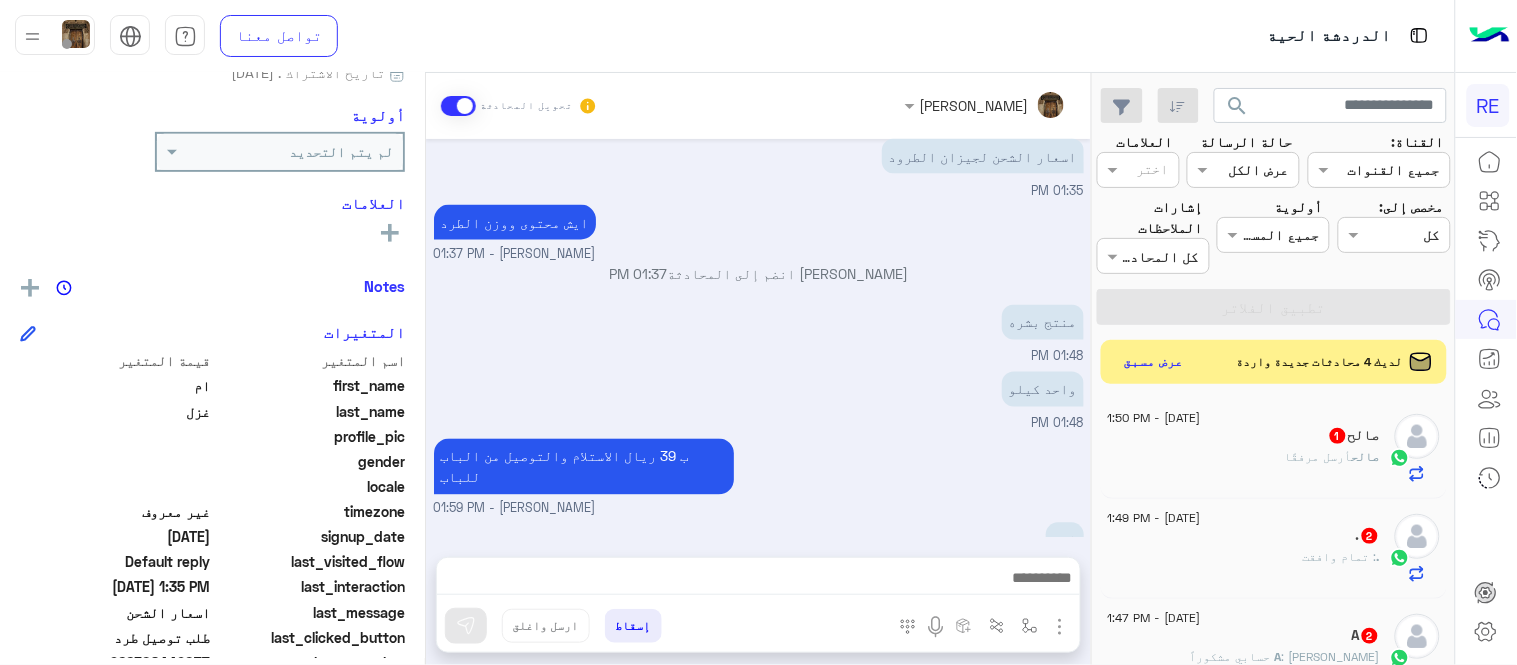 scroll, scrollTop: 856, scrollLeft: 0, axis: vertical 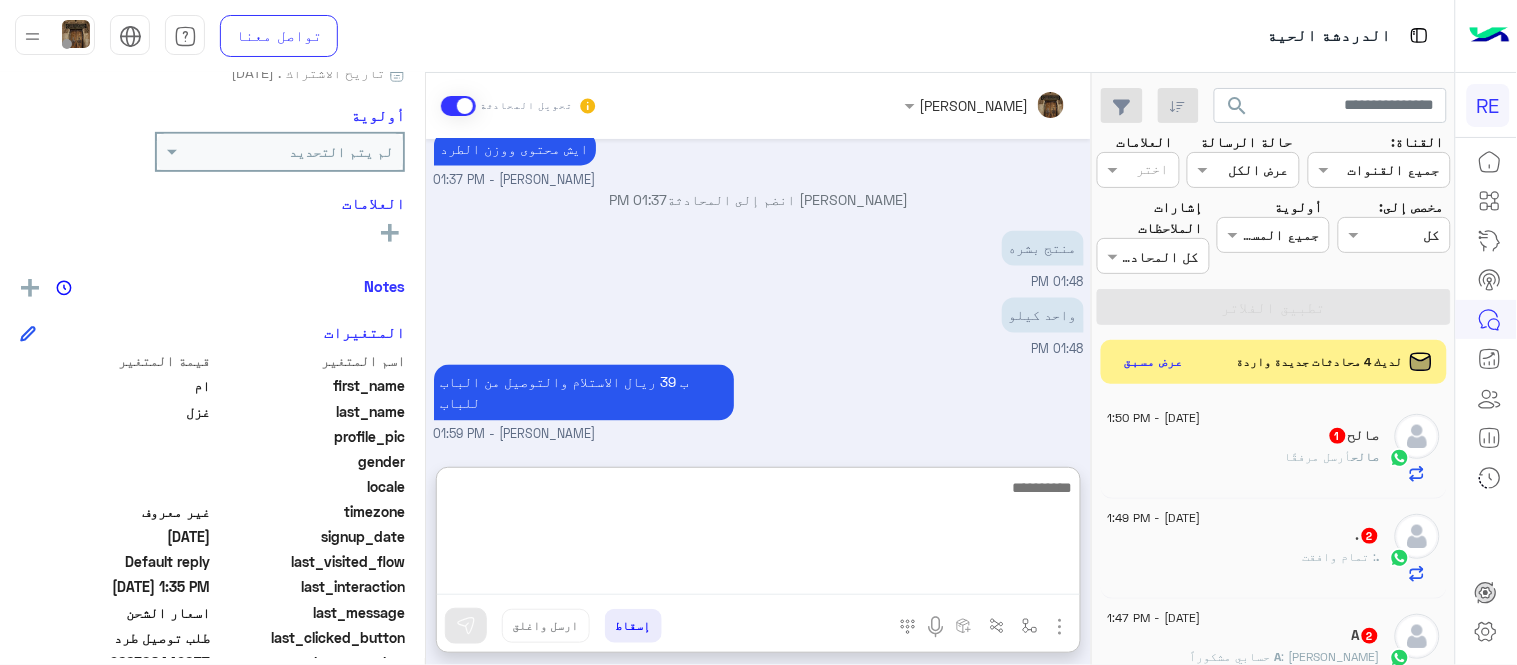 click at bounding box center [758, 535] 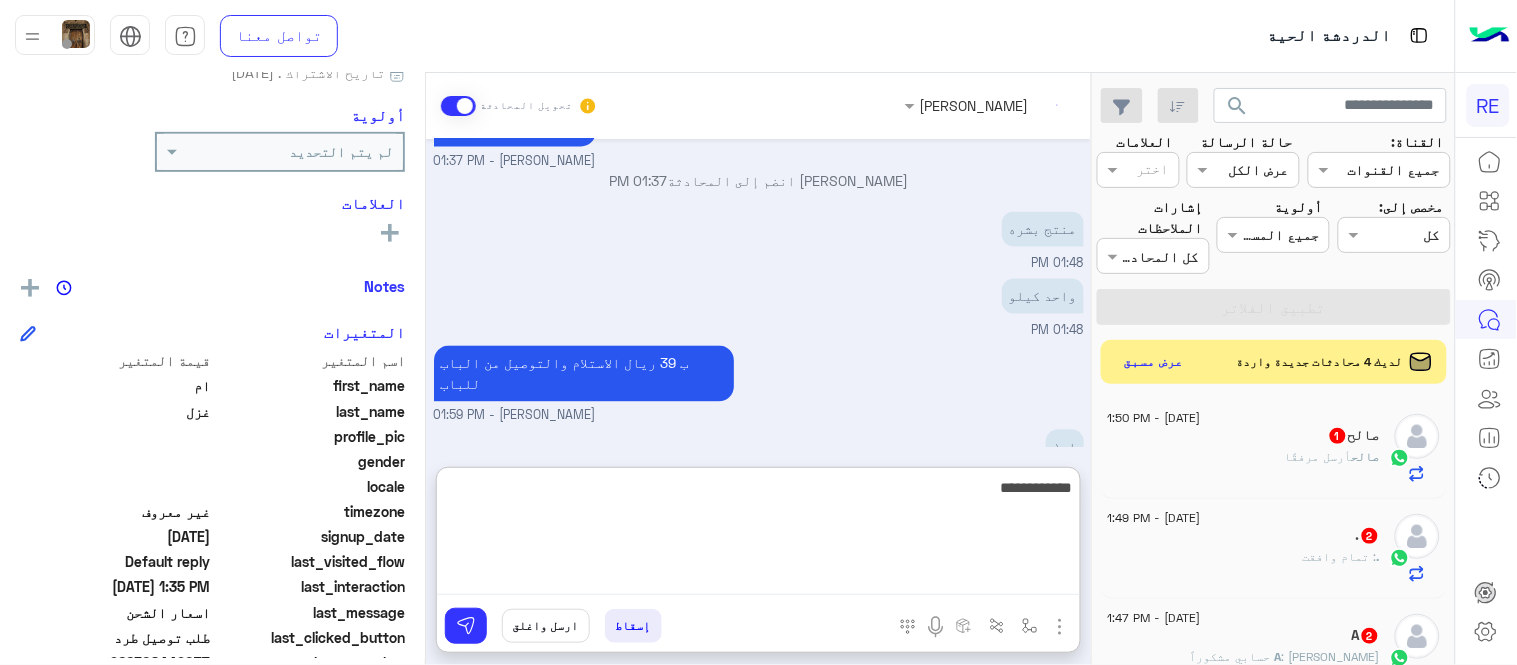 scroll, scrollTop: 1367, scrollLeft: 0, axis: vertical 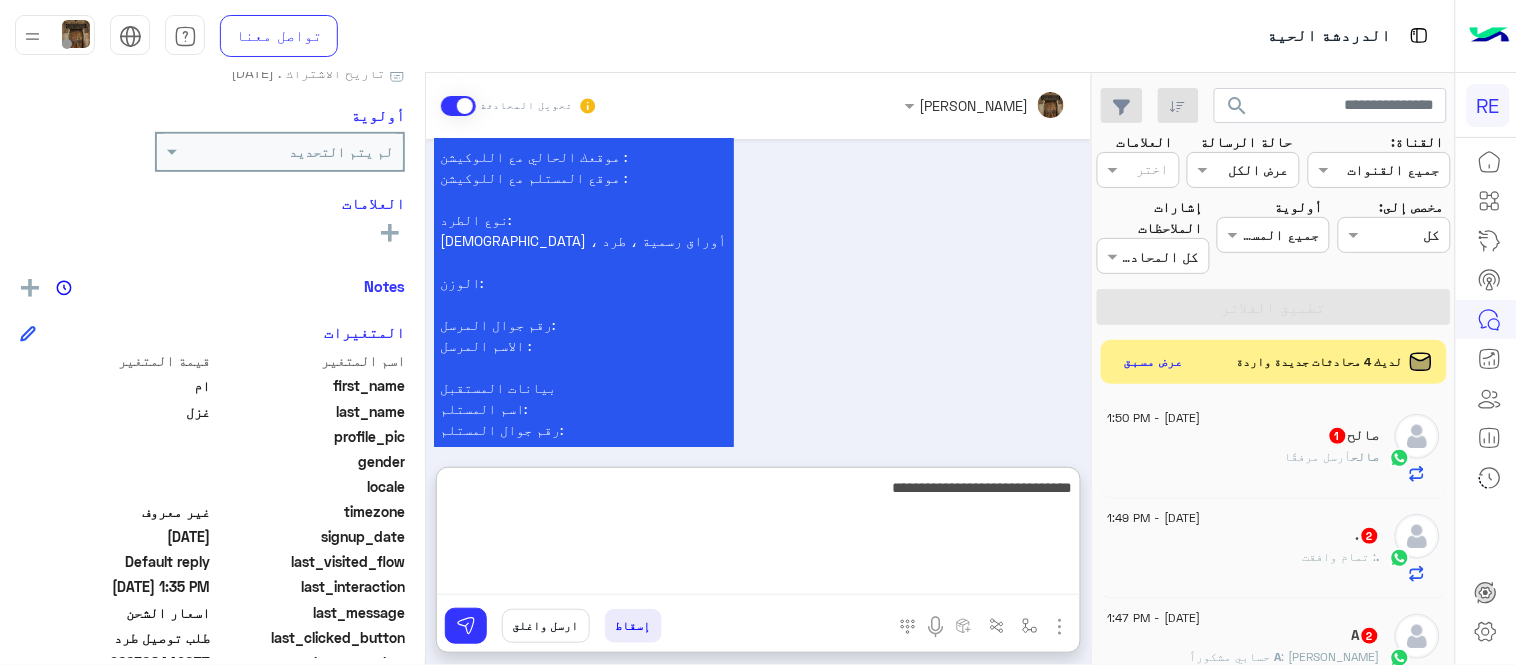 type on "**********" 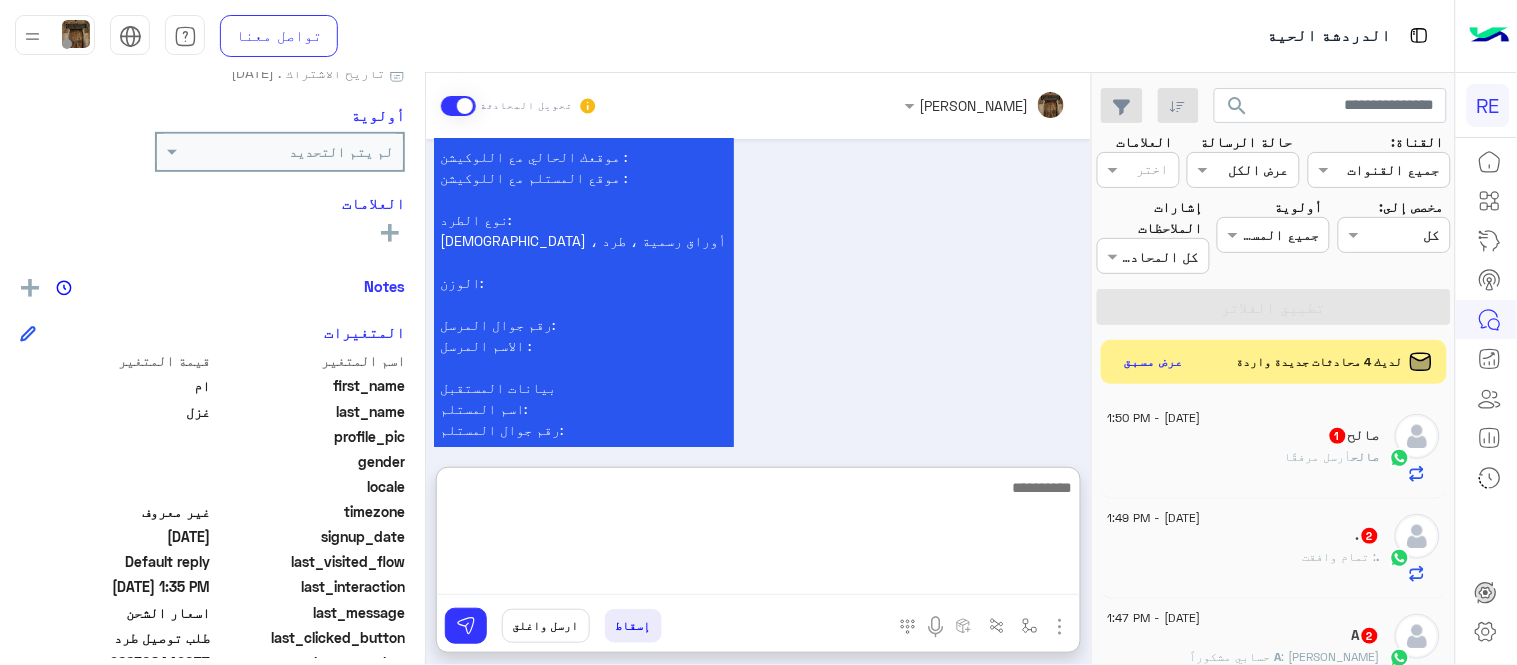 scroll, scrollTop: 1431, scrollLeft: 0, axis: vertical 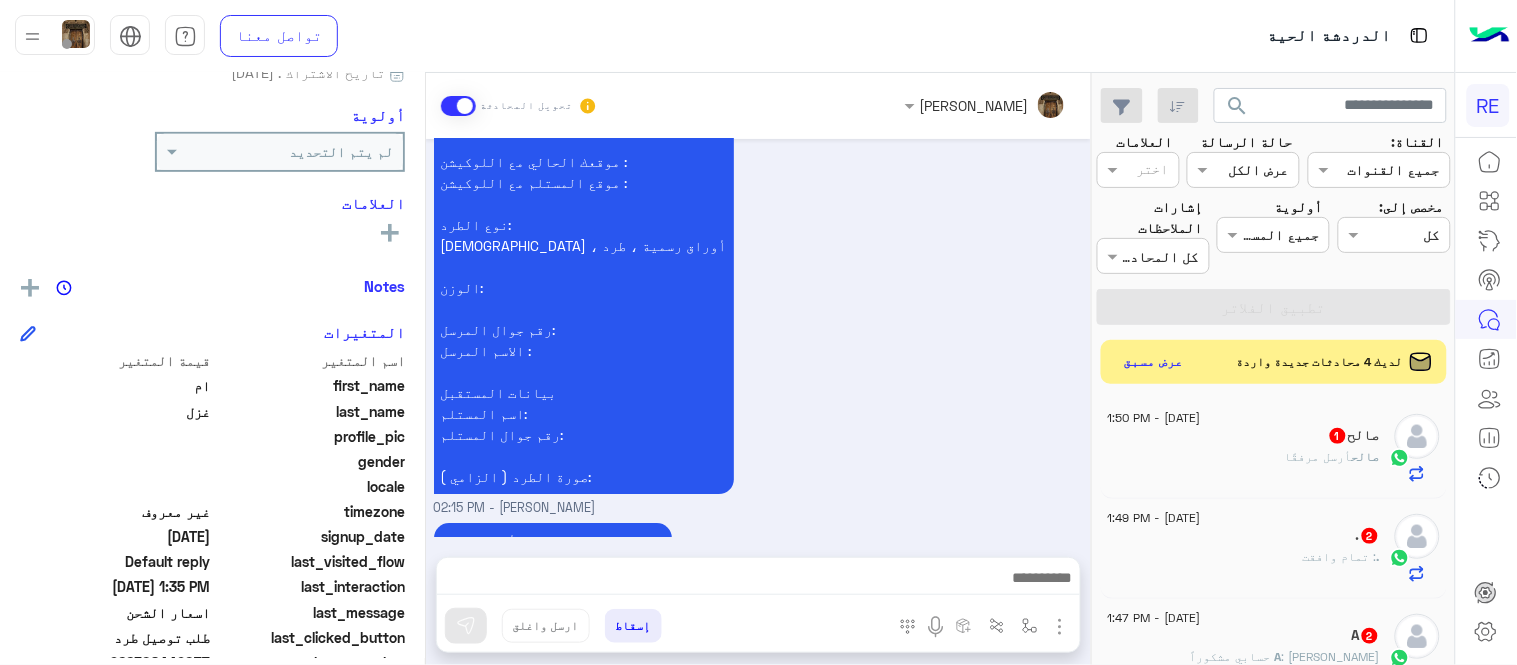 click on "[DATE]  أهلاً بك في خدمة توصيل الطرود مع رحلة! 👋
لطلب توصيل طردك، ابدأ بتسجيل الدخول لحسابك أو إنشاء حساب جديد إذا لم يكن لديك.
بعد ذلك، توجه إلى صفحة طلب التوصيل عبر هذا الرابط:
واملأ البيانات المطلوبة. في حال واجهتك أي صعوبة، لا تتردد بالتواصل معنا وسيقوم فريق الدعم بمساعدتك على الفور! 😊   [URL][DOMAIN_NAME]  قائمة الممنوعات     01:05 PM  كم سعر الشحن   01:05 PM  [PERSON_NAME] بتواصلك، نأمل منك توضيح استفسارك أكثر    01:05 PM  [PERSON_NAME]   01:05 PM  تم إعادة توجيه المحادثة. للعودة إلي الرد الالي، أنقر الزر الموجود بالأسفل  عودة الى البوت     01:05 PM   ام غزل طلب التحدث إلى مسؤول بشري   01:05 PM" at bounding box center [758, 338] 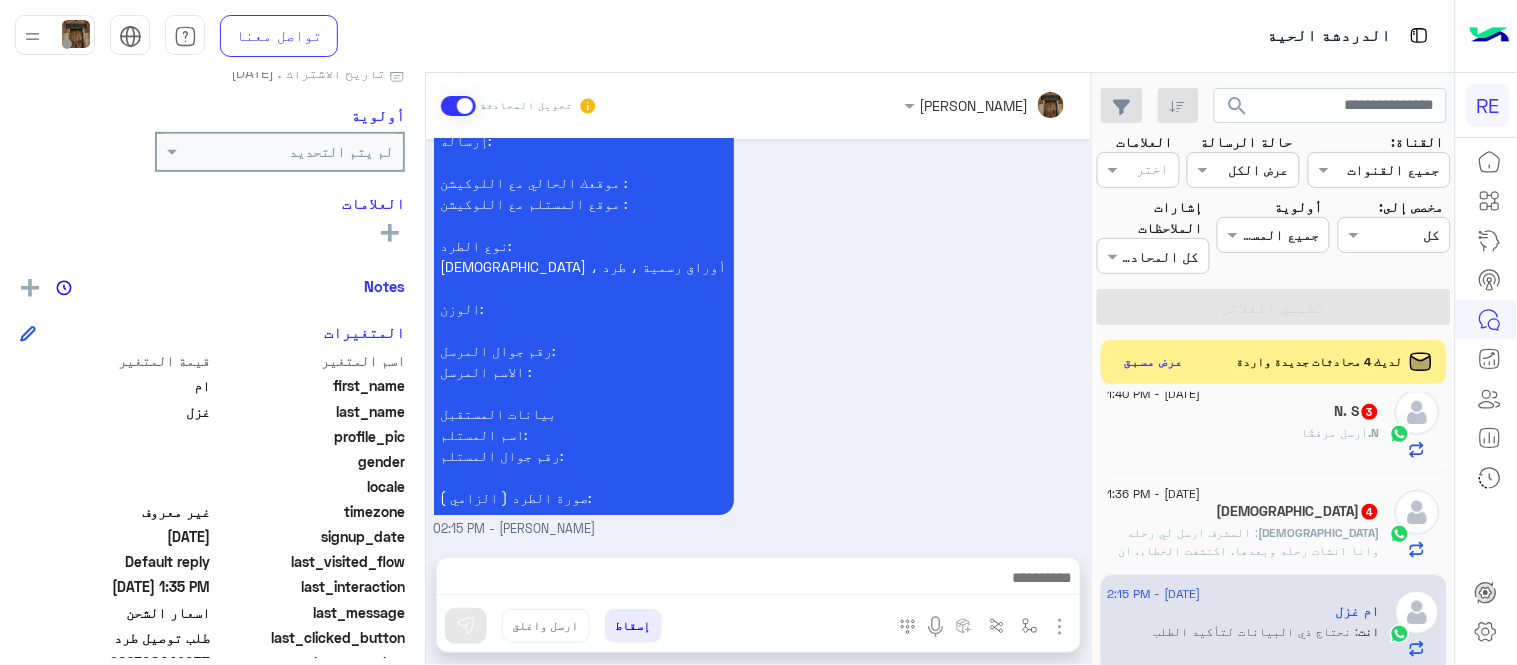 scroll, scrollTop: 540, scrollLeft: 0, axis: vertical 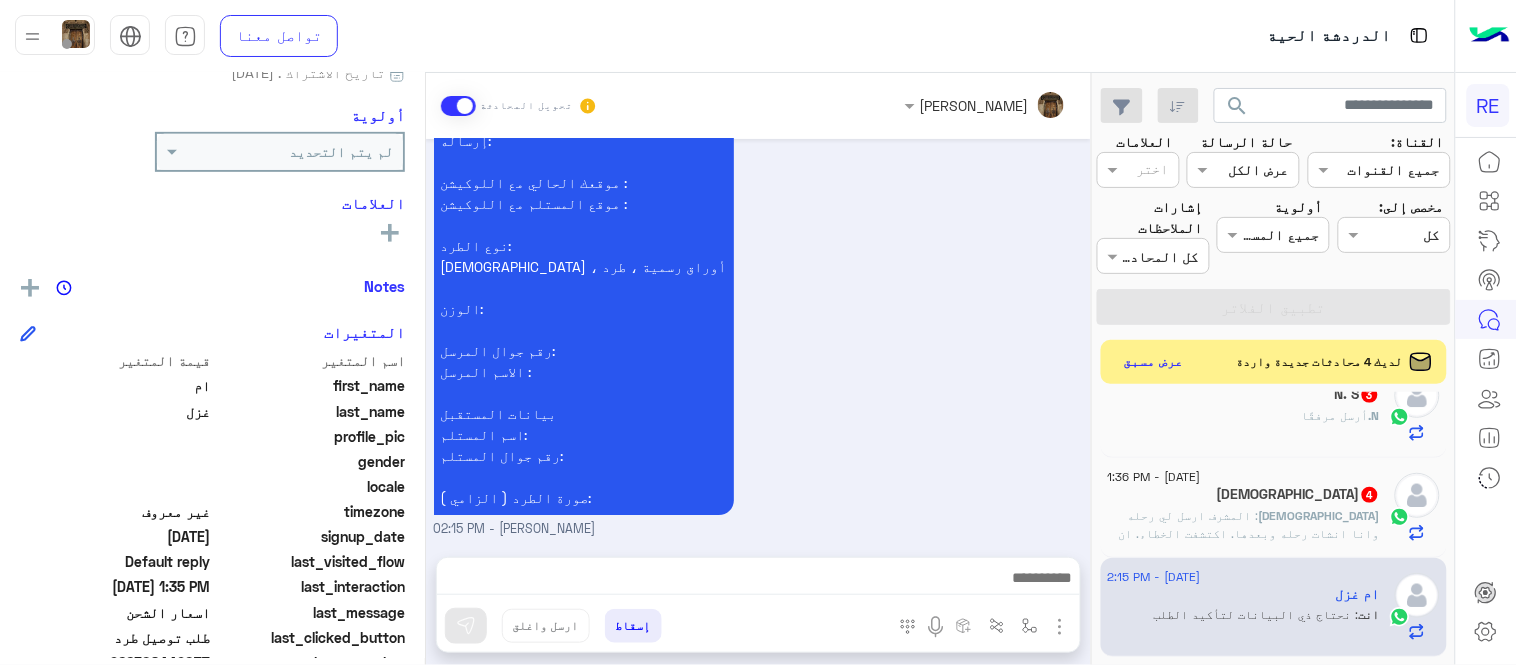 click on ": المشرف ارسل لي رحله
وانا انشات رحله  وبعدها.
اكتشفت الخطاء.
ان الرحله تم انشاها من قبل المشرف.  وبدات الرحله   وقال الغ الثانيه.
وتم الخصم عليه" 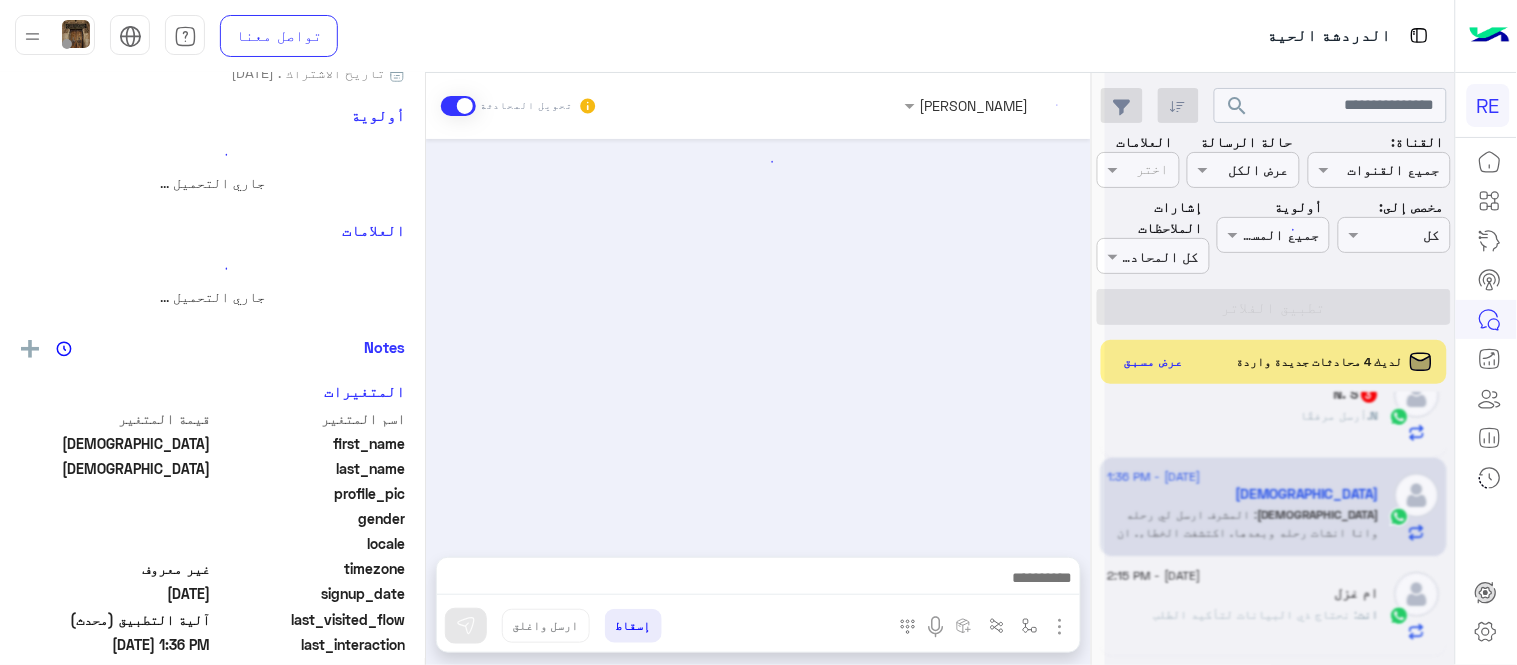 scroll, scrollTop: 0, scrollLeft: 0, axis: both 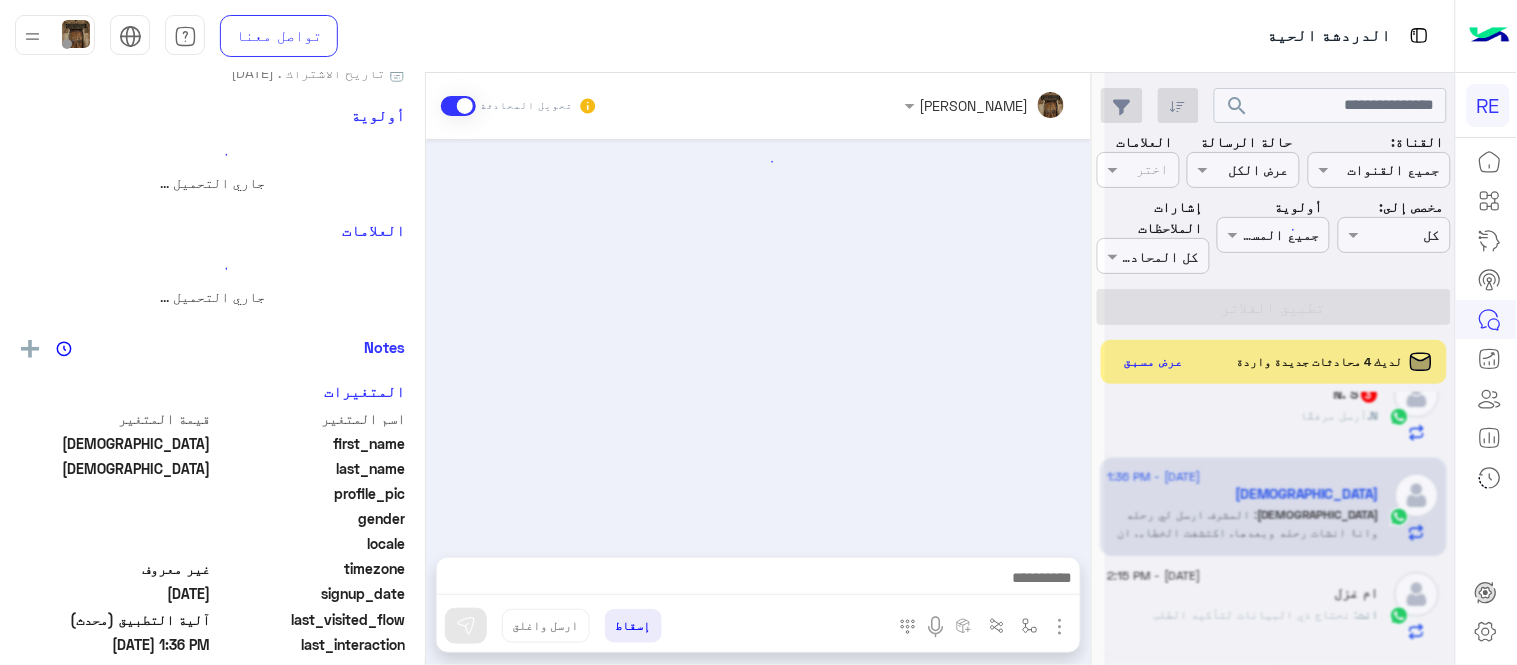 click 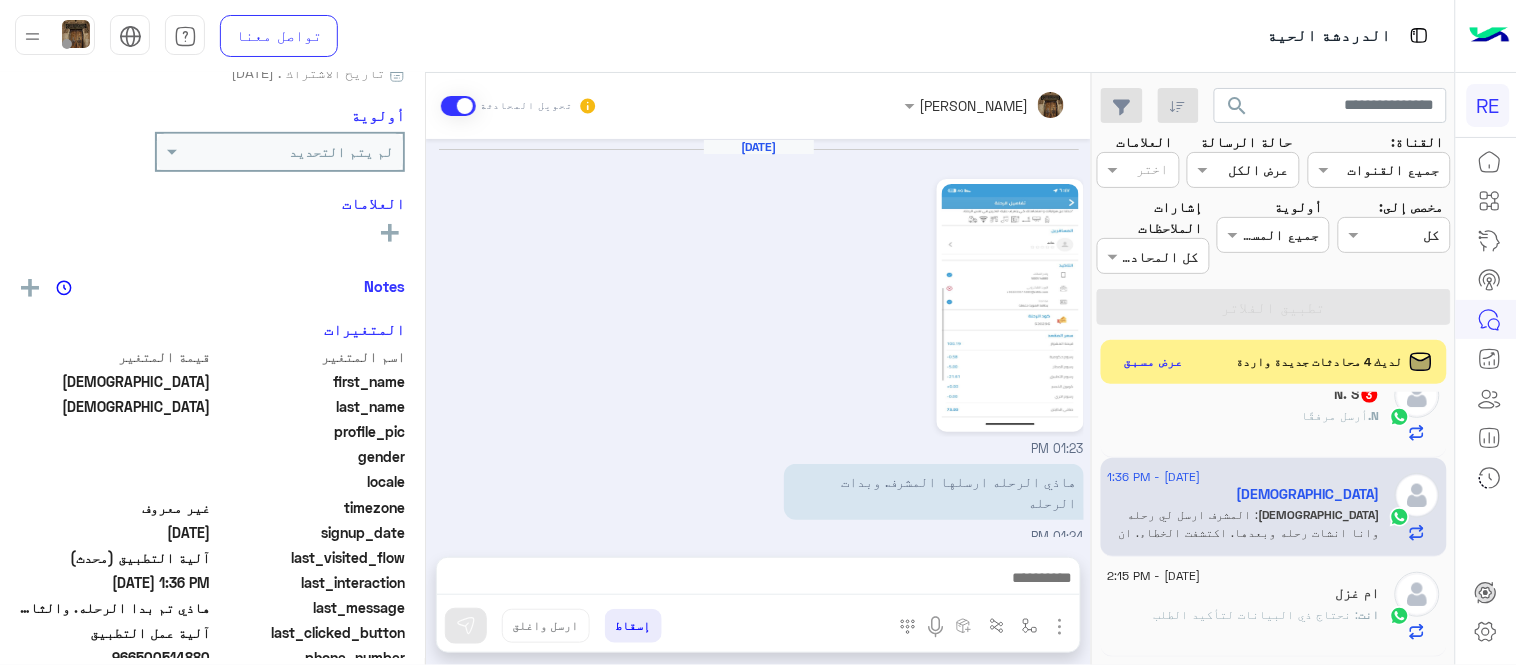scroll, scrollTop: 972, scrollLeft: 0, axis: vertical 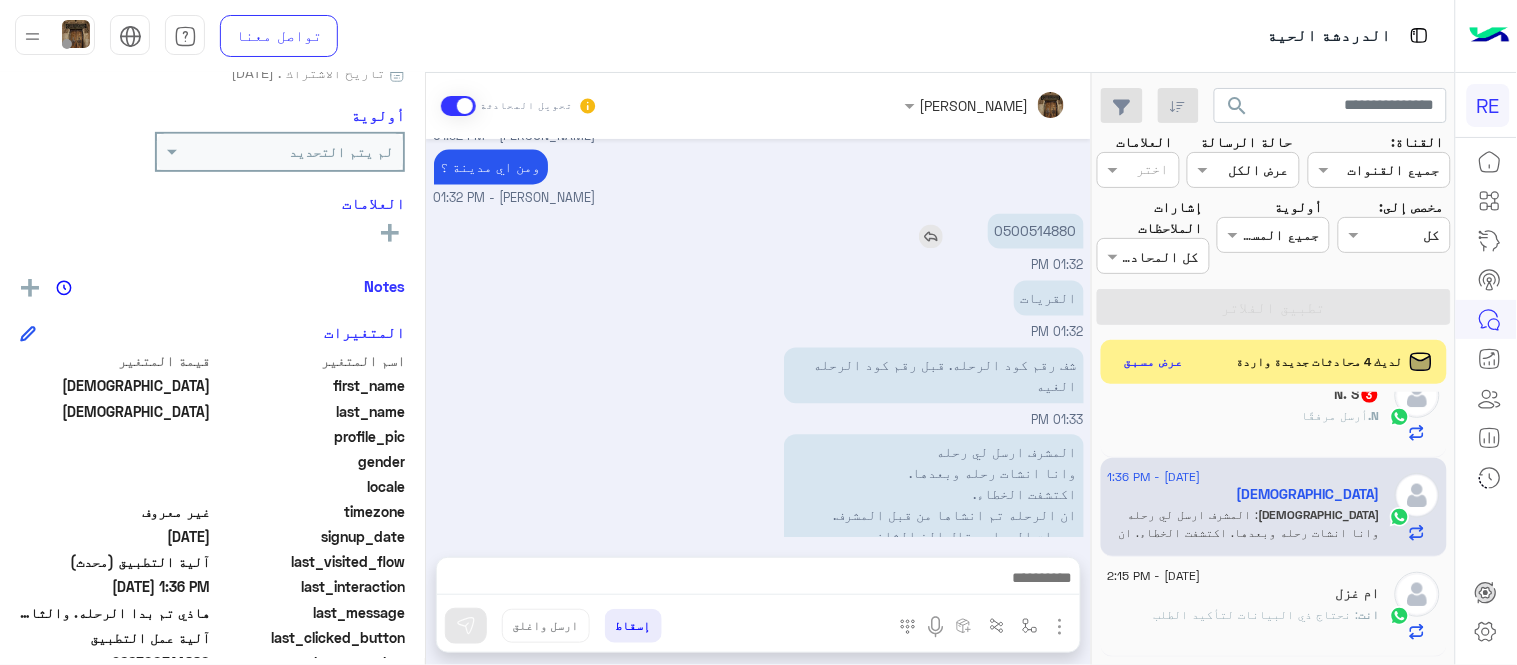 click on "0500514880" at bounding box center [1036, 231] 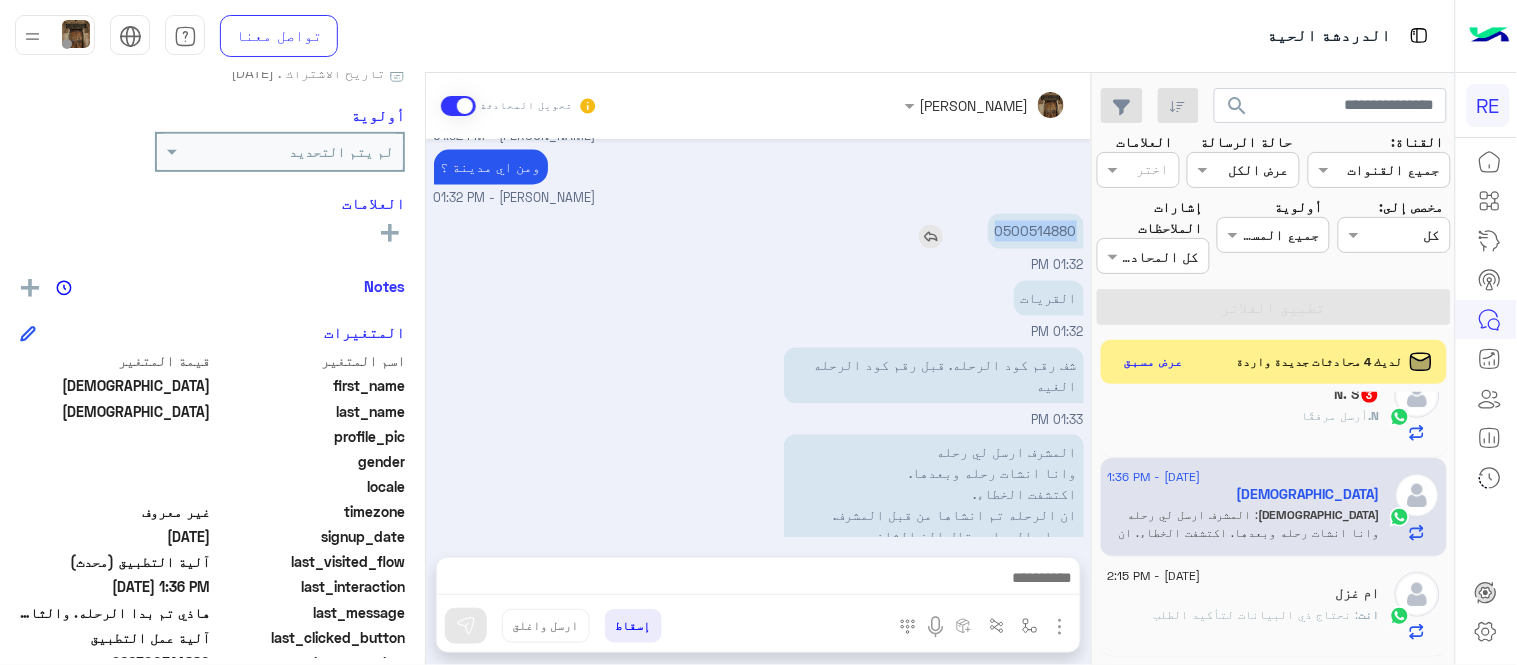 click on "0500514880" at bounding box center [1036, 231] 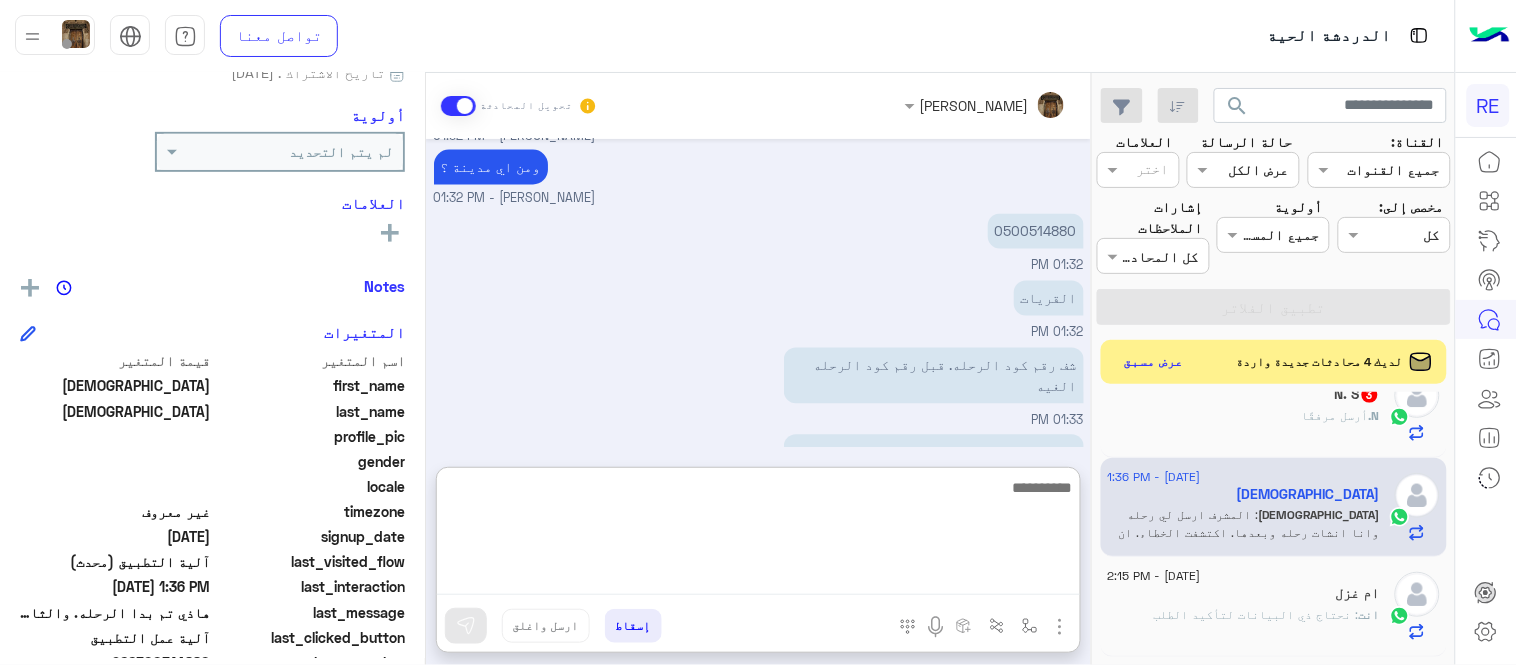click at bounding box center [758, 535] 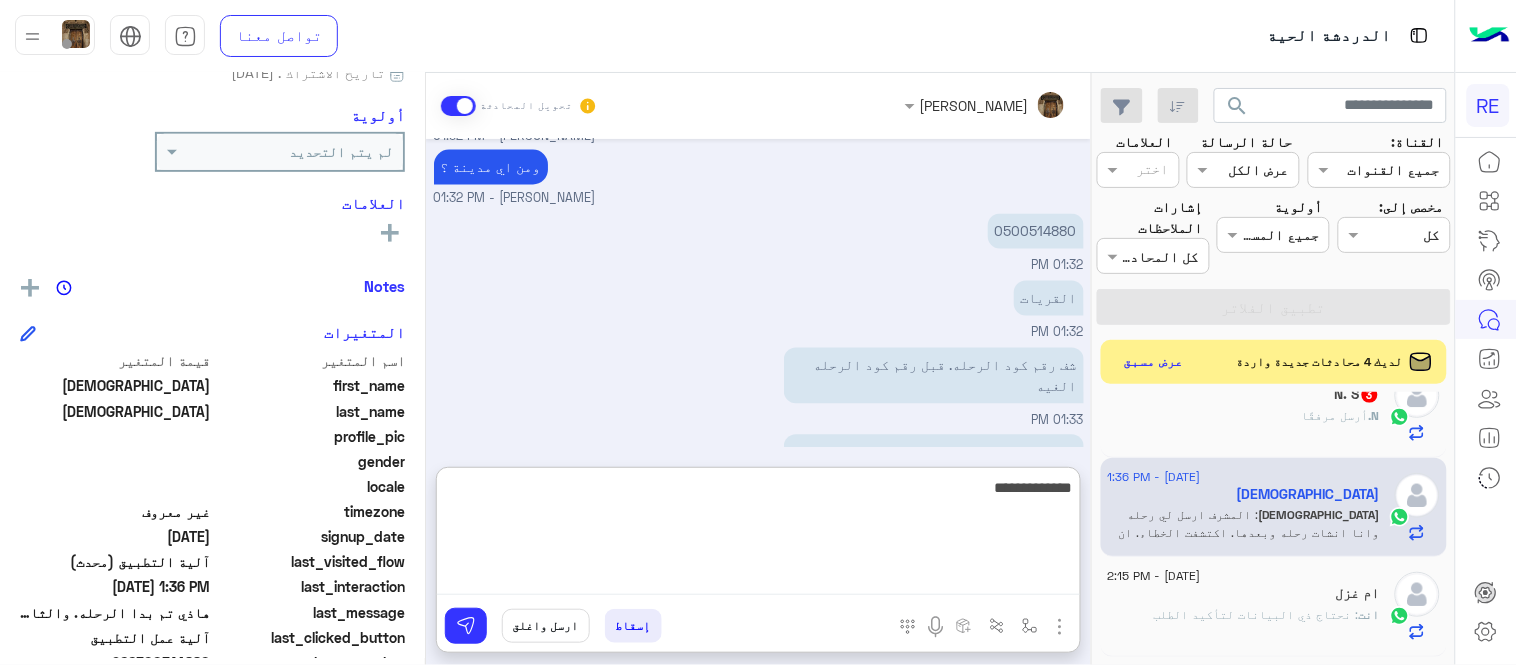 type on "**********" 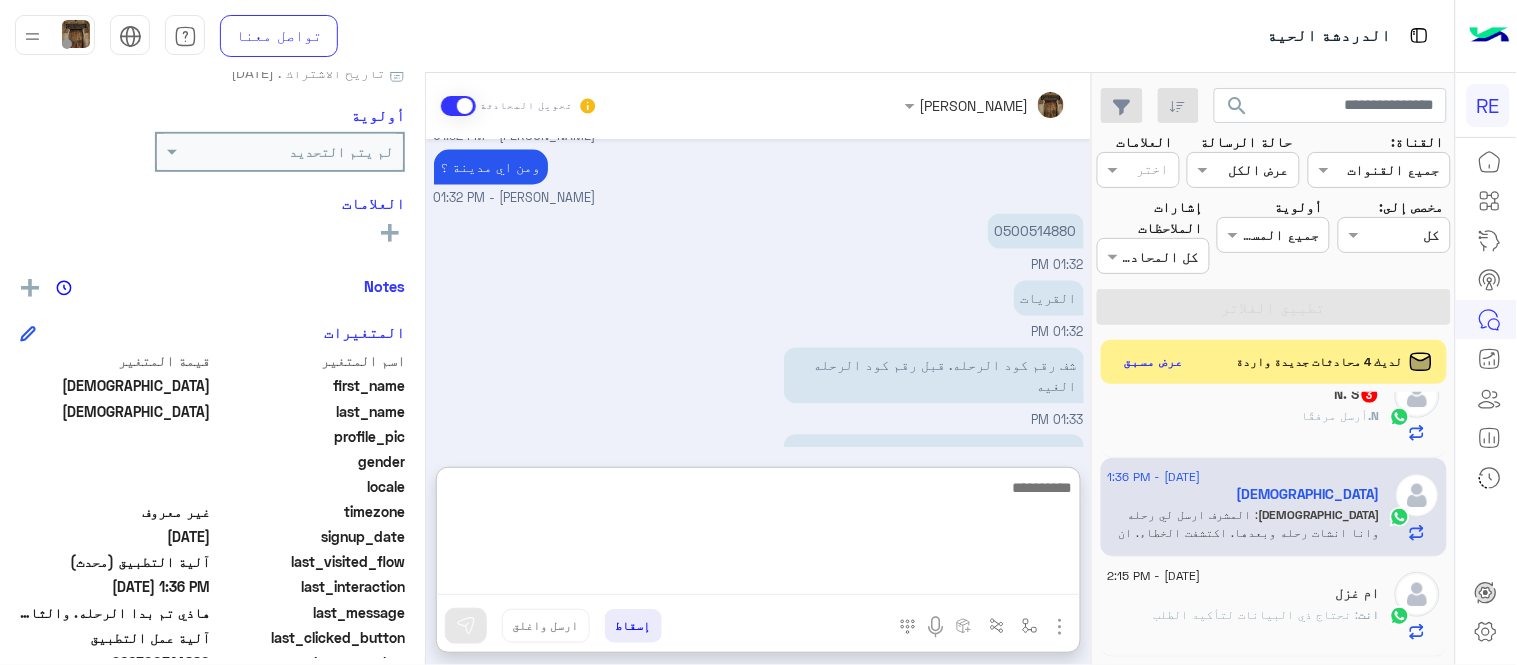 scroll, scrollTop: 1125, scrollLeft: 0, axis: vertical 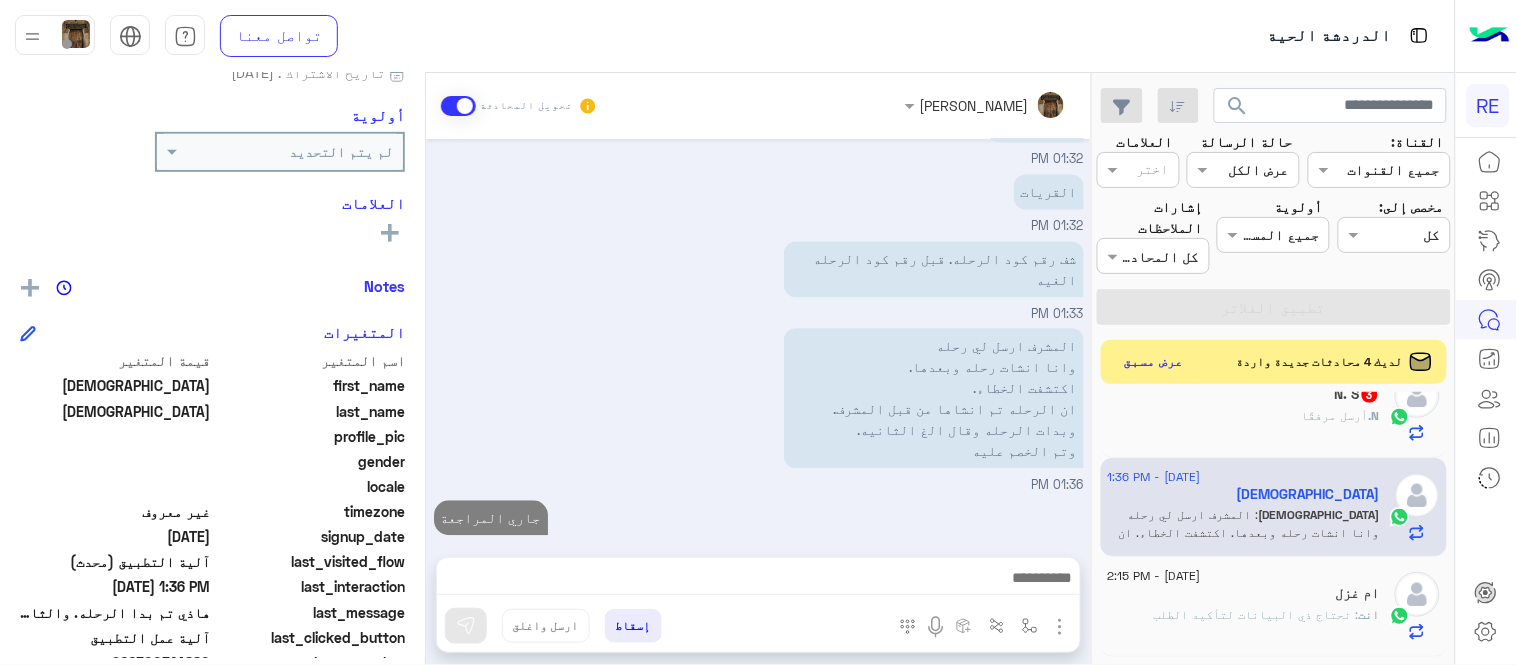 click on "[DATE]    01:23 PM  هاذي الرحله   ارسلها المشرف.  وبدات الرحله   01:24 PM  والي تم الغاها. انشات. لم اعرف انه ارسل انشاء   01:24 PM   هاذي تم بدا الرحله.  والثانيه تم الغاء.  المشرف عنده خبر منها.  يوم امس المساء    01:25 PM  زودني برقم الهاتف المسجل بالتطبيق  [PERSON_NAME] -  01:32 PM  ومن اي مدينة ؟  [PERSON_NAME] -  01:32 PM  0500514880   01:32 PM  القريات   01:32 PM  شف رقم كود الرحله. قبل رقم كود الرحله الغيه   01:33 PM  المشرف ارسل لي رحله وانا انشات رحله  وبعدها.  اكتشفت الخطاء.  ان الرحله تم انشاها من قبل المشرف.  وبدات الرحله   وقال الغ الثانيه.   وتم الخصم عليه   01:36 PM  جاري المراجعة   02:34 PM" at bounding box center (758, 338) 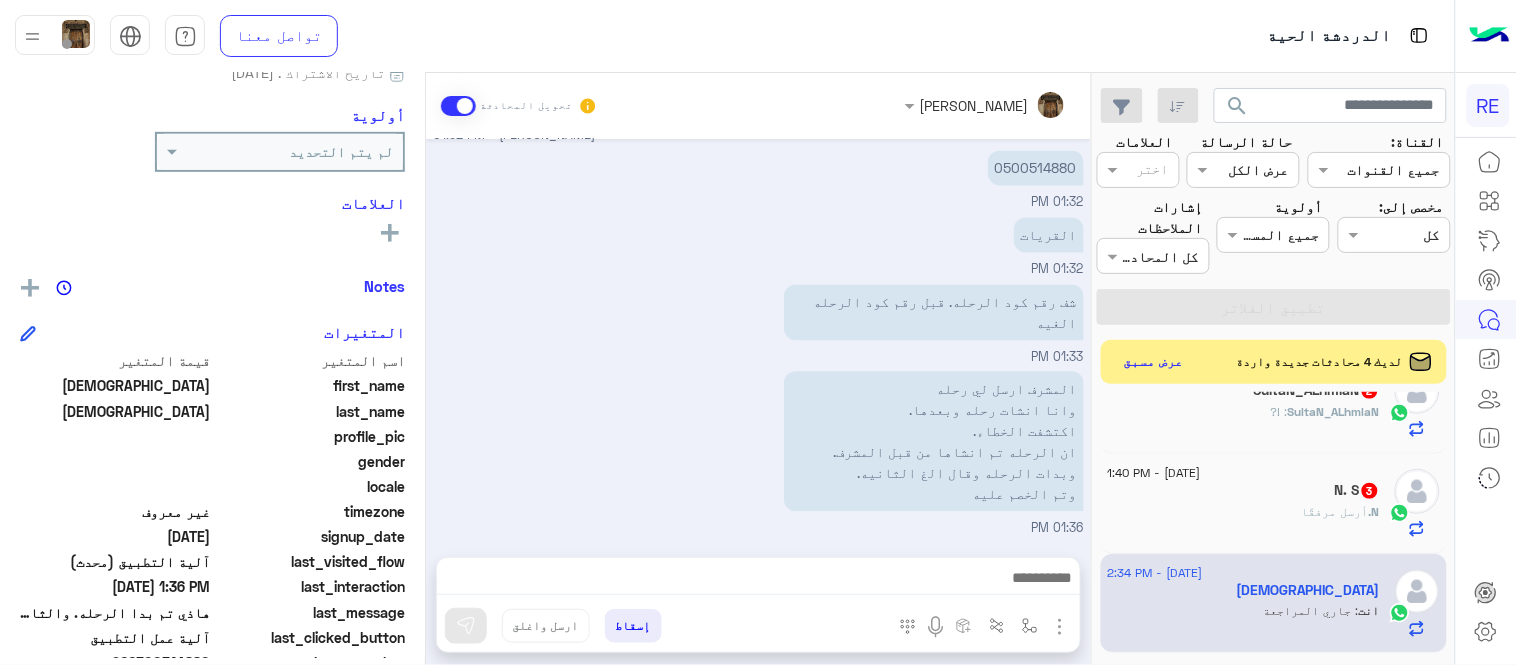 scroll, scrollTop: 452, scrollLeft: 0, axis: vertical 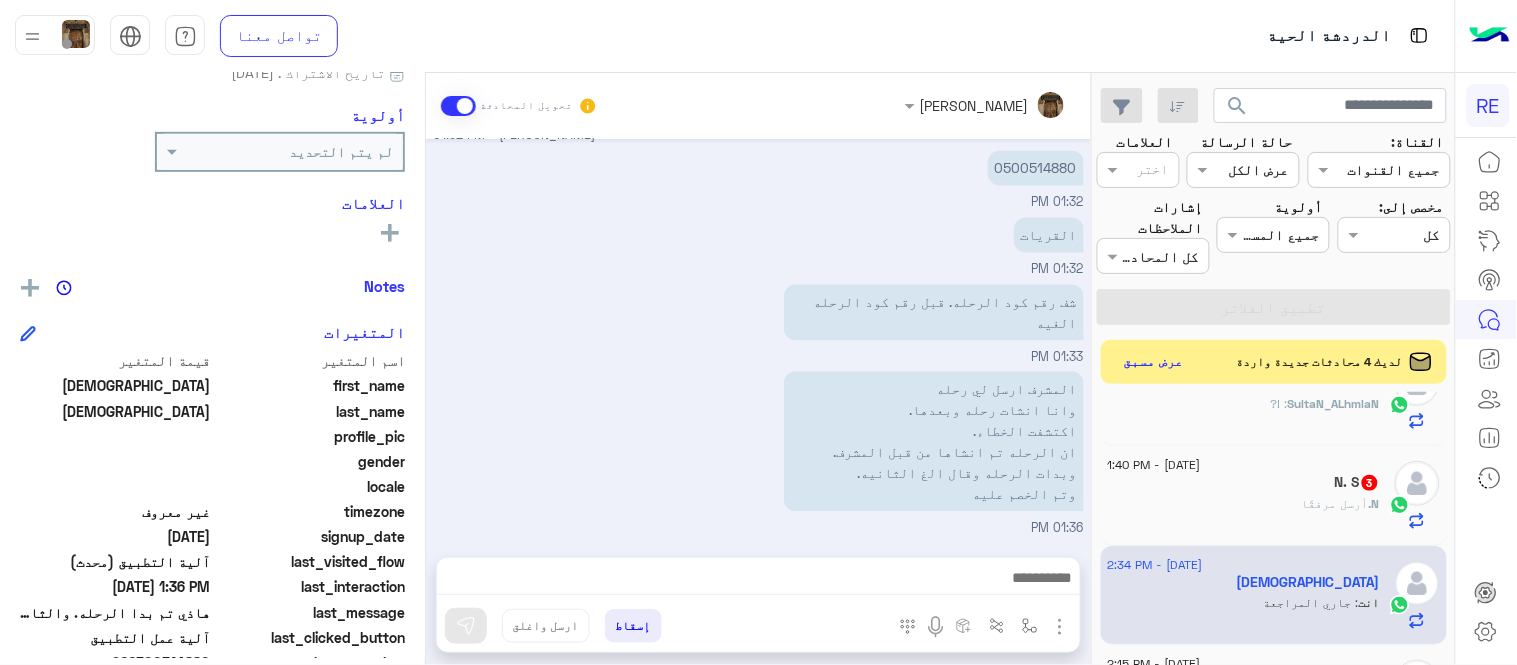 click on "N.  أرسل مرفقًا" 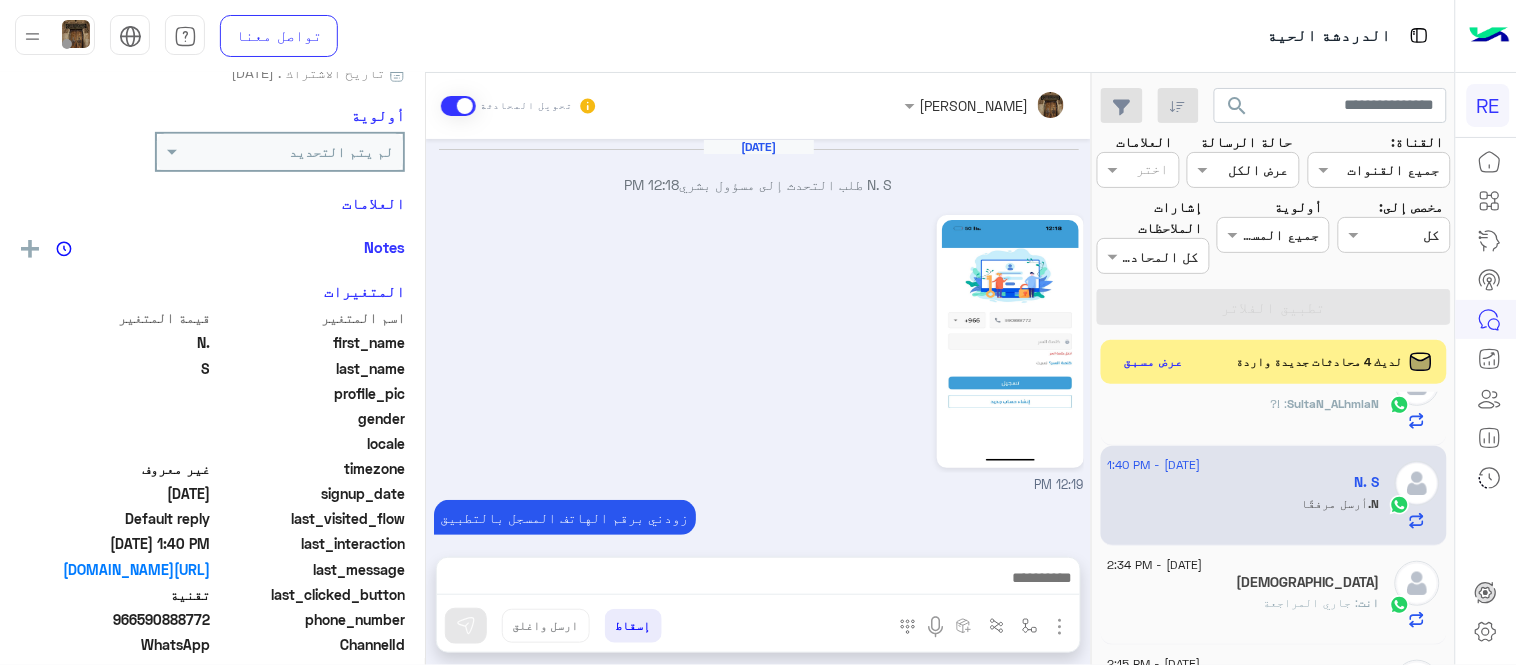 scroll, scrollTop: 911, scrollLeft: 0, axis: vertical 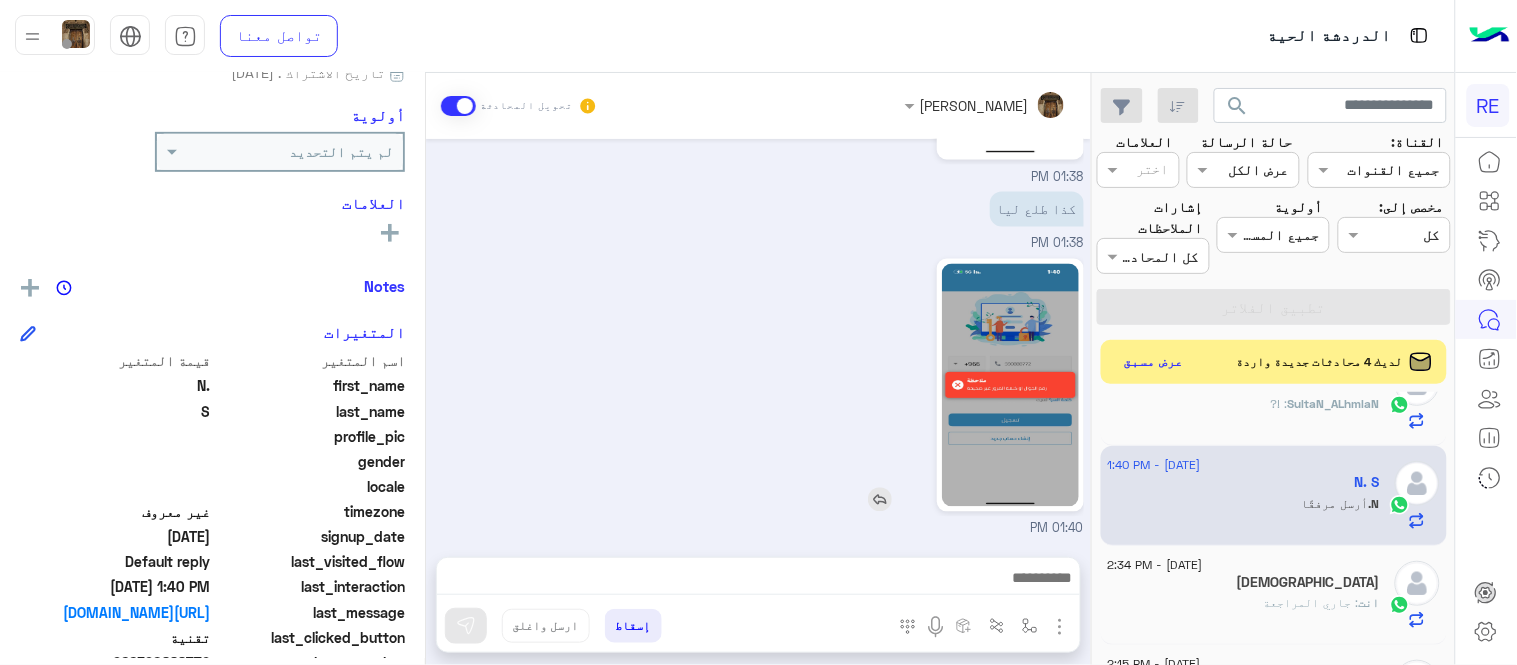 click 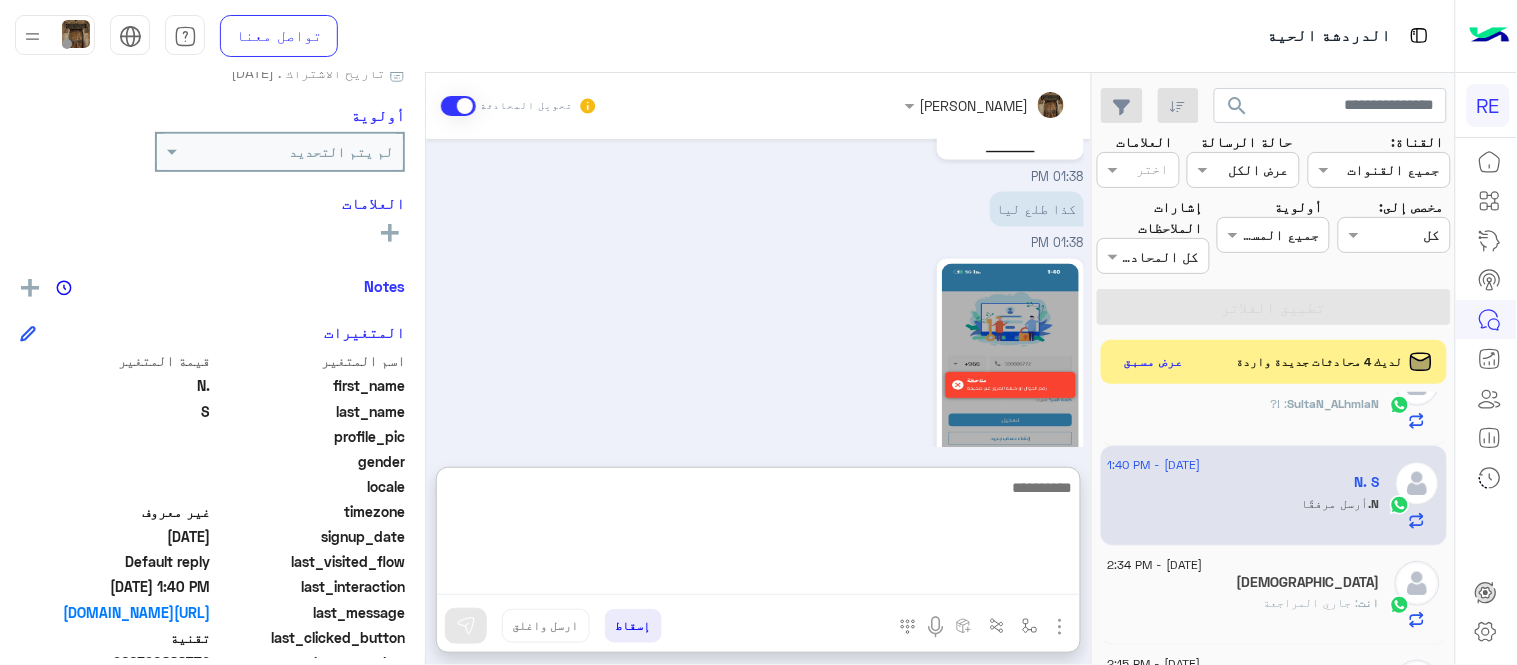 click at bounding box center [758, 535] 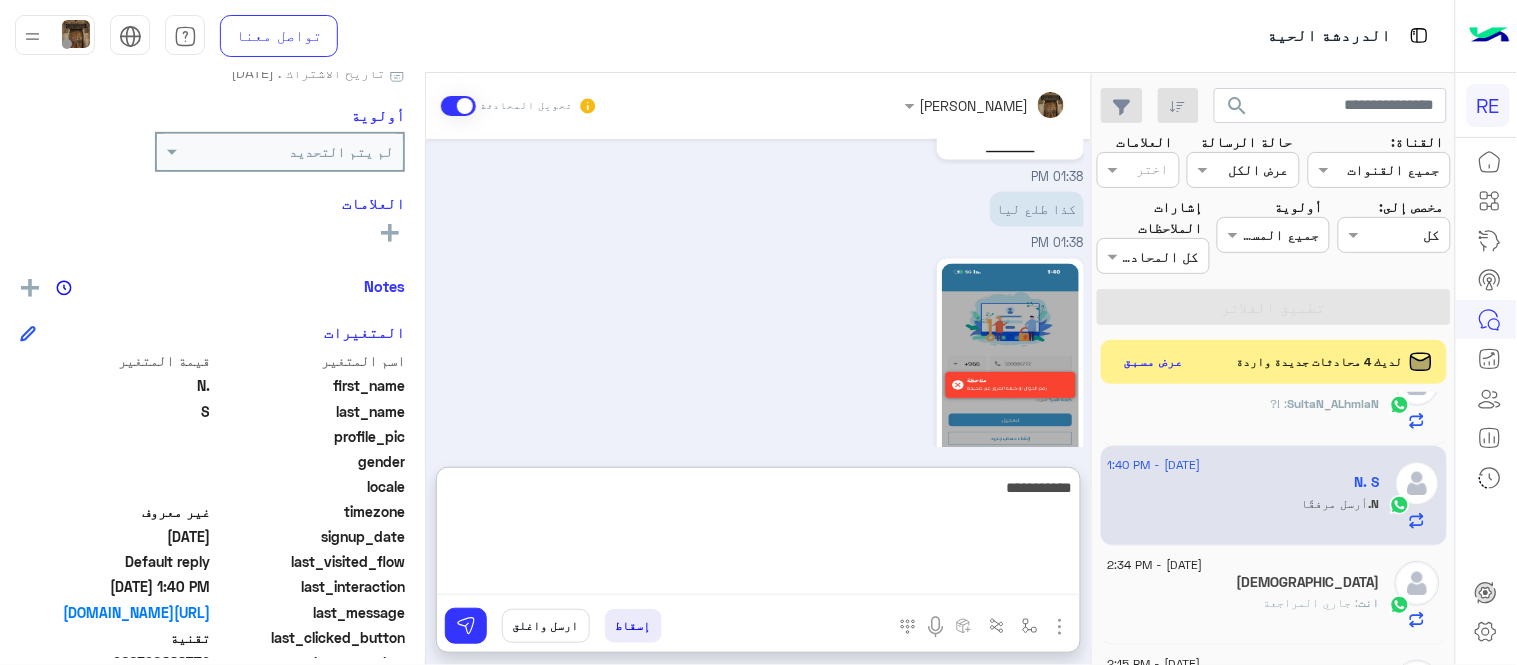 type on "**********" 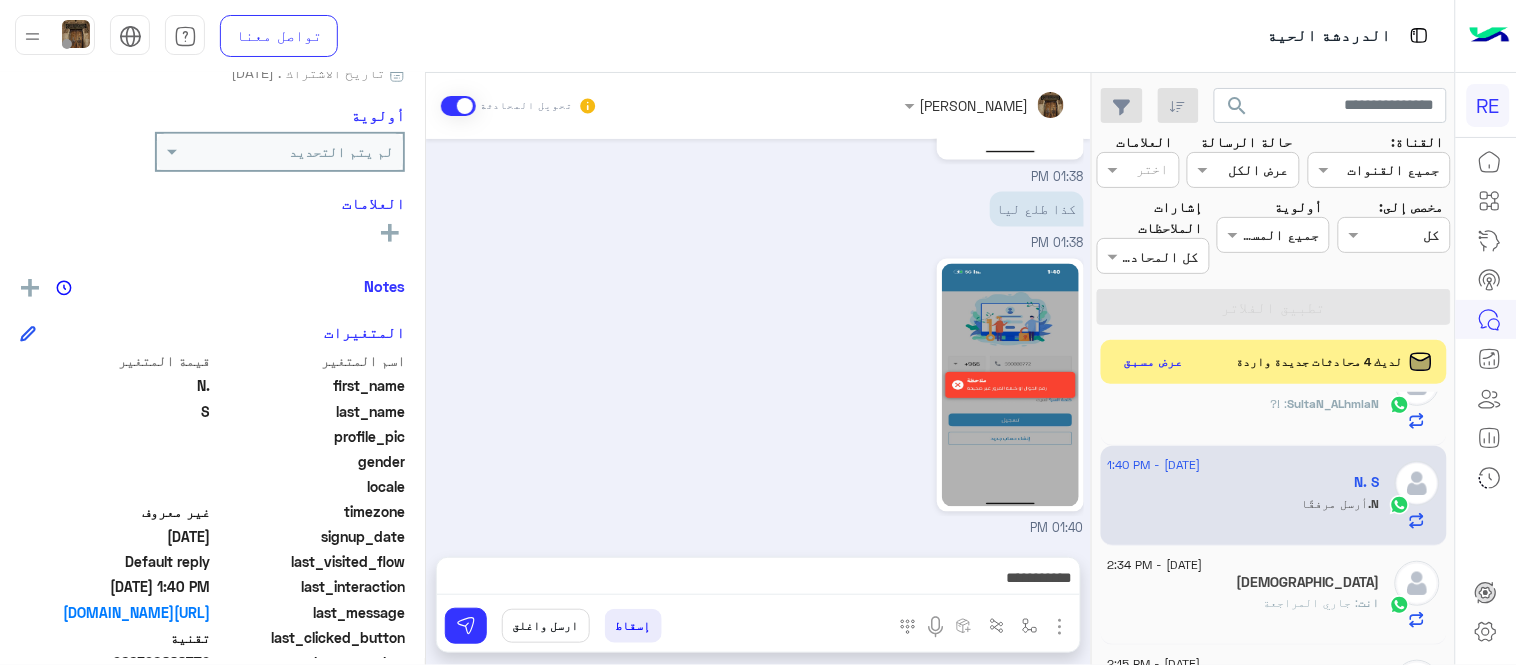 click on "01:40 PM" at bounding box center (759, 396) 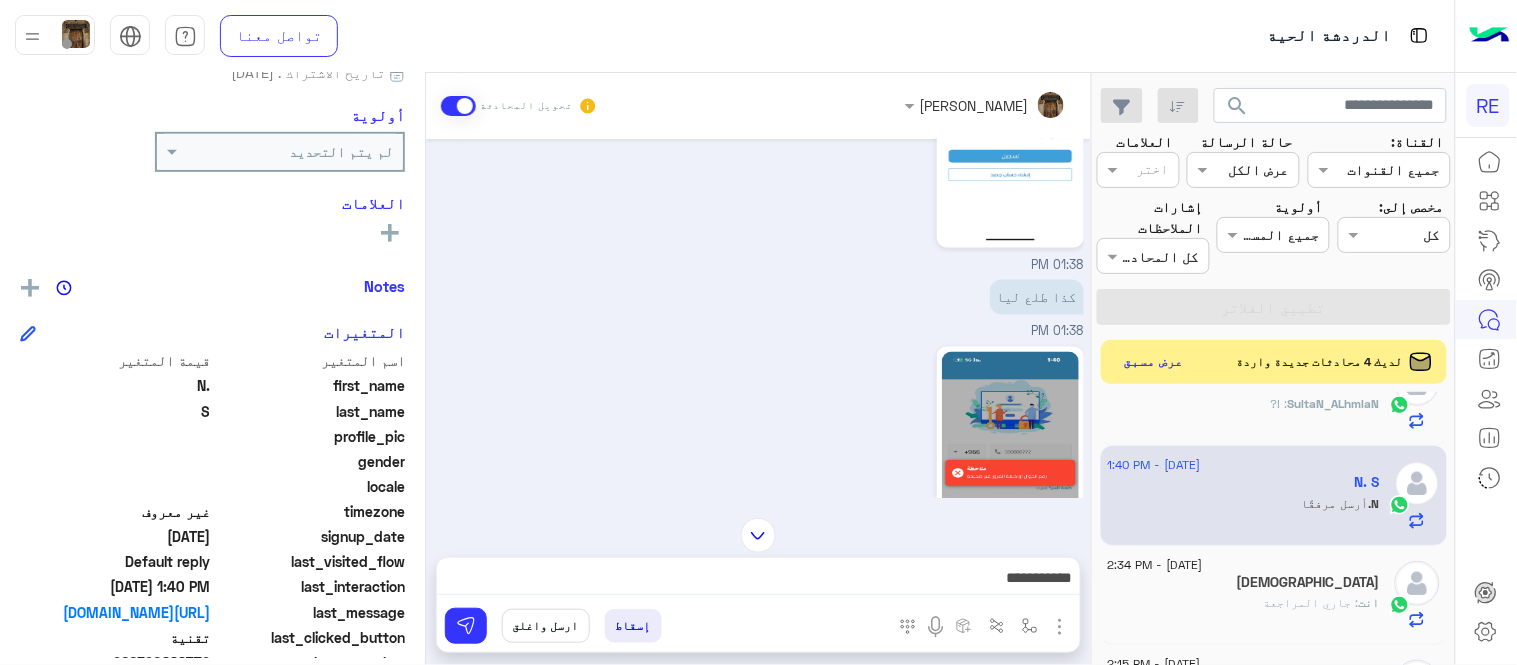 scroll, scrollTop: 911, scrollLeft: 0, axis: vertical 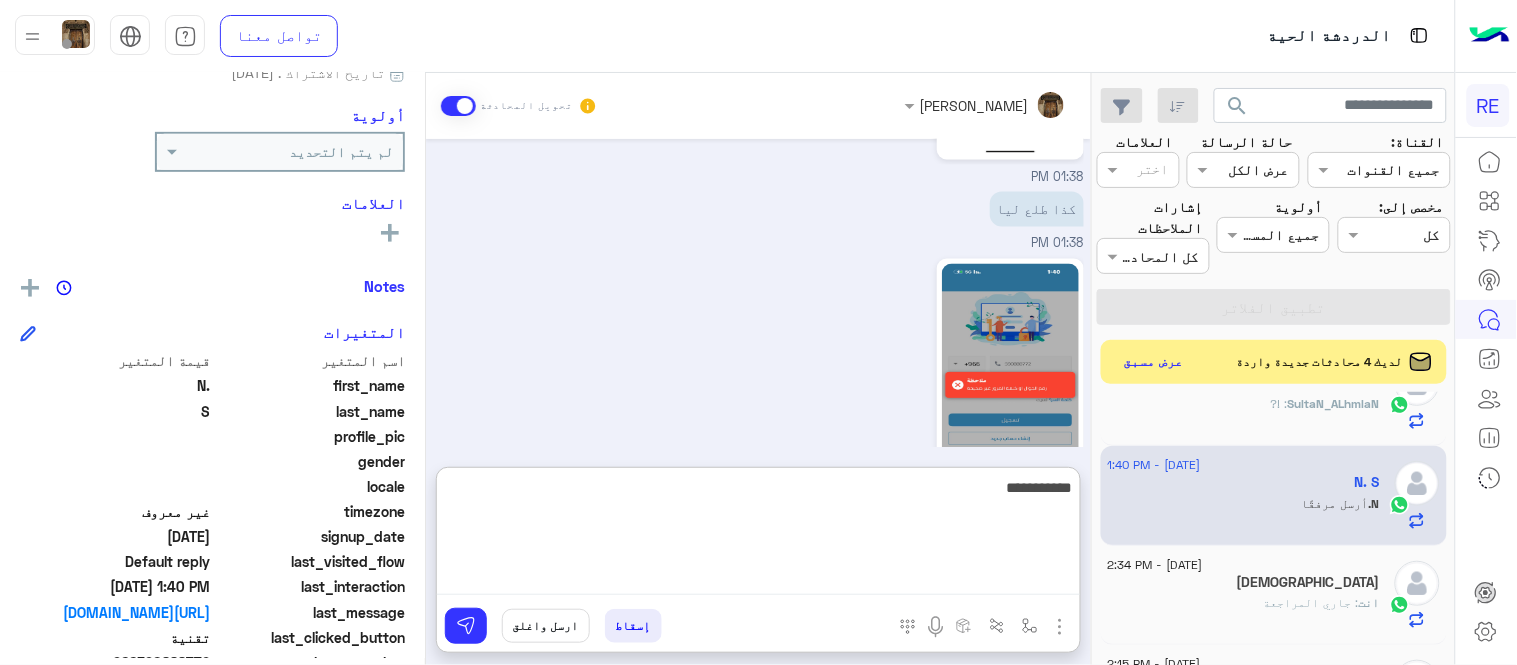 click on "**********" at bounding box center (758, 535) 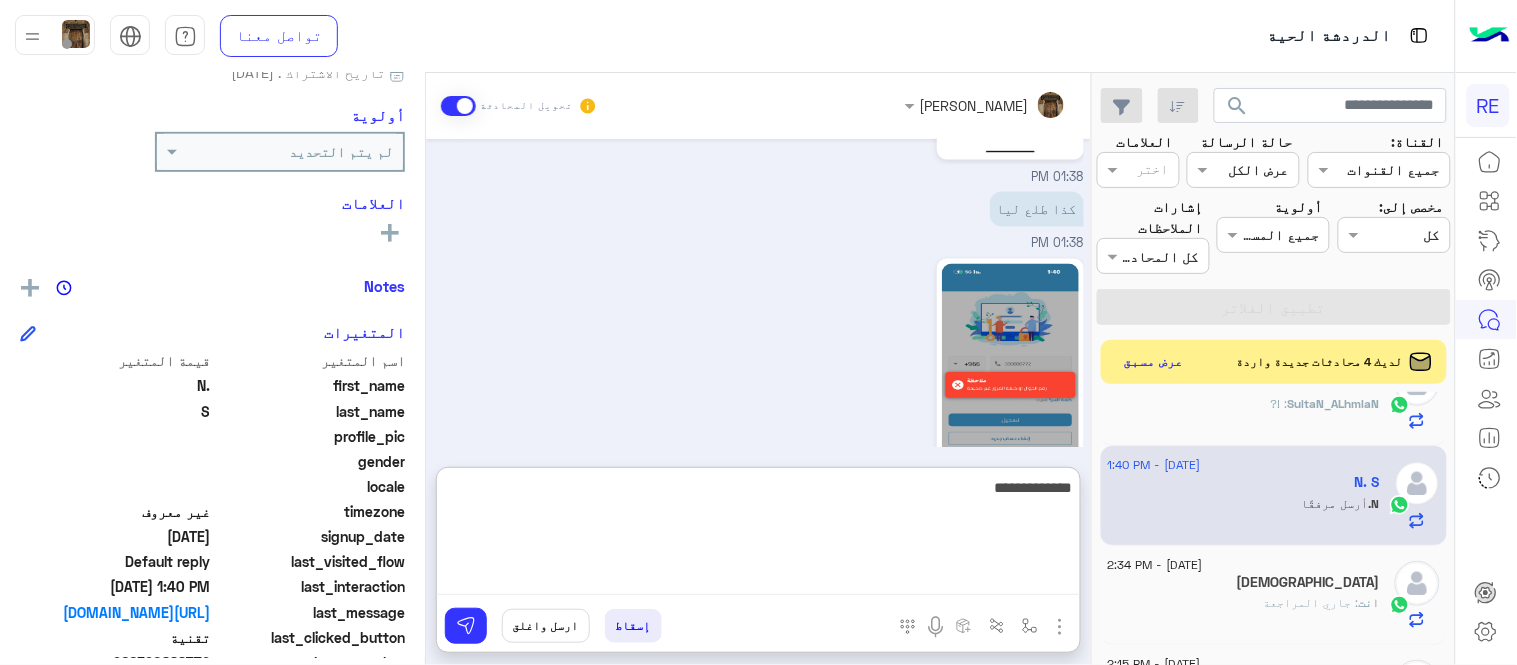 type on "**********" 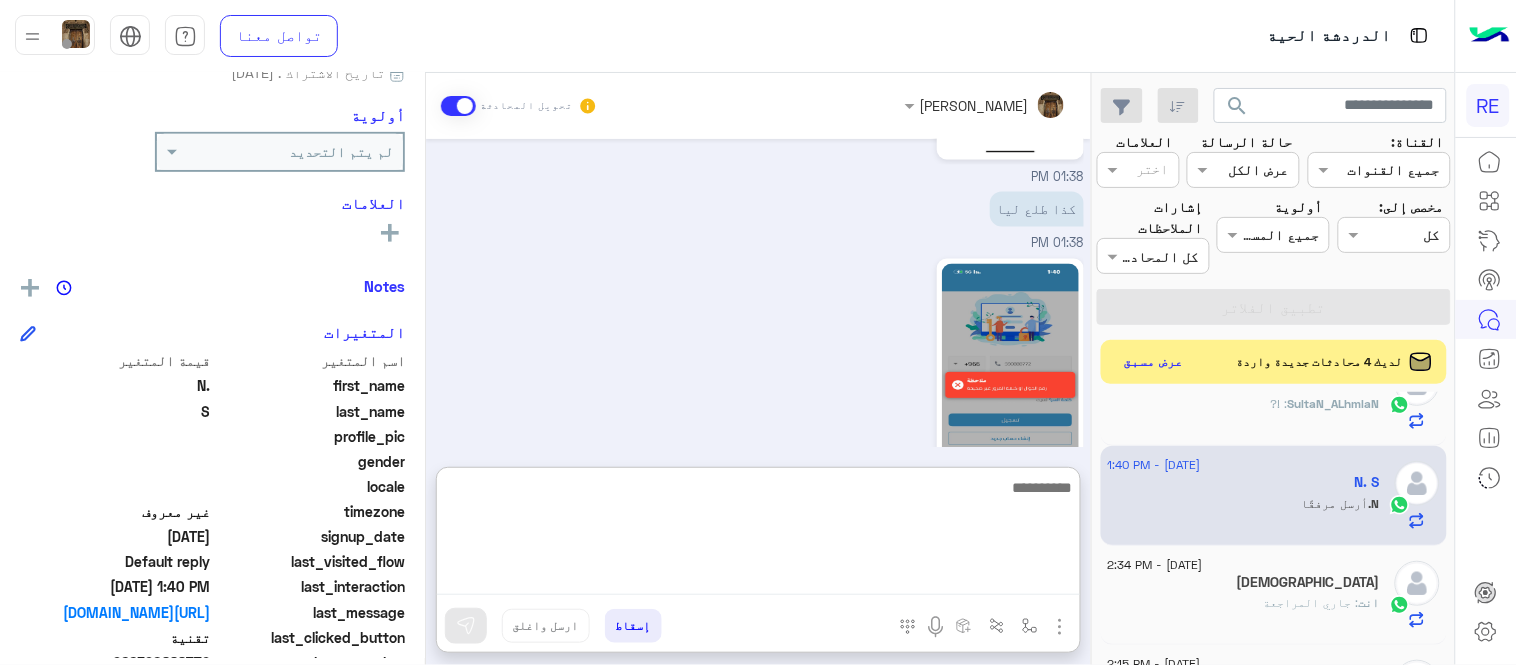 scroll, scrollTop: 1064, scrollLeft: 0, axis: vertical 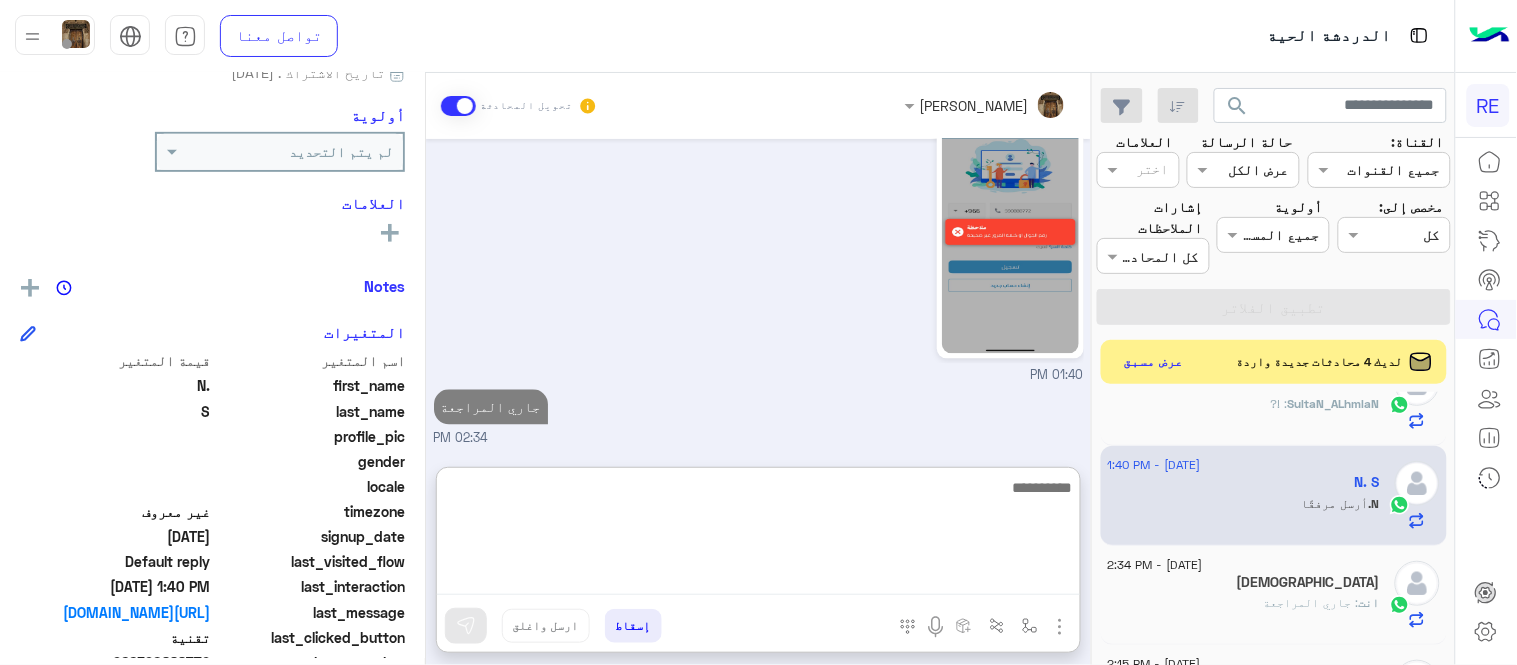 type 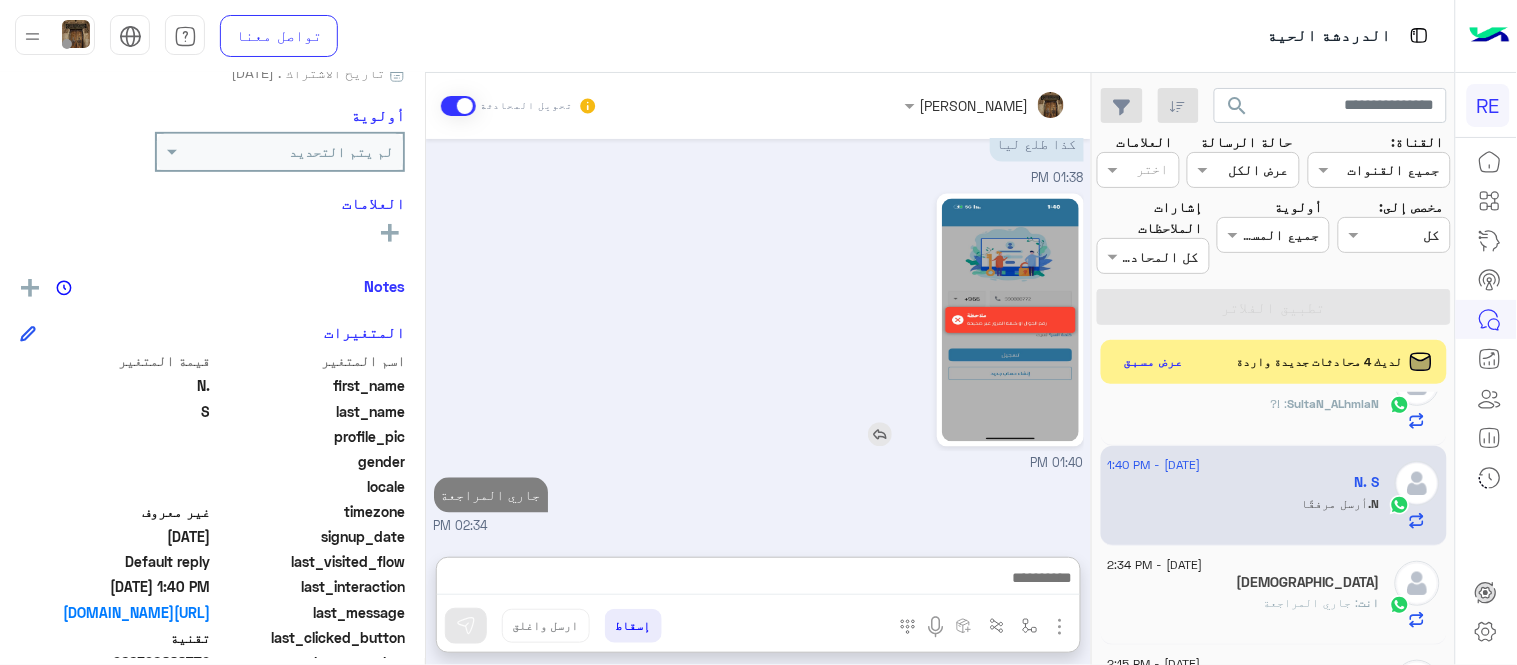 click on "[DATE]   N. S طلب التحدث إلى مسؤول بشري   12:18 PM        12:19 PM  زودني برقم الهاتف المسجل بالتطبيق  [PERSON_NAME] -  01:30 PM   [PERSON_NAME] انضم إلى المحادثة   01:30 PM      0590888772   01:32 PM  سوي تسجيل دخول الأن وحط كلمة المرور رقم الهوية  [PERSON_NAME] -  01:36 PM  اوك   01:37 PM    01:38 PM  كذا طلع ليا   01:38 PM    01:40 PM  جاري المراجعة   02:34 PM" at bounding box center (758, 338) 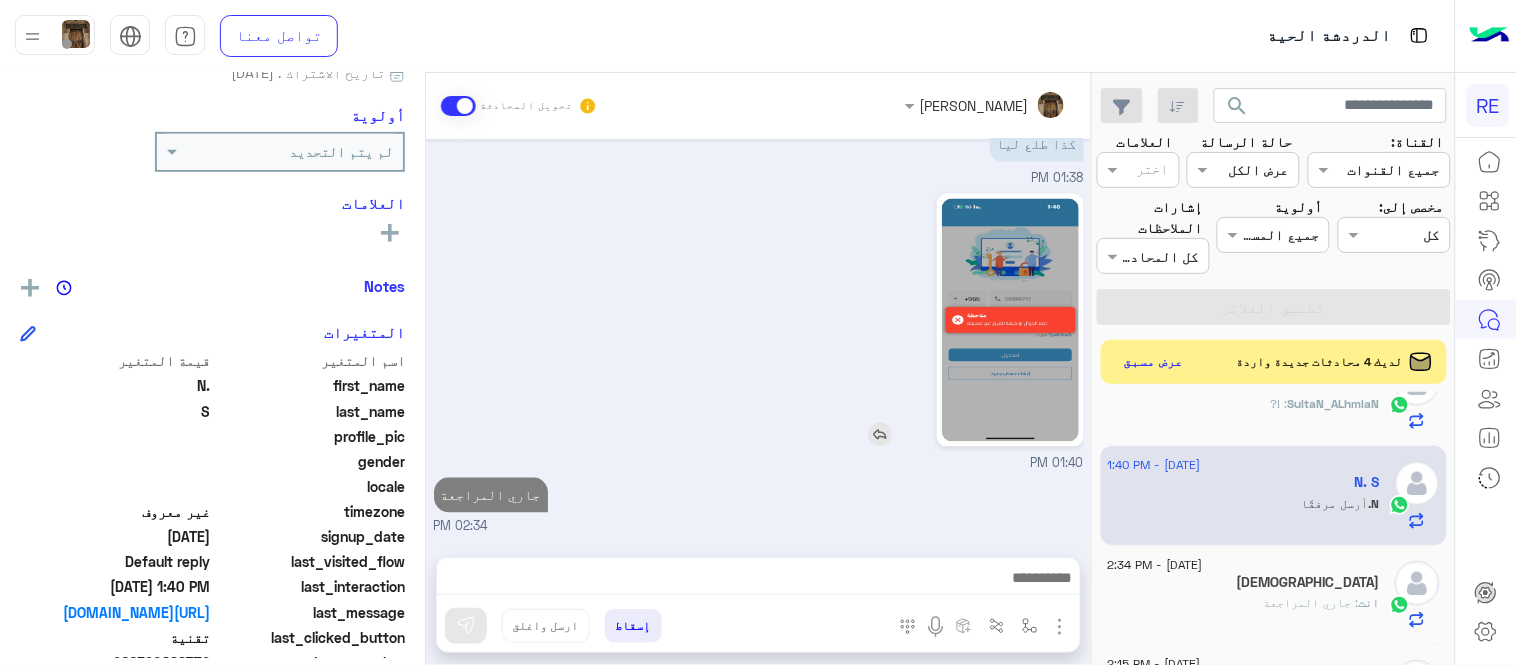 scroll, scrollTop: 974, scrollLeft: 0, axis: vertical 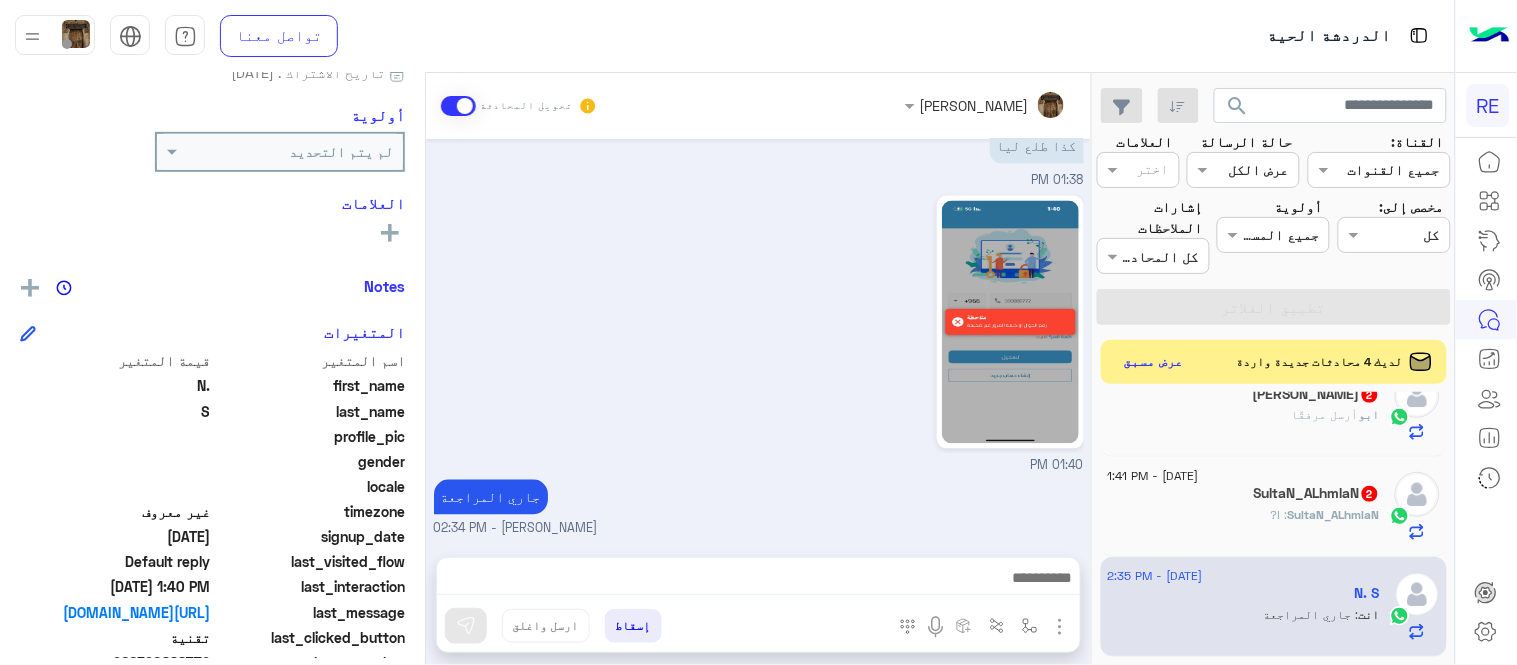 click on "SultaN_ALhmlaN : !?" 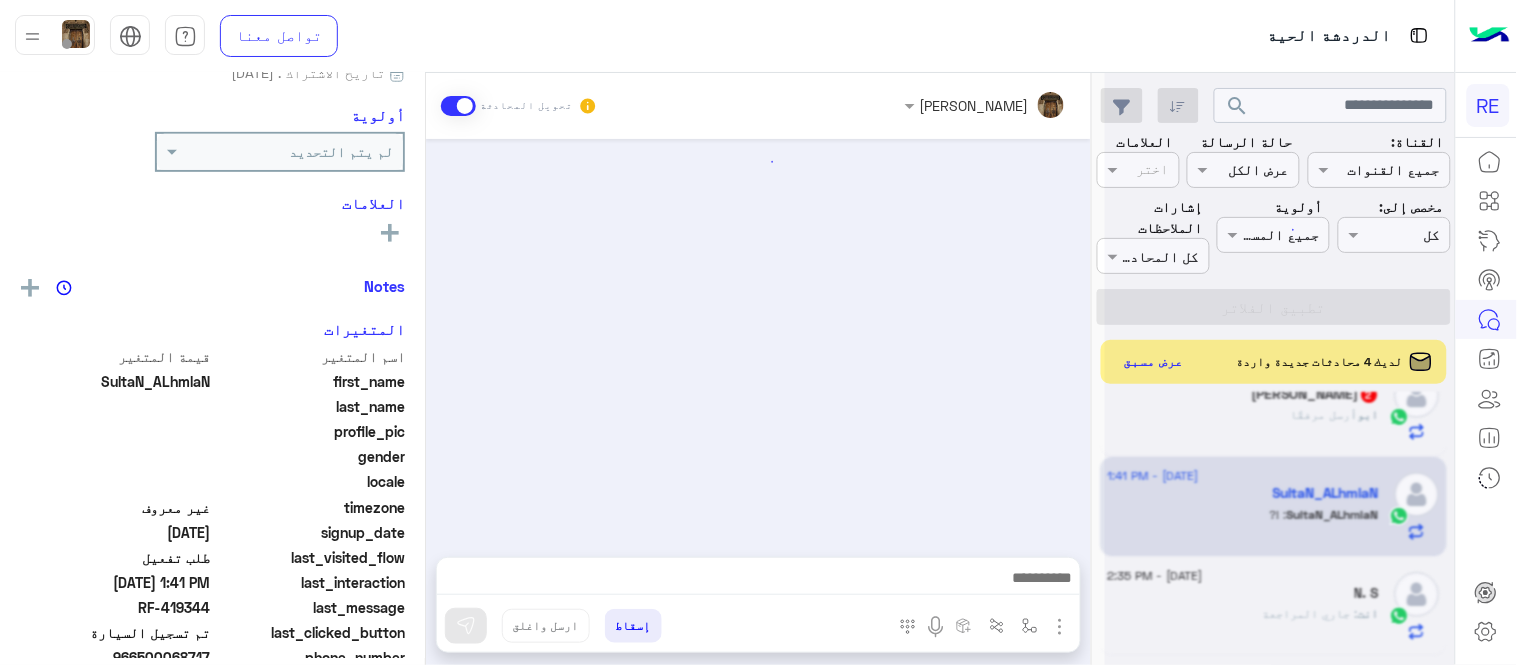 scroll, scrollTop: 1135, scrollLeft: 0, axis: vertical 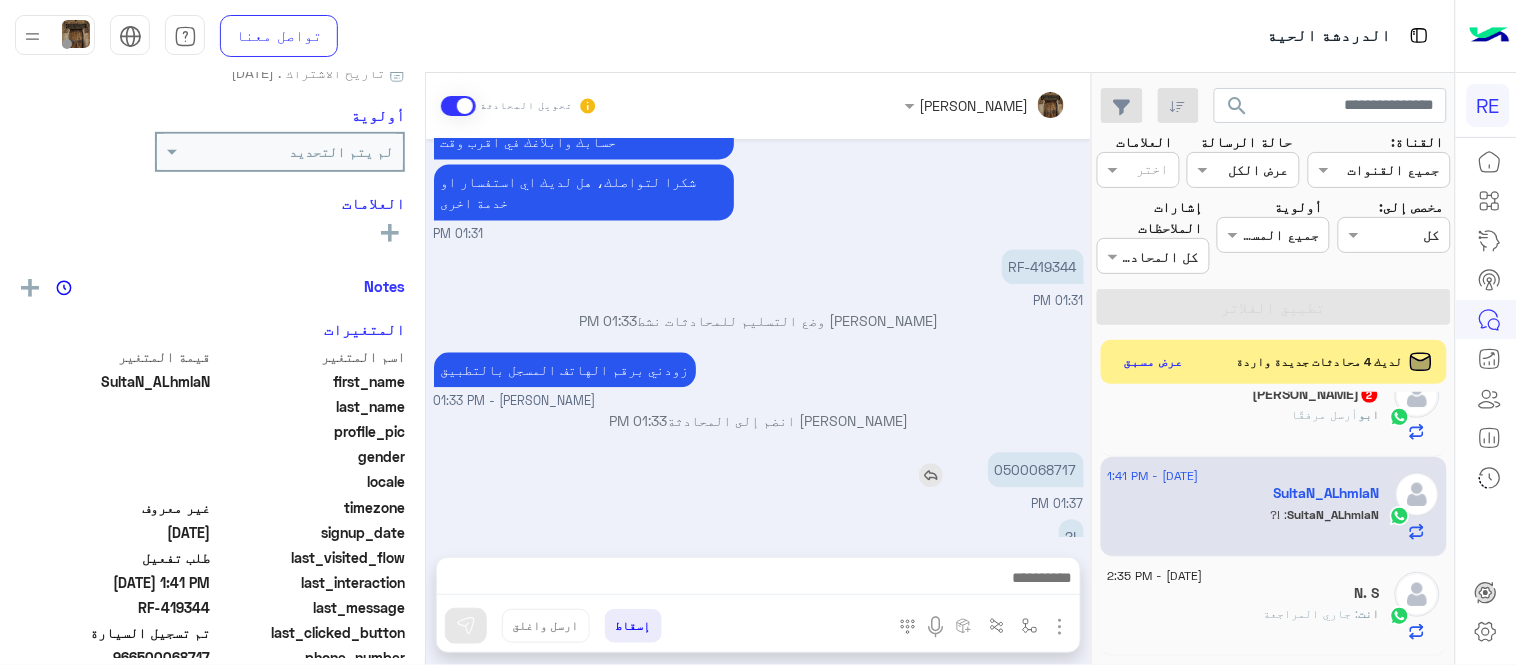 click on "0500068717" at bounding box center (1036, 469) 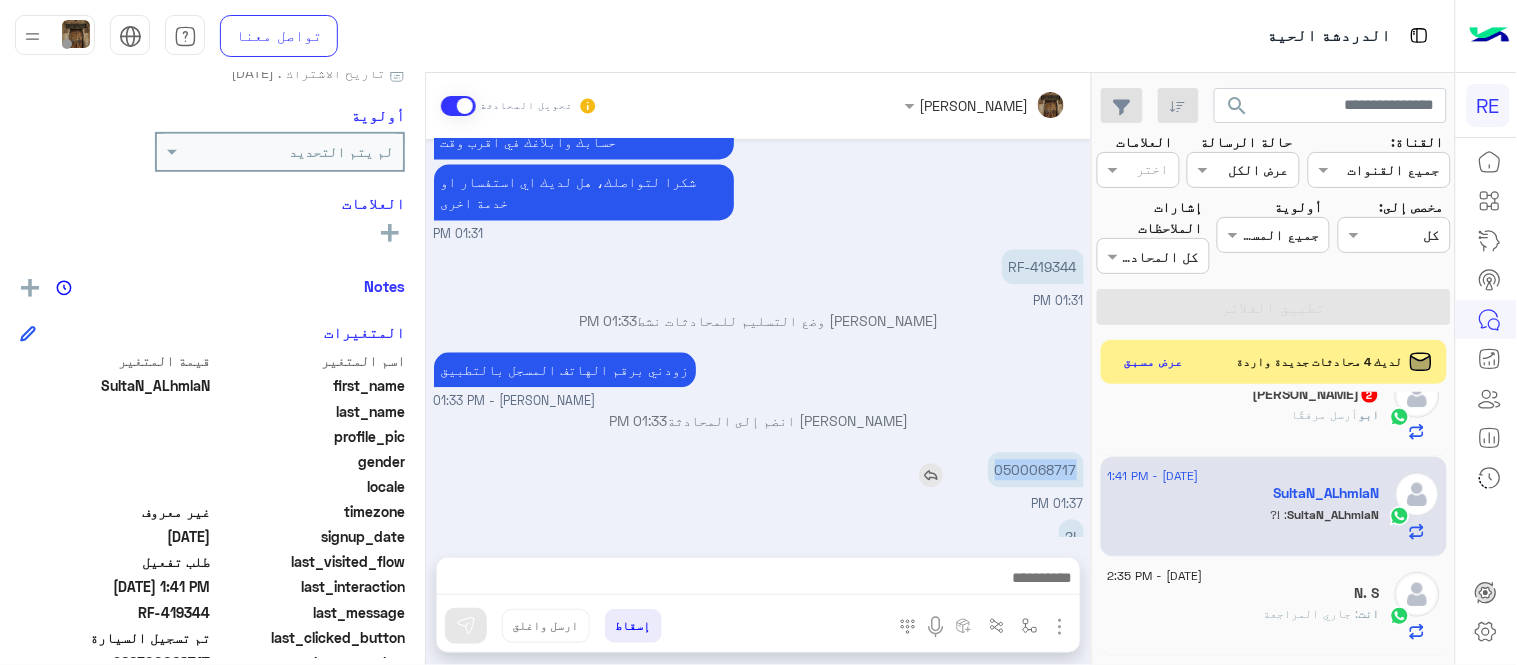 click on "0500068717" at bounding box center (1036, 469) 